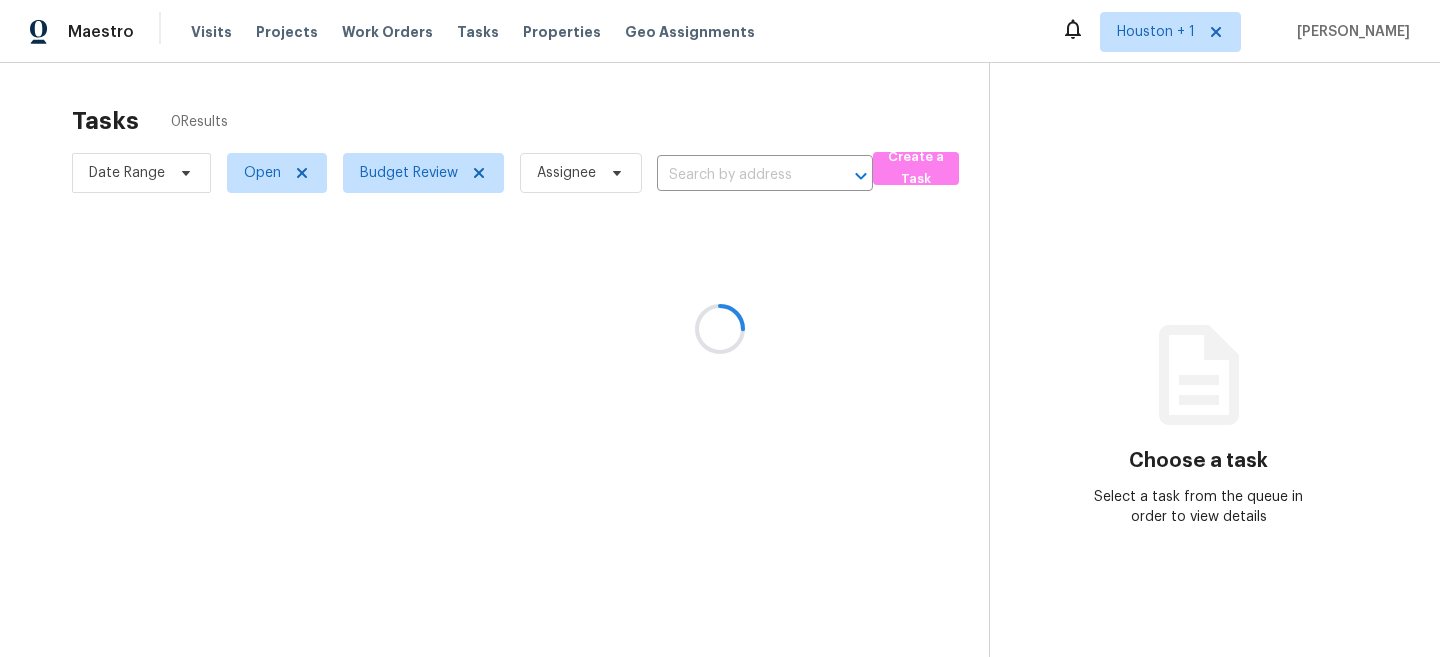 scroll, scrollTop: 0, scrollLeft: 0, axis: both 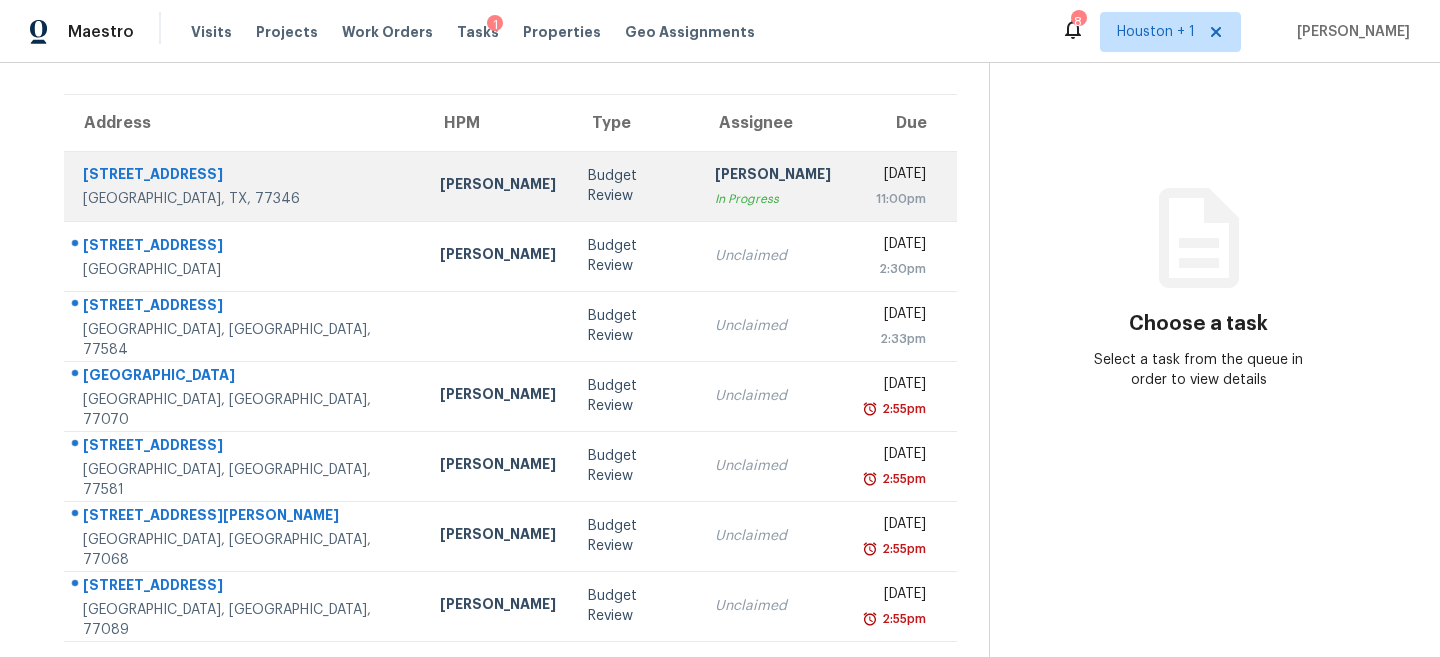 click on "Budget Review" at bounding box center (635, 186) 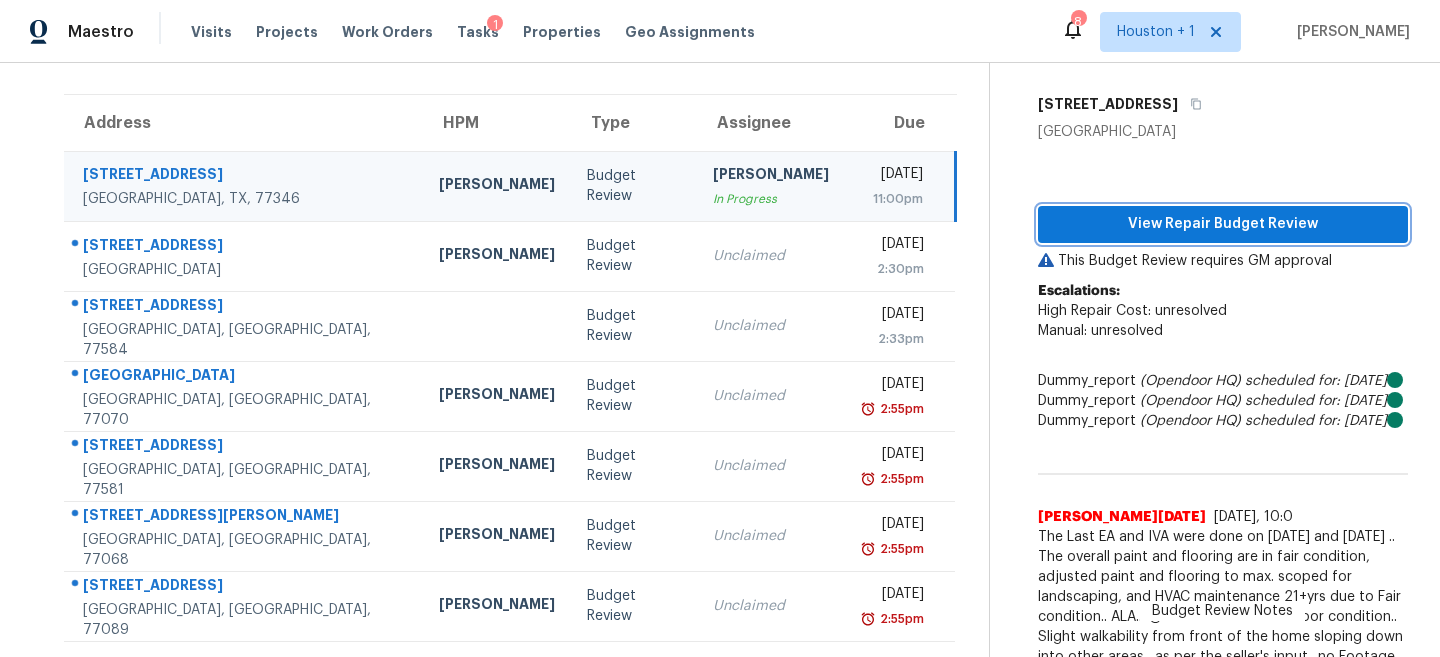 click on "View Repair Budget Review" at bounding box center [1223, 224] 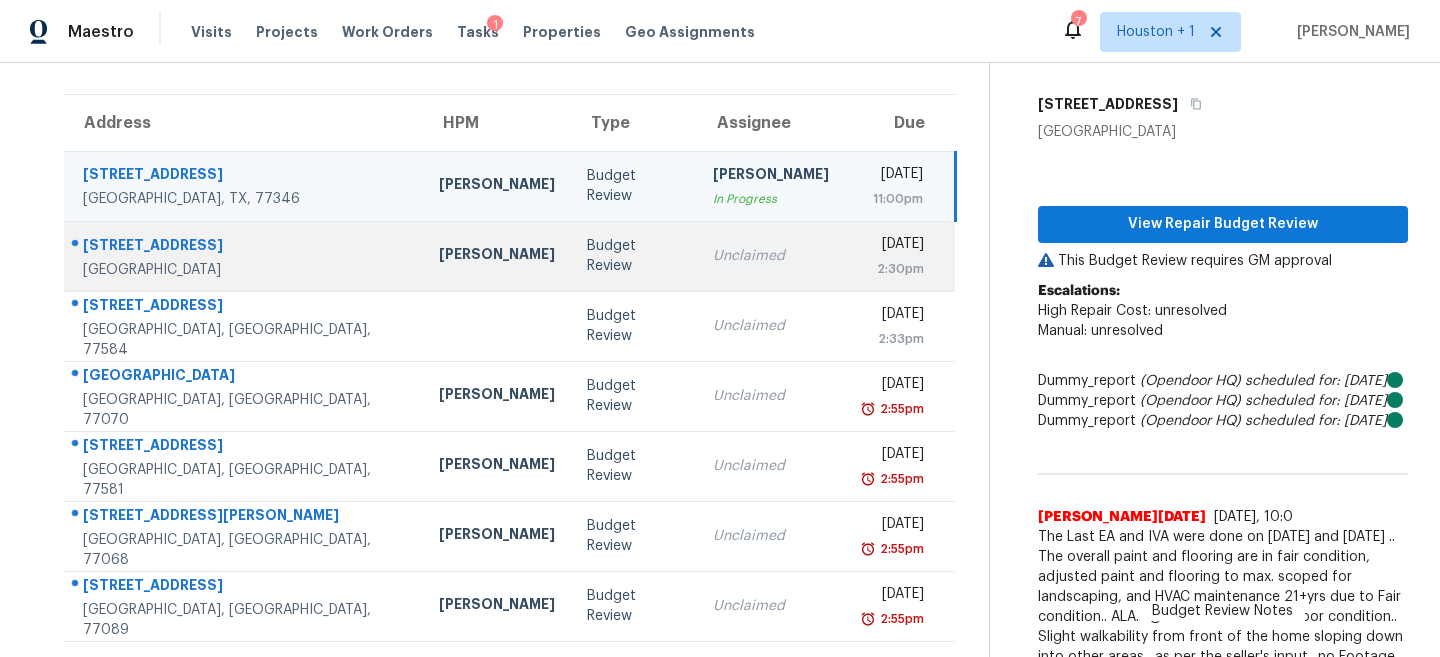 click on "Joseph Wolfe" at bounding box center (497, 256) 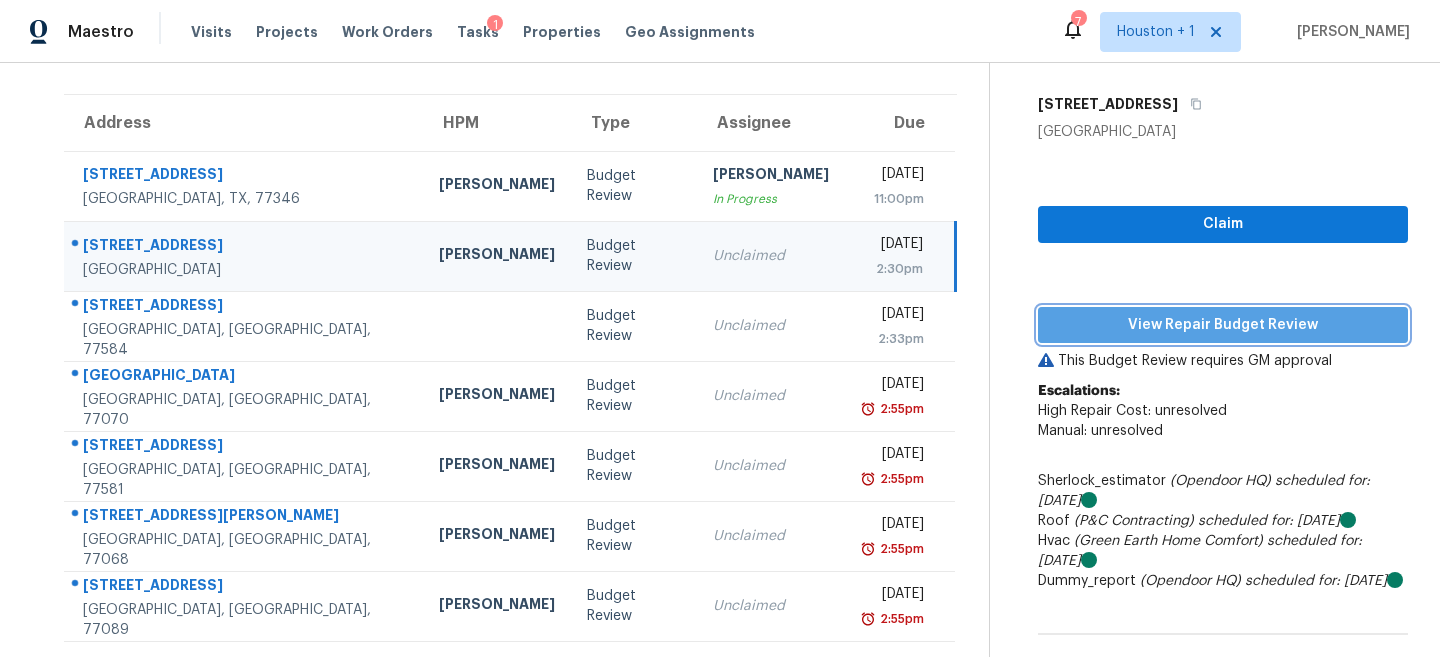click on "View Repair Budget Review" at bounding box center [1223, 325] 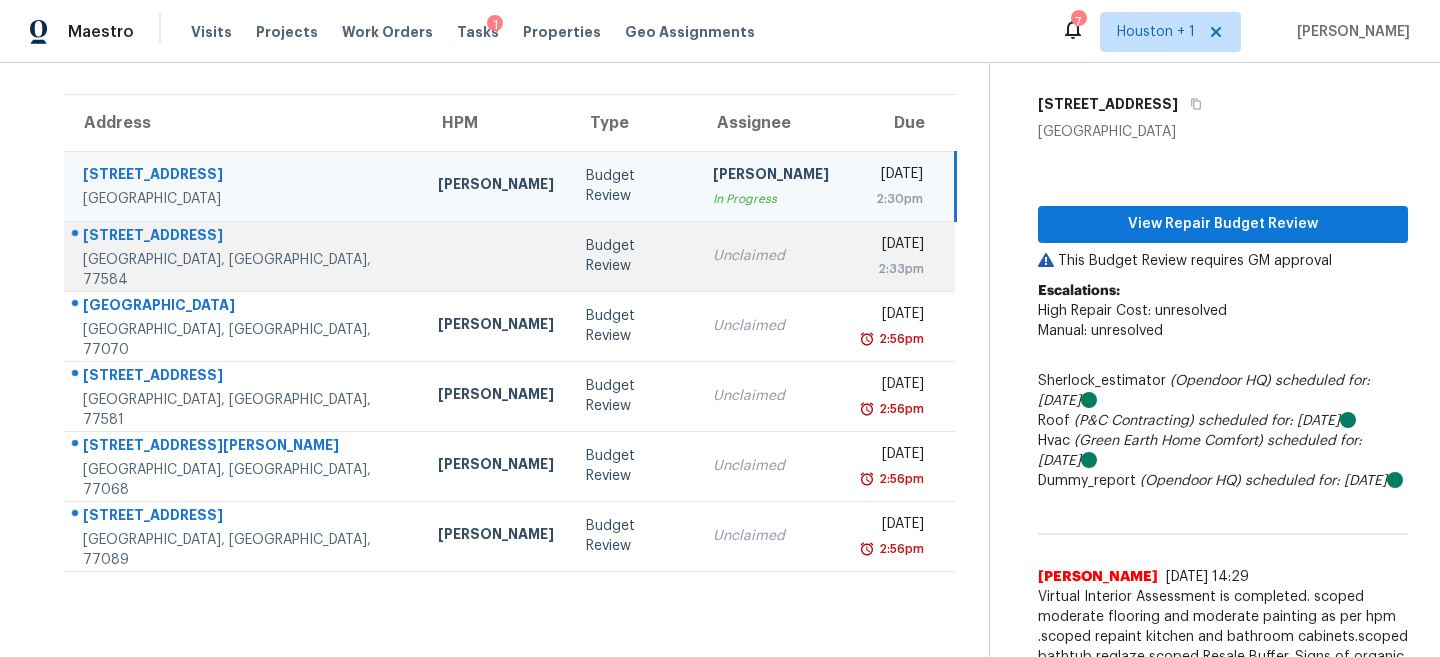 click on "Budget Review" at bounding box center [633, 256] 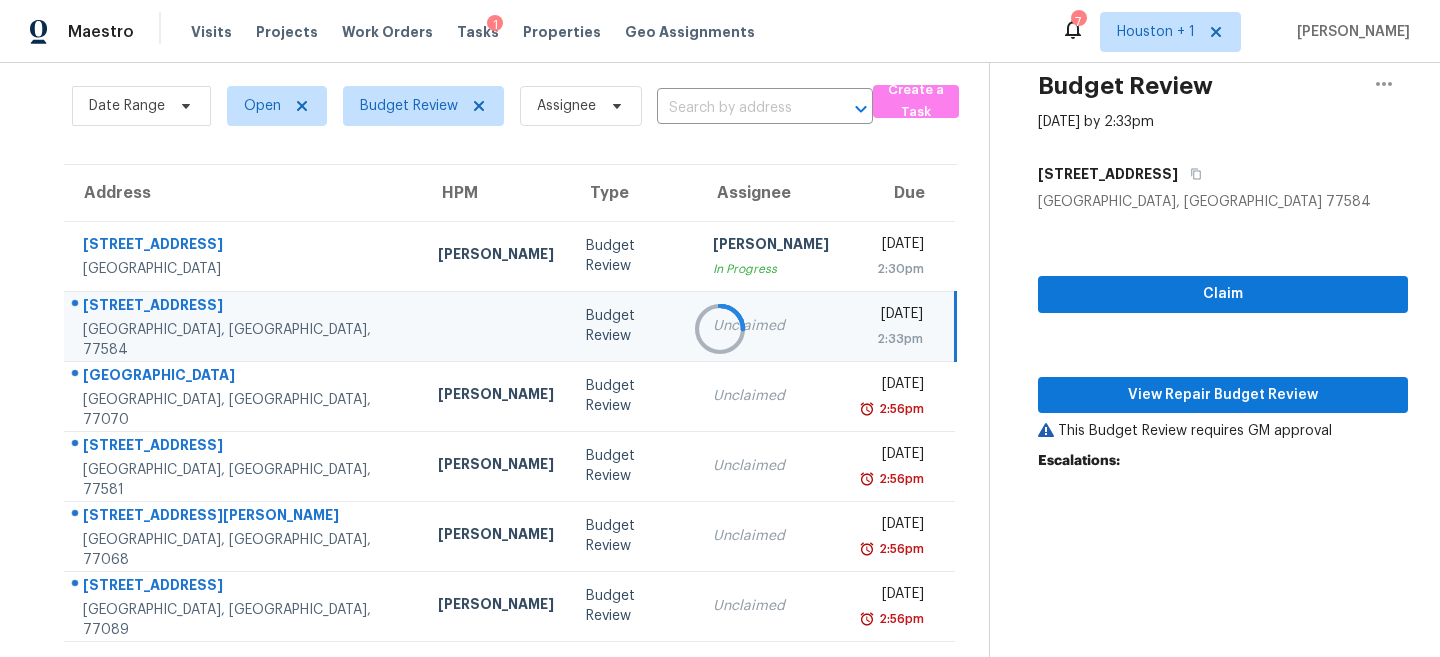 scroll, scrollTop: 137, scrollLeft: 0, axis: vertical 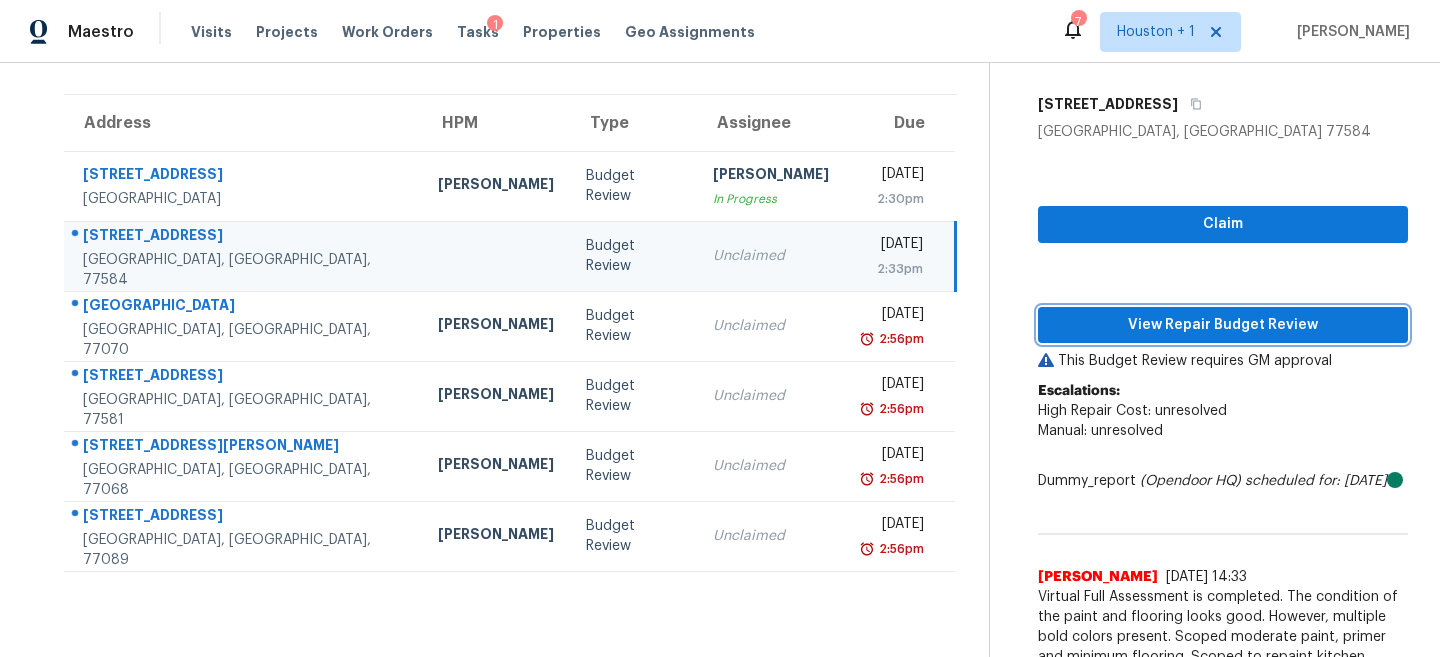 click on "View Repair Budget Review" at bounding box center (1223, 325) 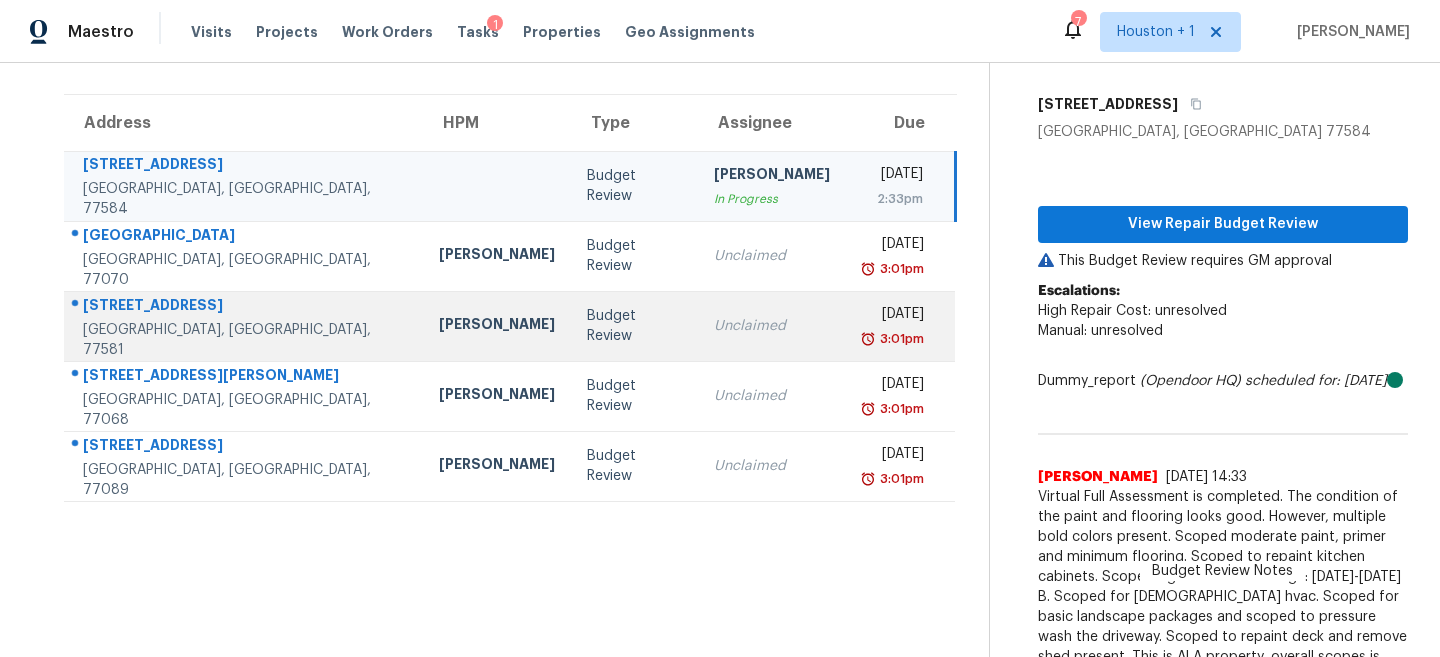 click on "Navid Ranjbar" at bounding box center [497, 326] 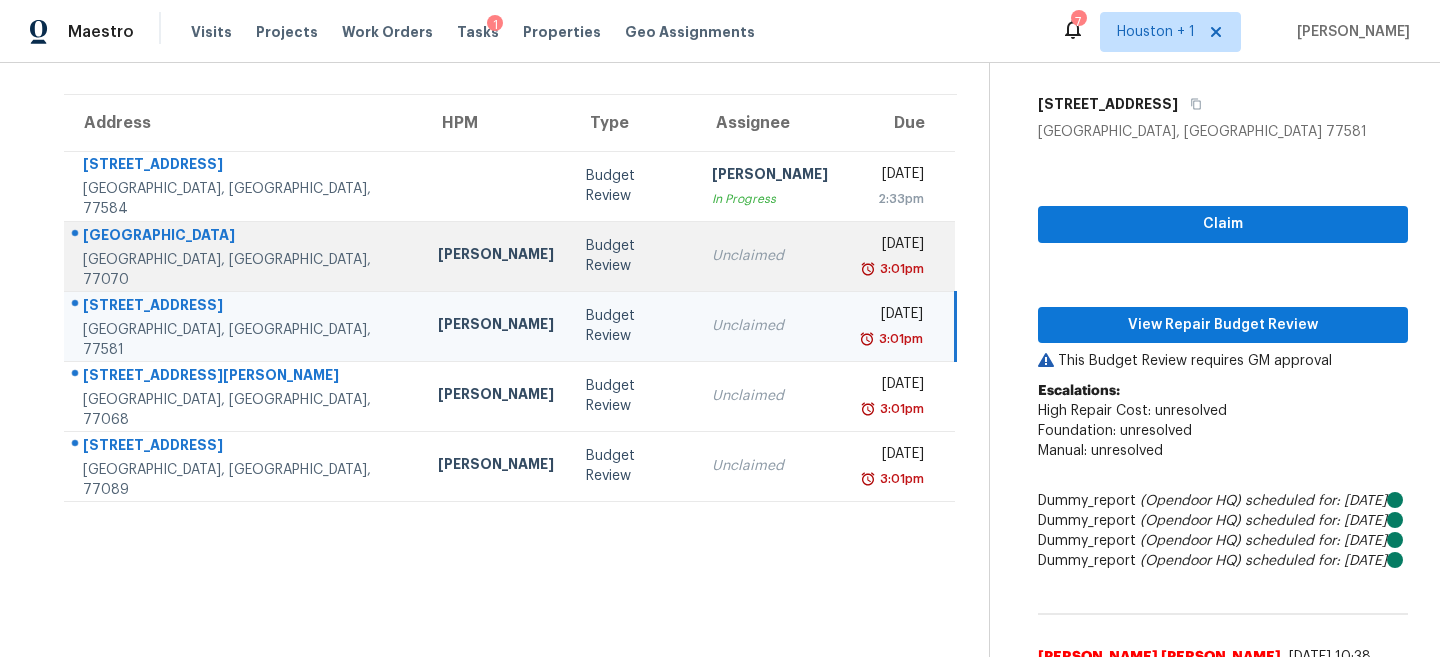 click on "Joseph Wolfe" at bounding box center [496, 256] 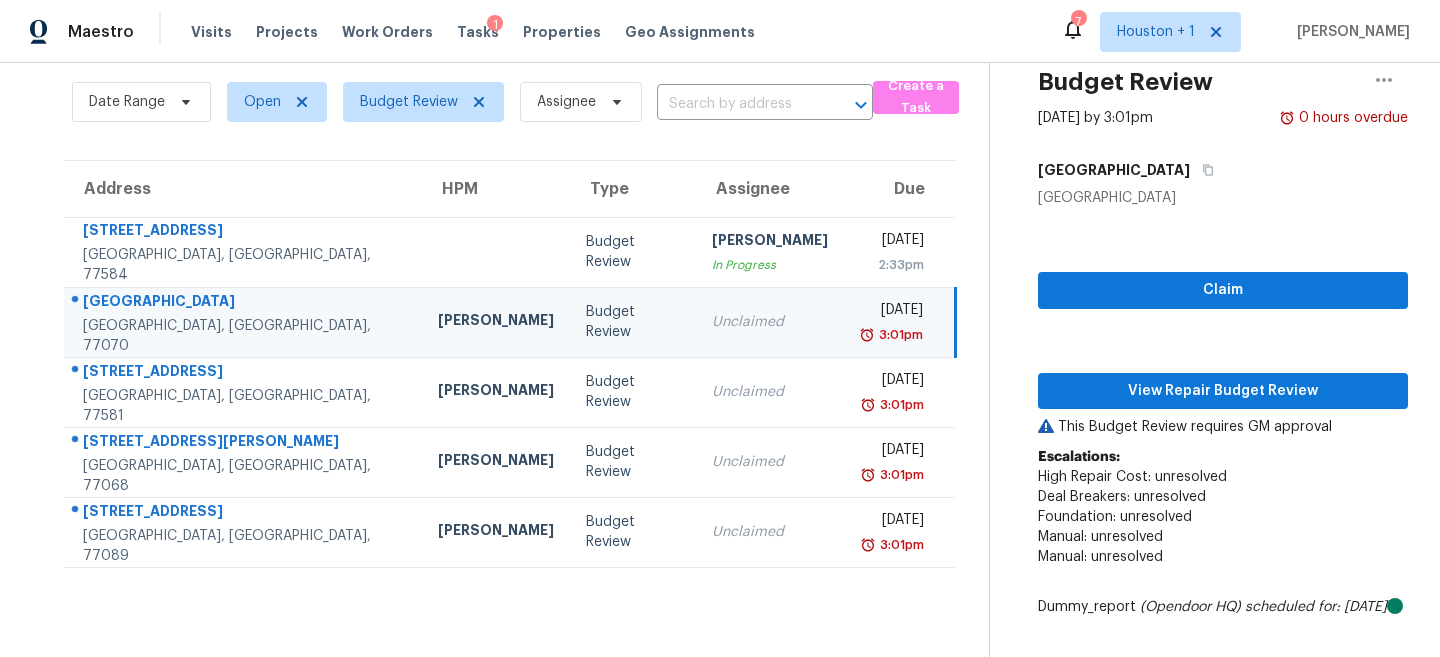 scroll, scrollTop: 137, scrollLeft: 0, axis: vertical 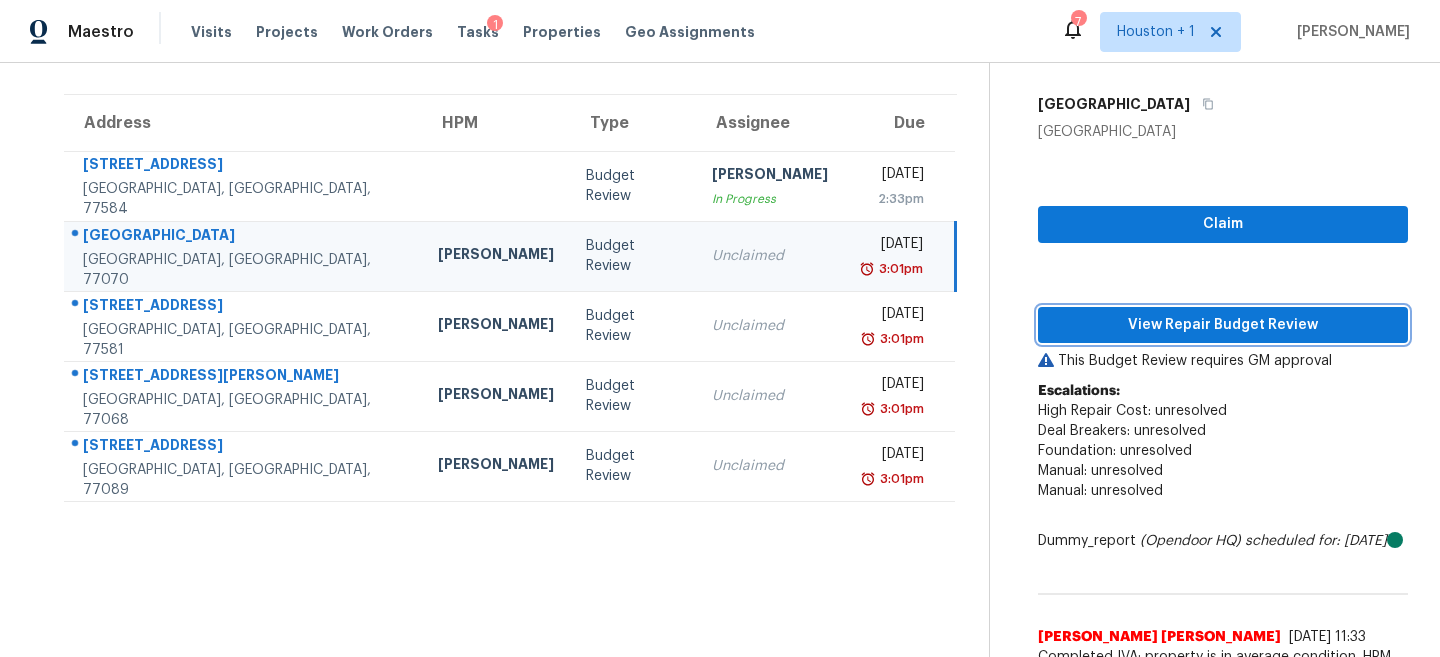 click on "View Repair Budget Review" at bounding box center (1223, 325) 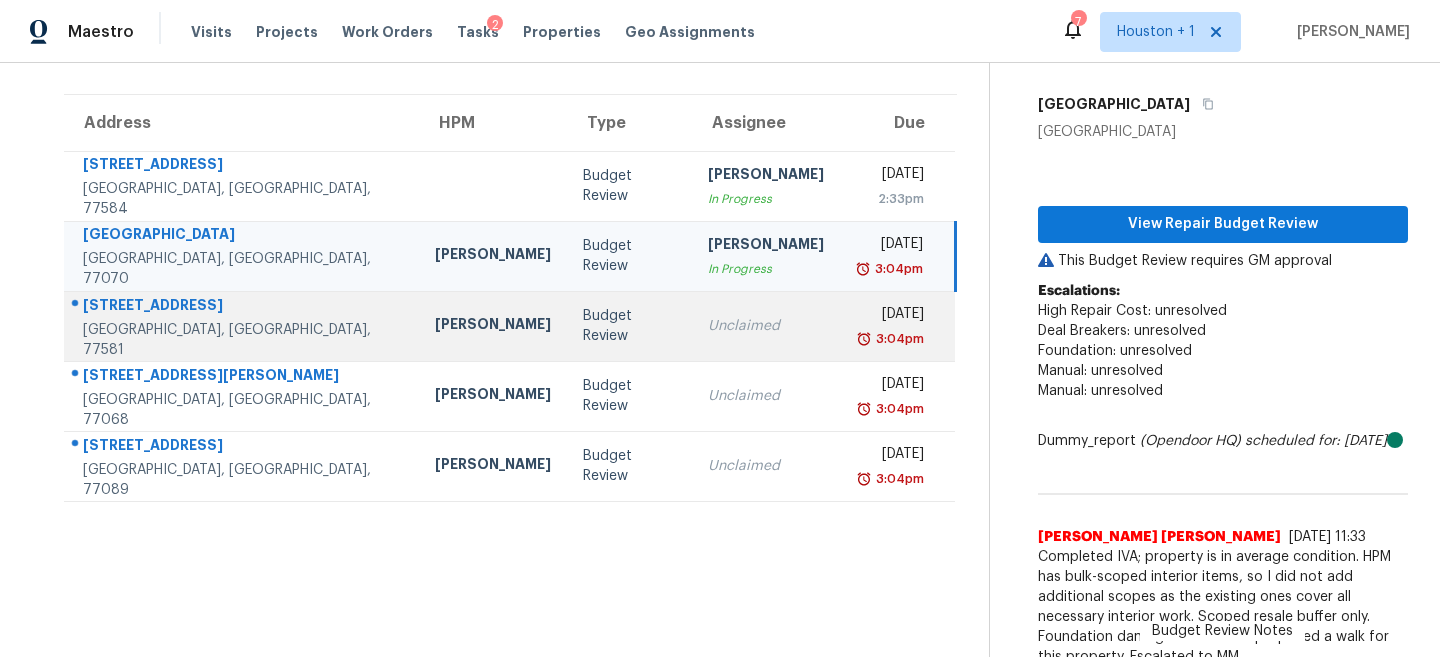 click on "Budget Review" at bounding box center [629, 326] 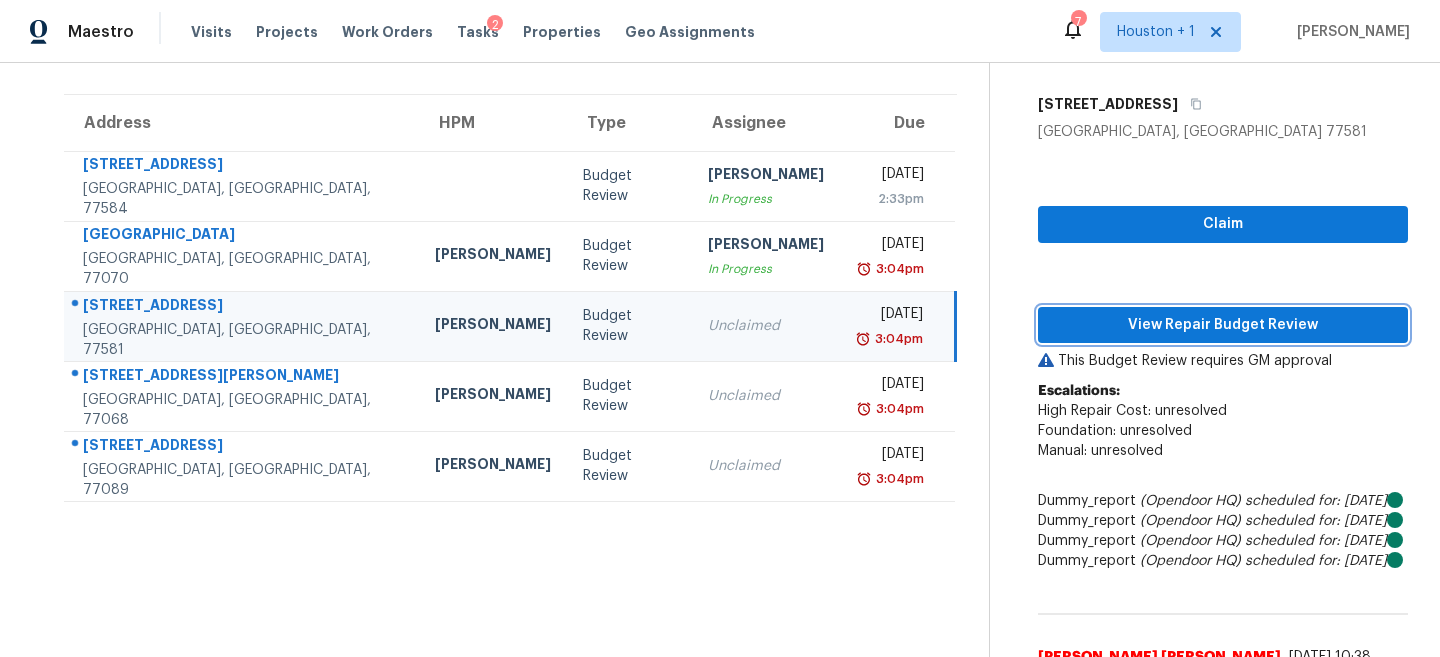 click on "View Repair Budget Review" at bounding box center [1223, 325] 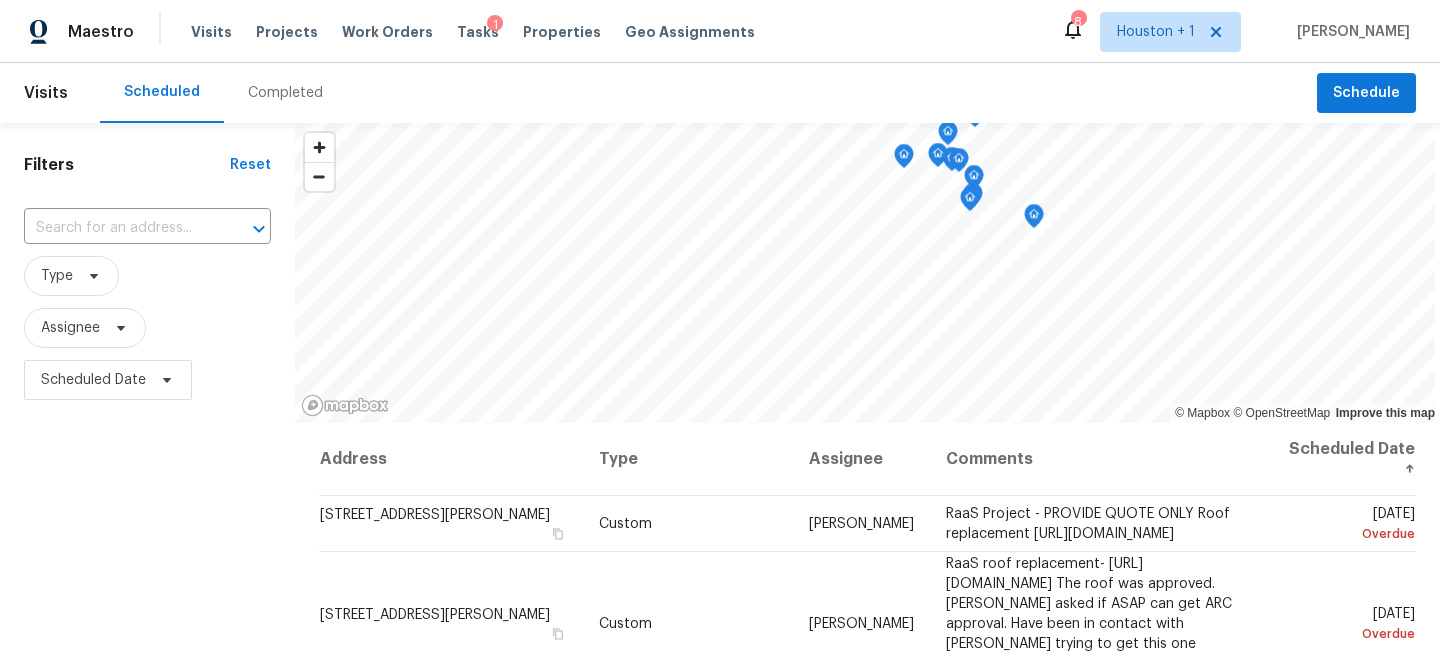 scroll, scrollTop: 0, scrollLeft: 0, axis: both 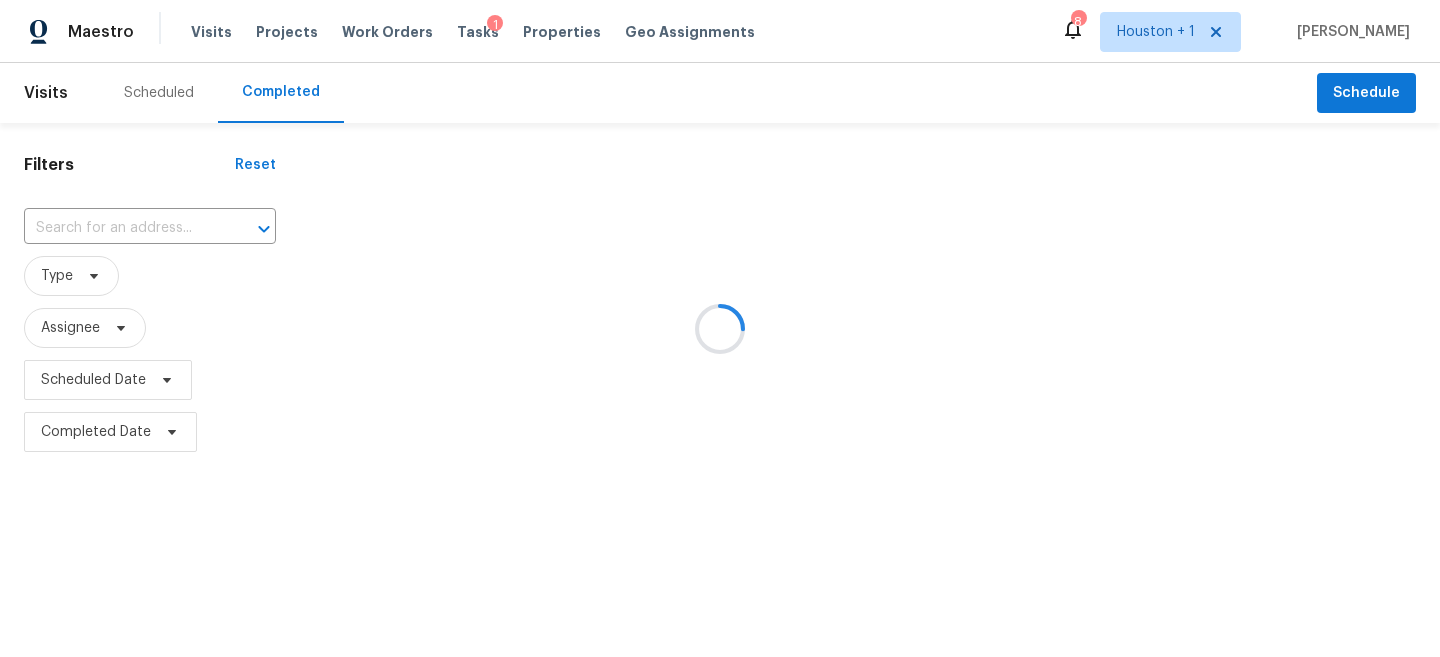 click at bounding box center [720, 328] 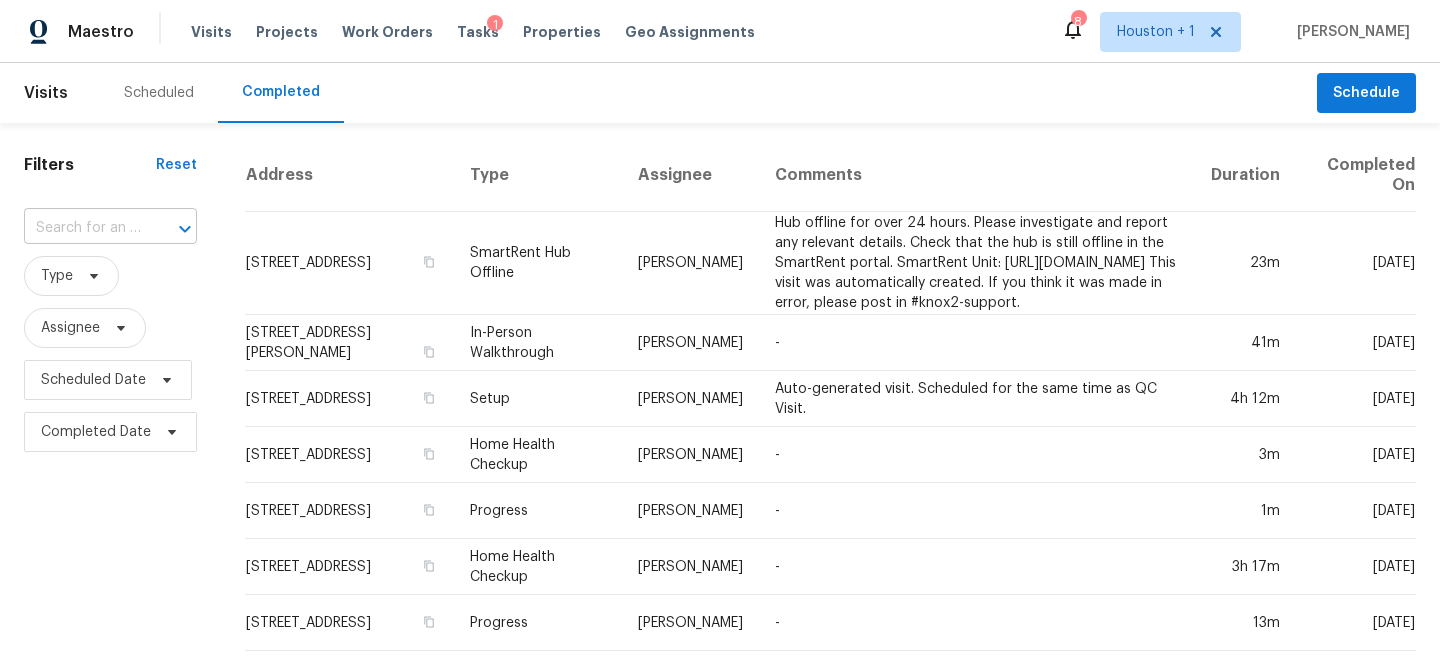 click at bounding box center [82, 228] 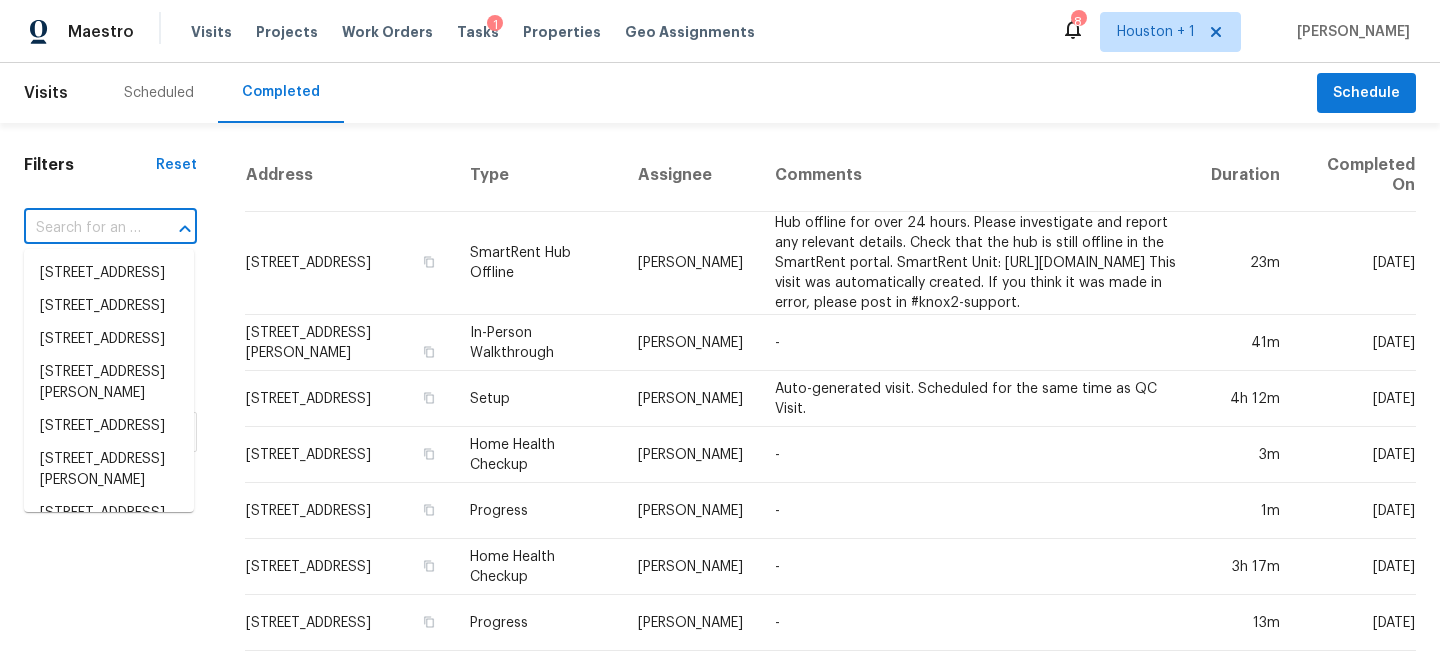 paste on "5719 Green Timbers Dr, Humble, TX 77346" 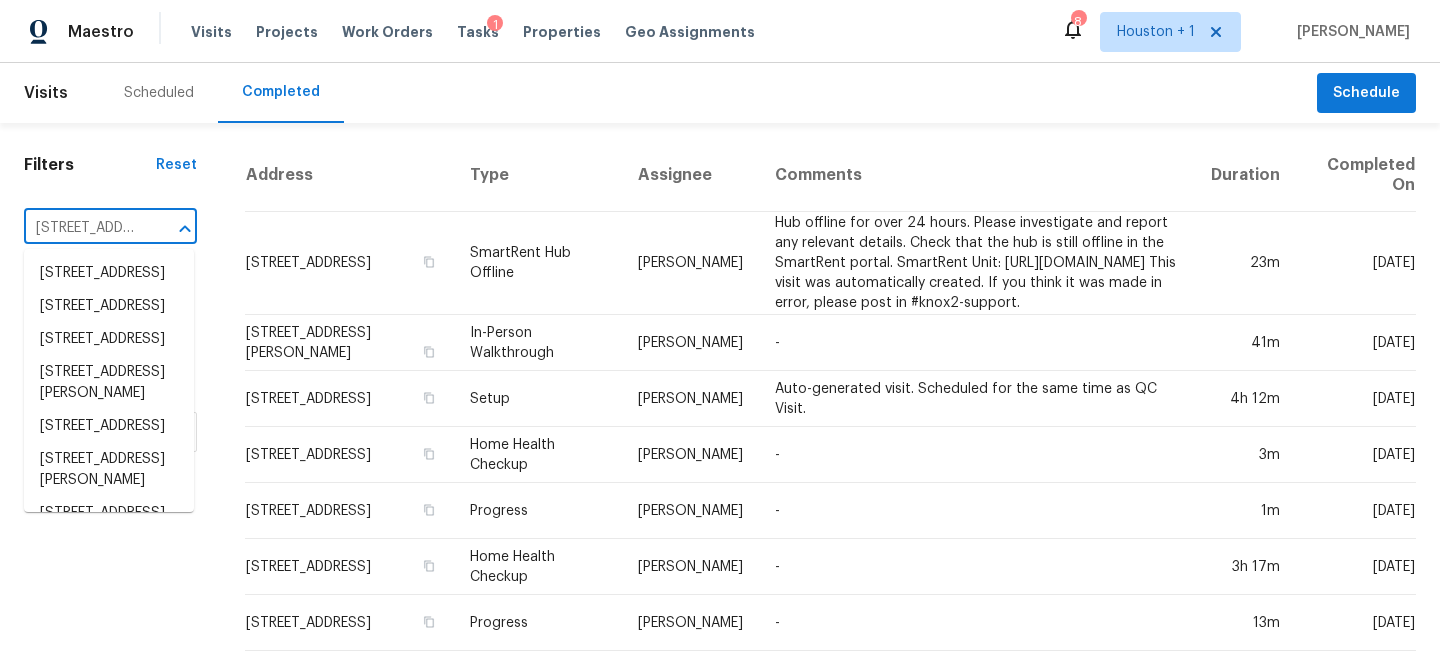 scroll, scrollTop: 0, scrollLeft: 172, axis: horizontal 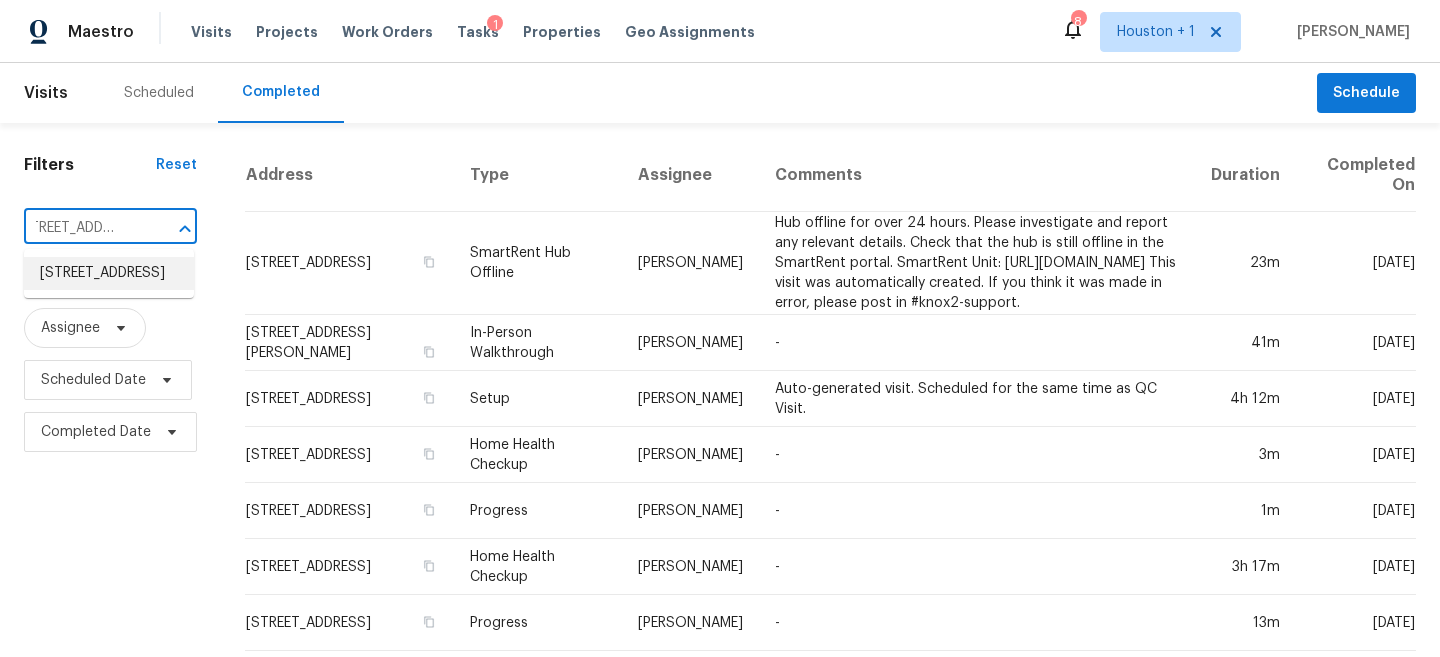 click on "5719 Green Timbers Dr, Humble, TX 77346" at bounding box center [109, 273] 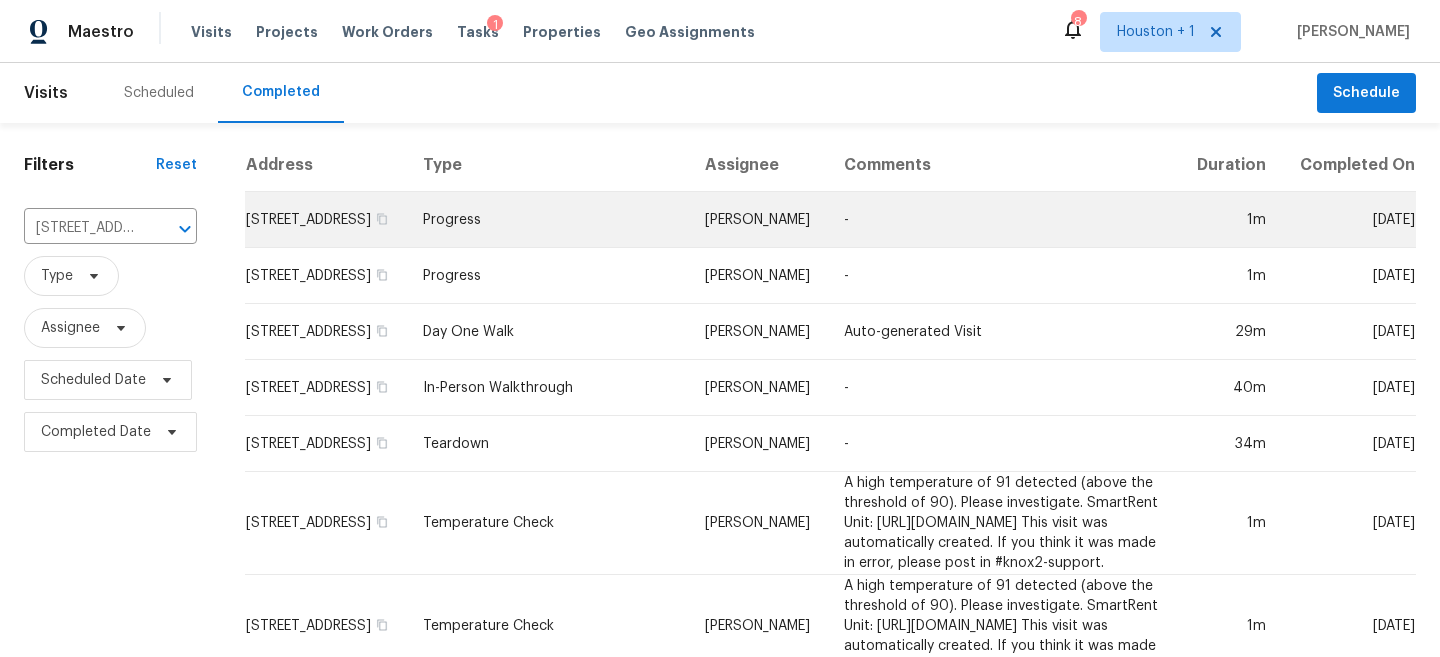 click on "-" at bounding box center [1003, 220] 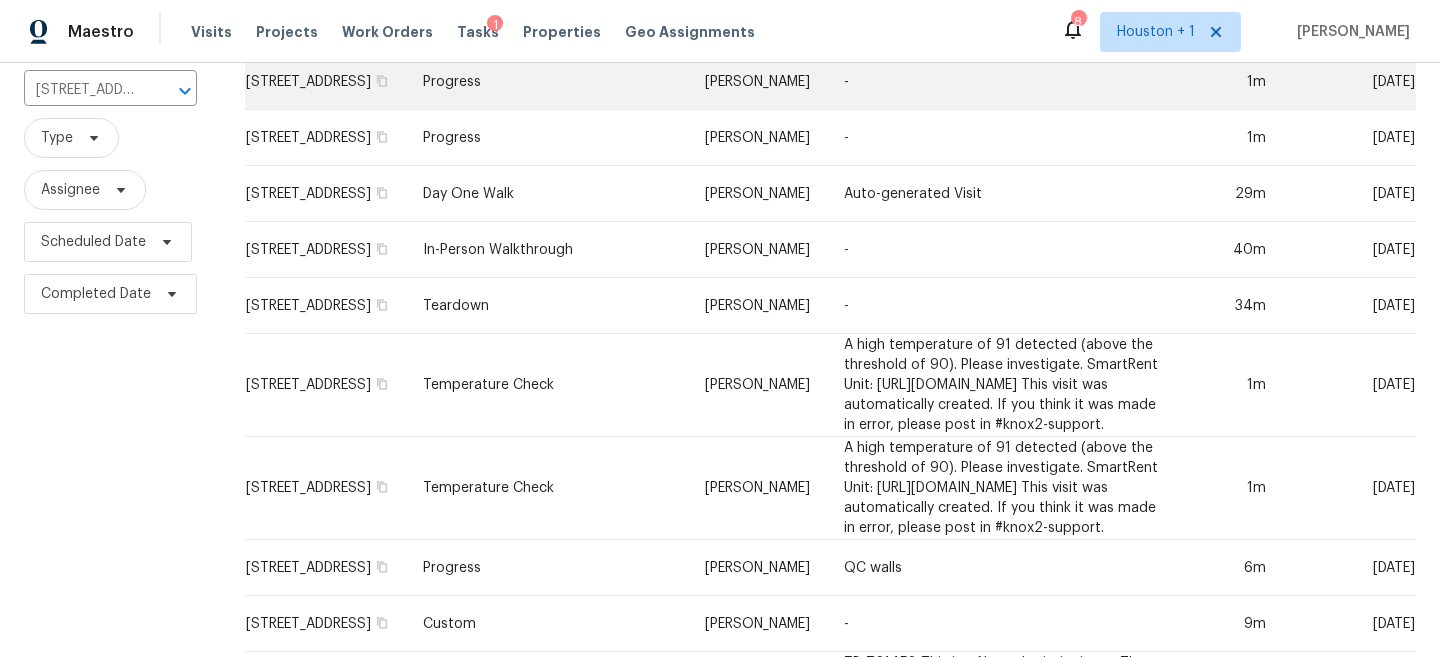scroll, scrollTop: 139, scrollLeft: 0, axis: vertical 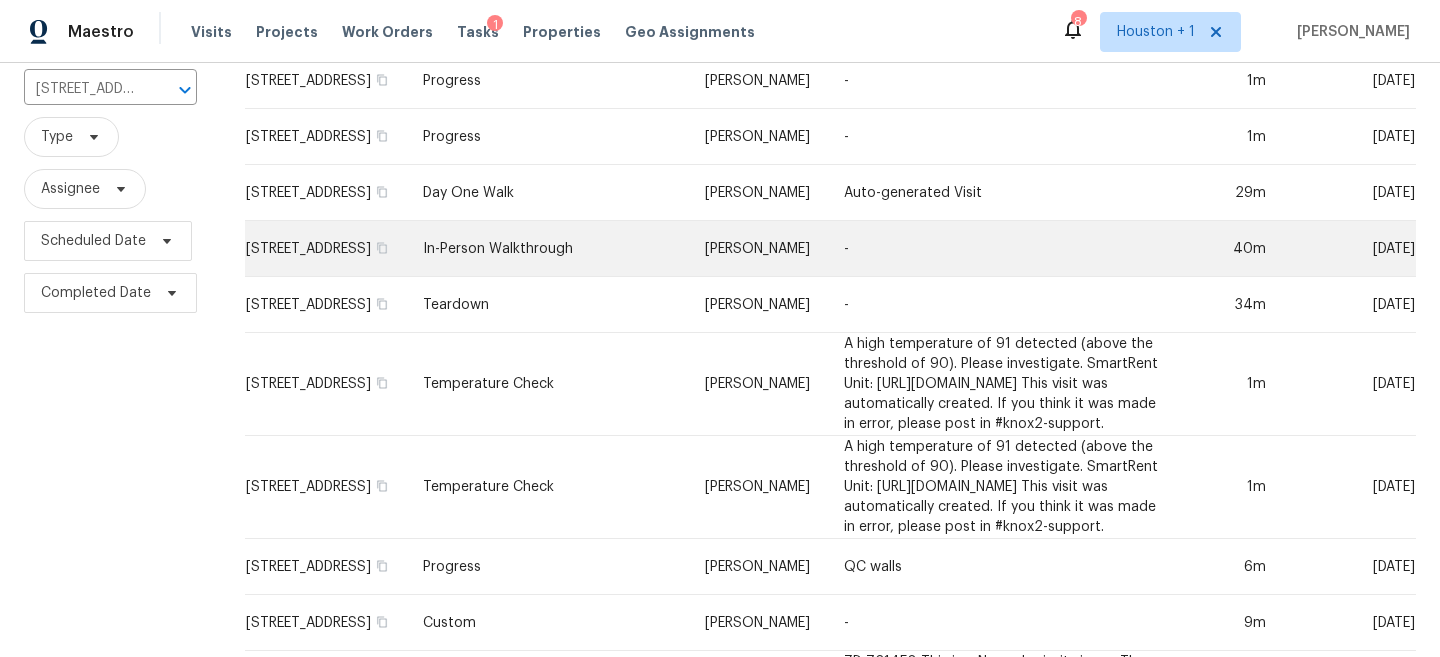 click on "[PERSON_NAME]" at bounding box center [758, 249] 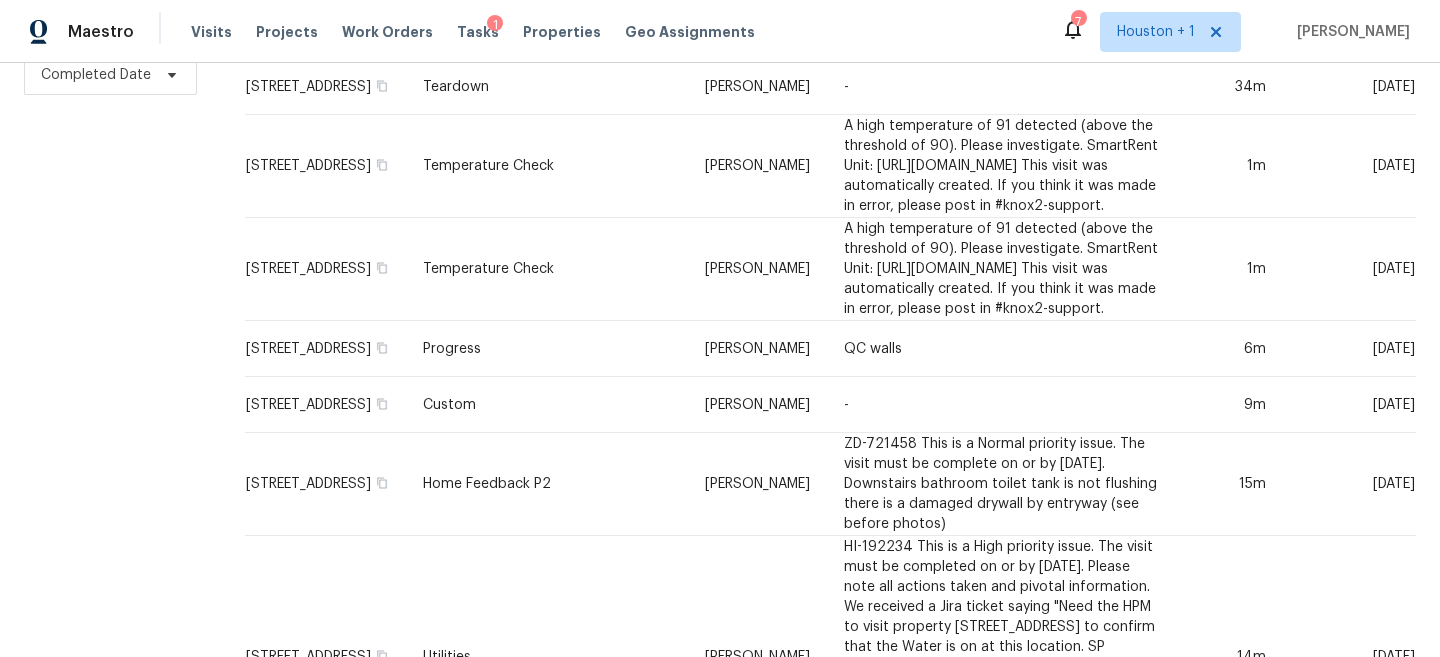 scroll, scrollTop: 0, scrollLeft: 0, axis: both 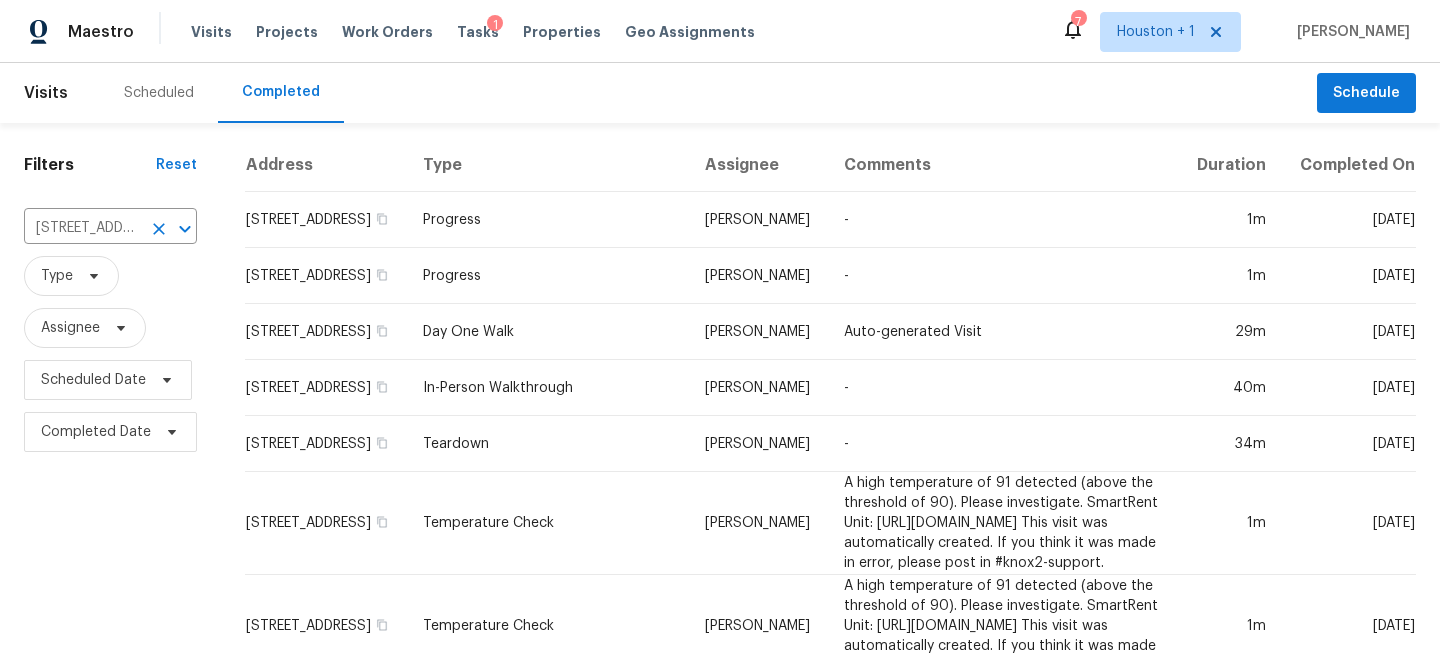 click on "5719 Green Timbers Dr, Humble, TX 77346 ​" at bounding box center [110, 228] 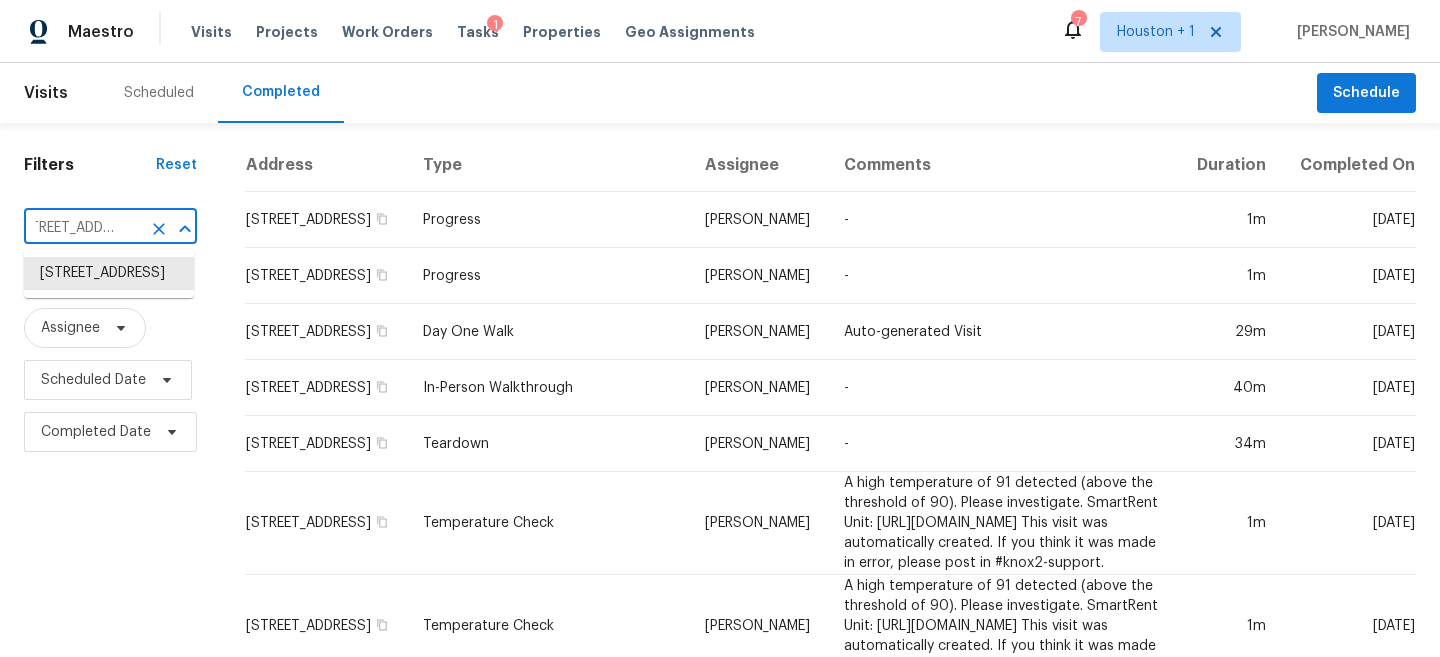 click on "5719 Green Timbers Dr, Humble, TX 77346 ​" at bounding box center (110, 228) 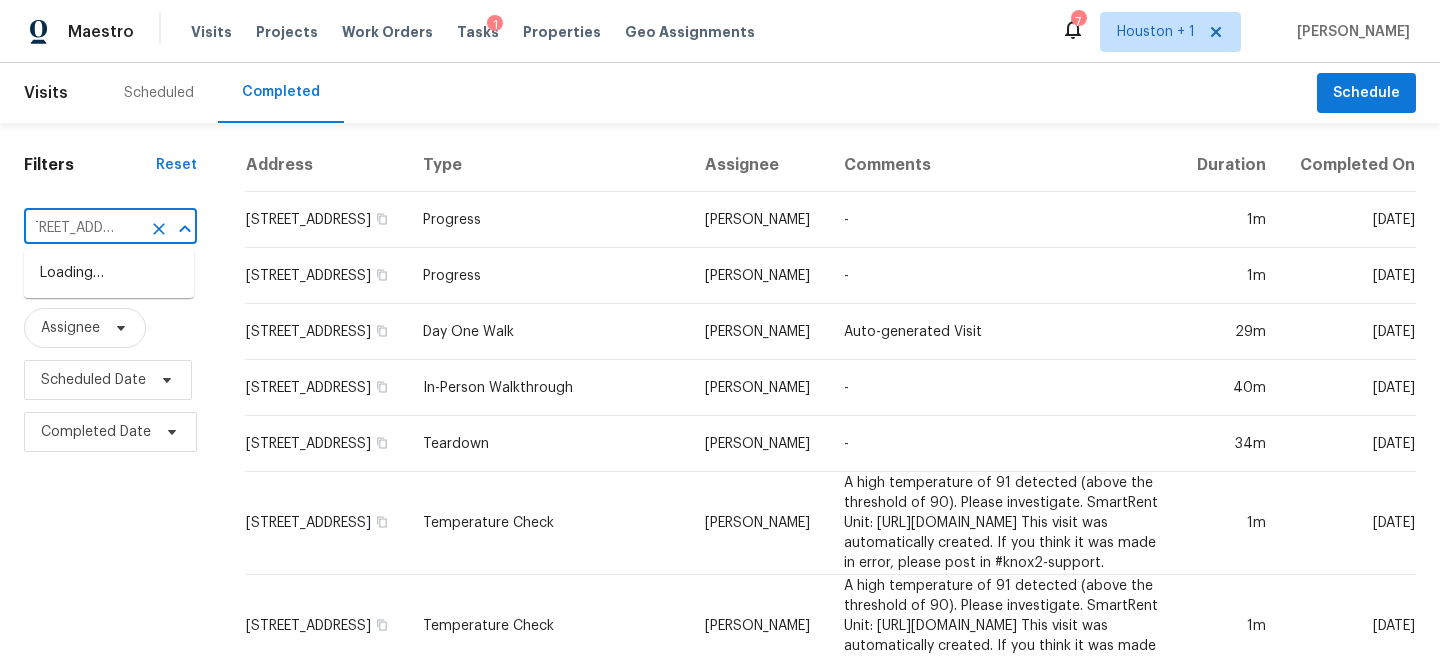 scroll, scrollTop: 0, scrollLeft: 191, axis: horizontal 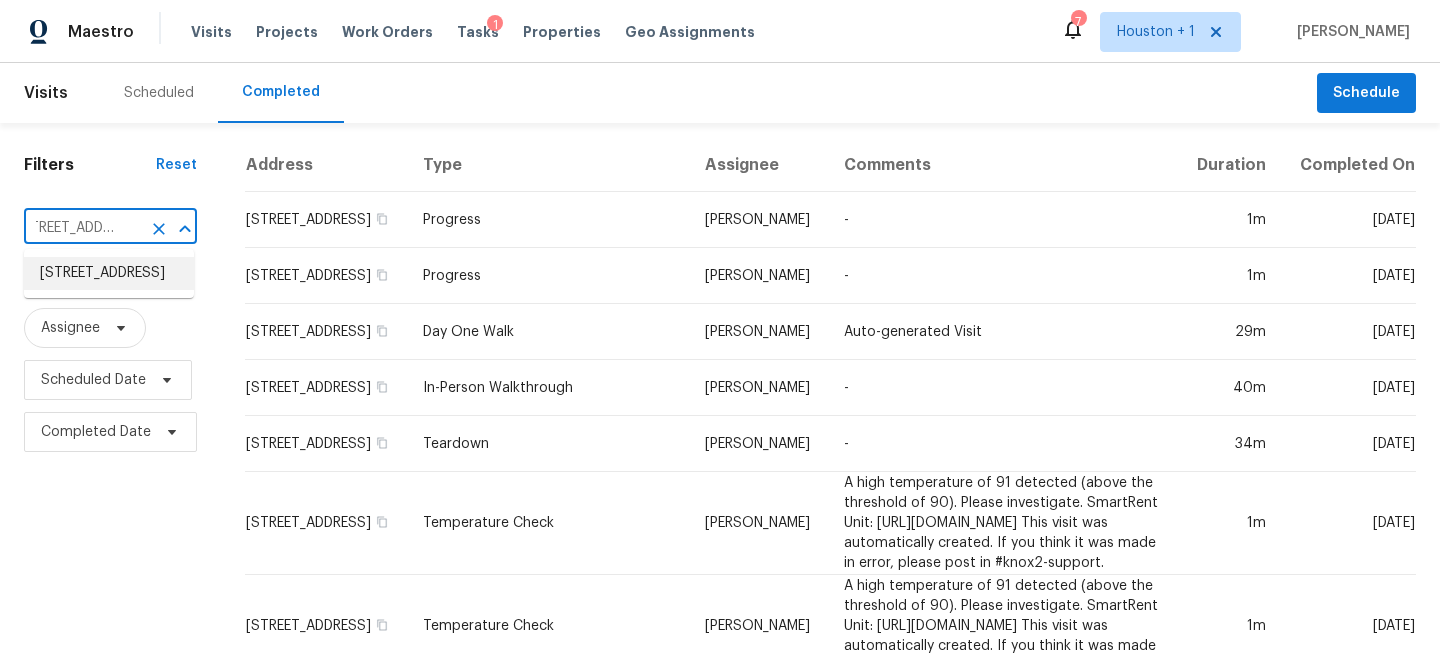 click on "10302 Wayward Wind Ln, Houston, TX 77064" at bounding box center (109, 273) 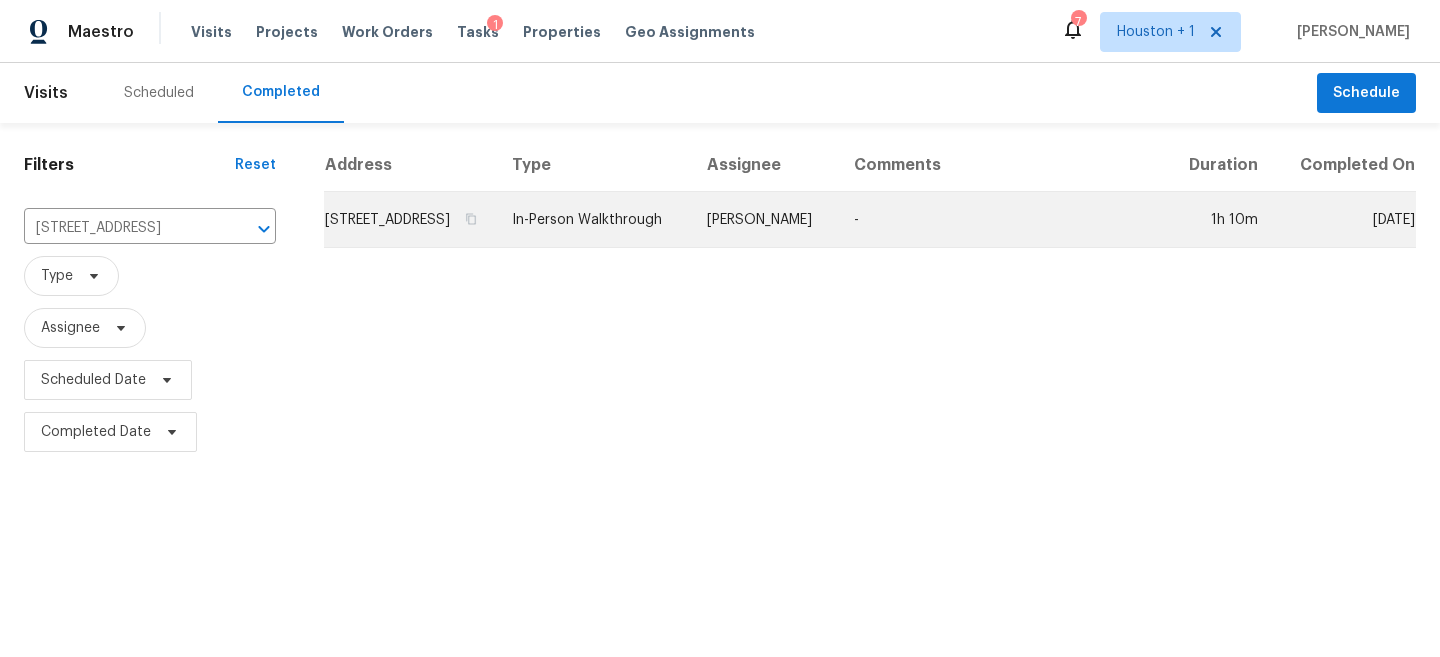 click on "Joseph Wolfe" at bounding box center (764, 220) 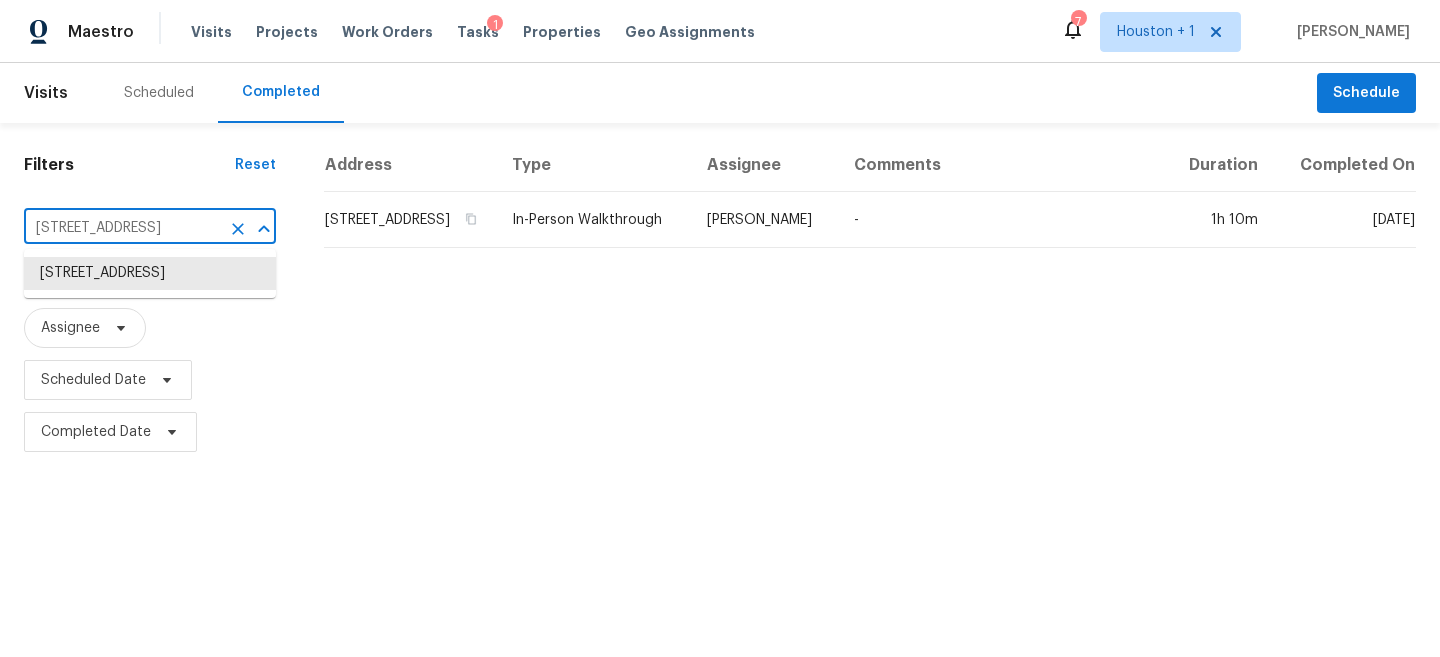 click on "10302 Wayward Wind Ln, Houston, TX 77064" at bounding box center (122, 228) 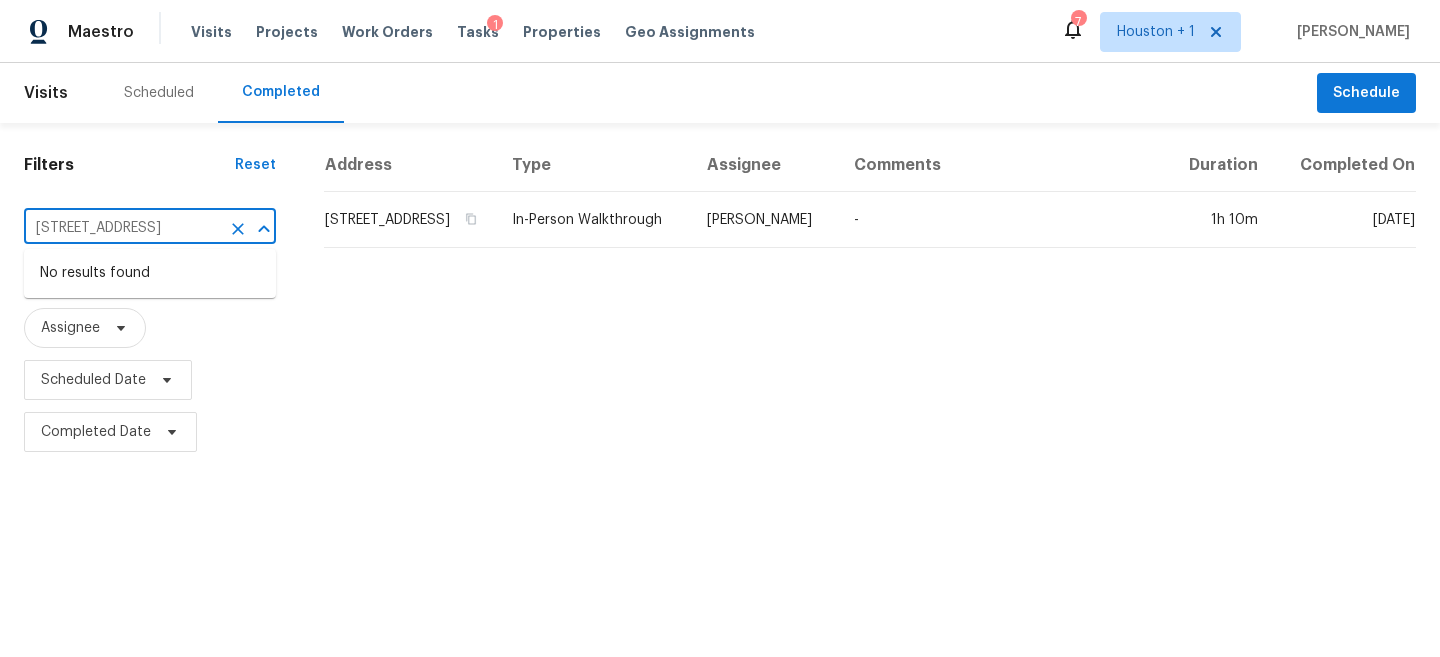 type on "10302 Wayward Wind Ln, Houston, TX 77064" 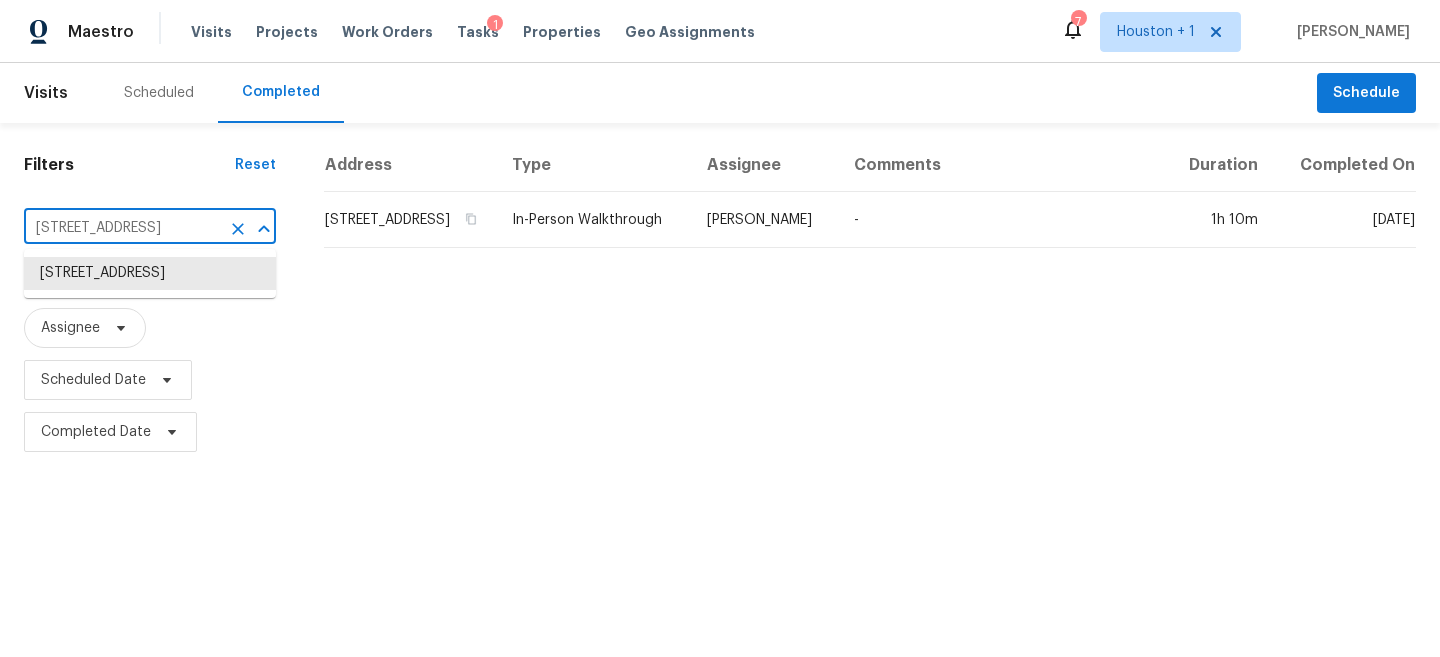 click on "10302 Wayward Wind Ln, Houston, TX 77064" at bounding box center [122, 228] 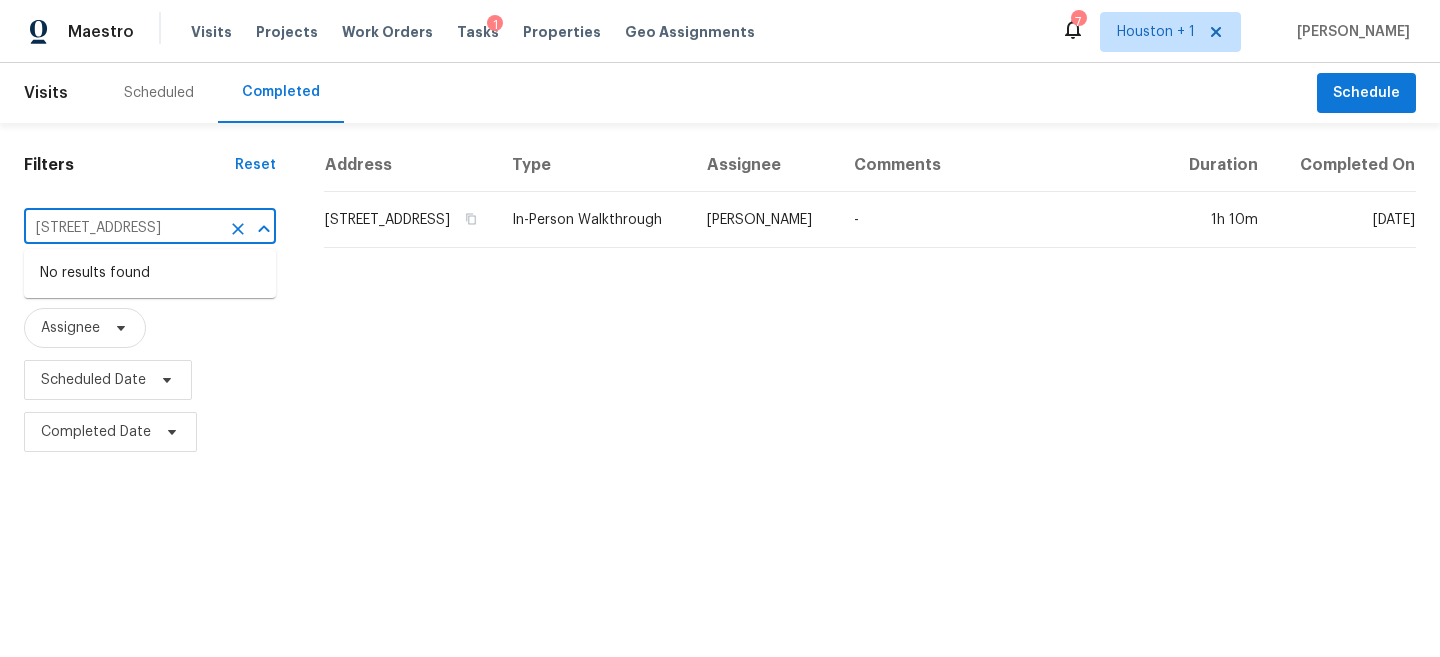 scroll, scrollTop: 0, scrollLeft: 63, axis: horizontal 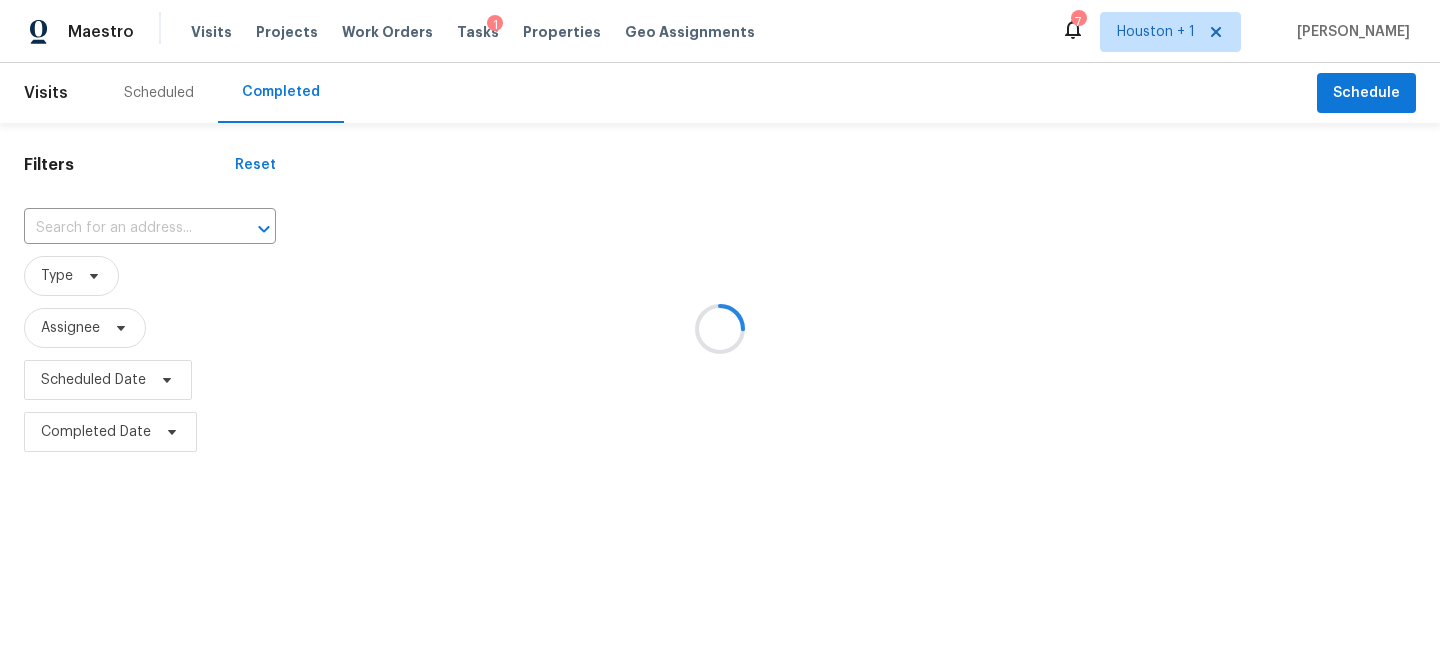 click at bounding box center (720, 328) 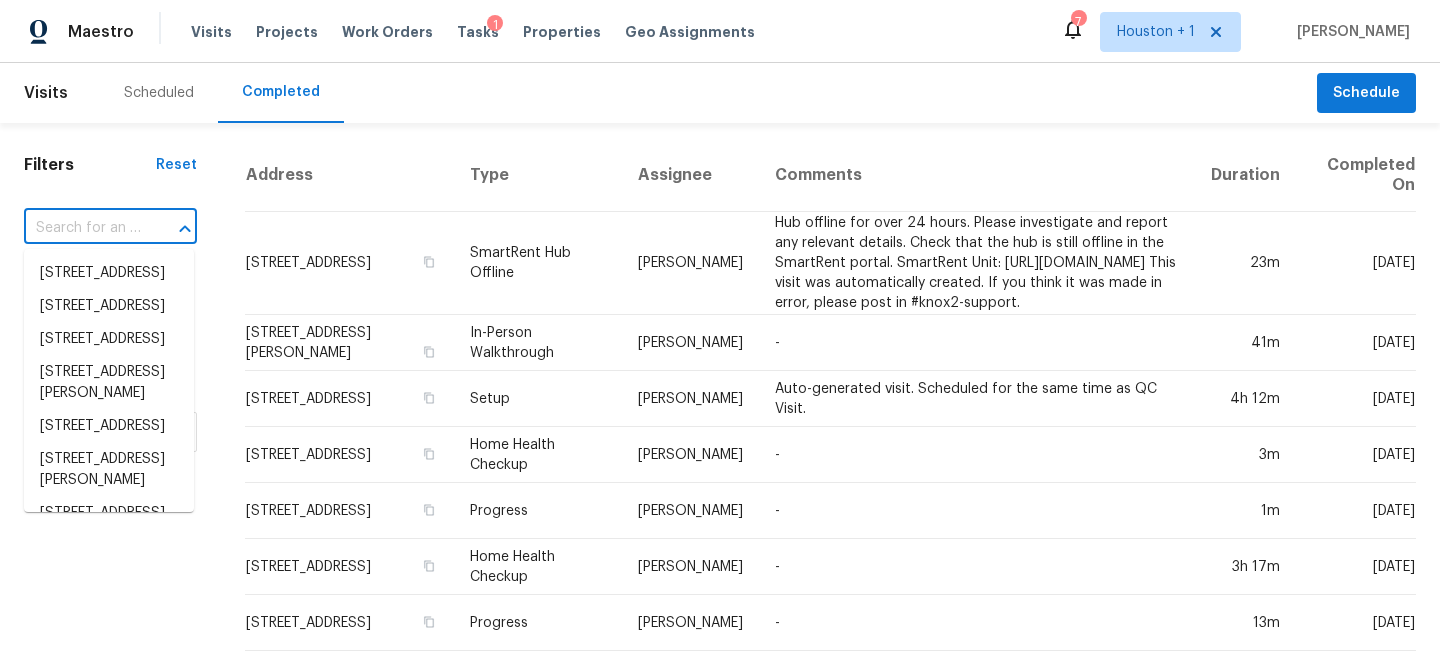 click at bounding box center [82, 228] 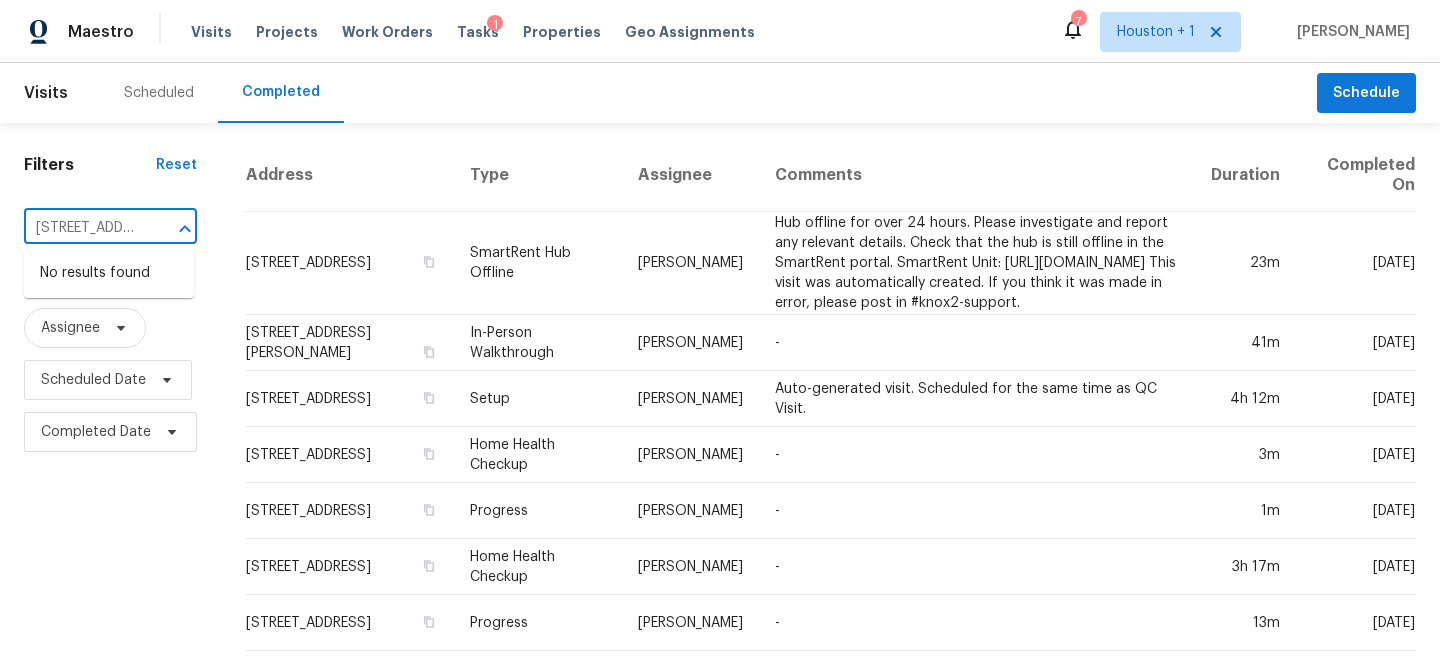 scroll, scrollTop: 0, scrollLeft: 145, axis: horizontal 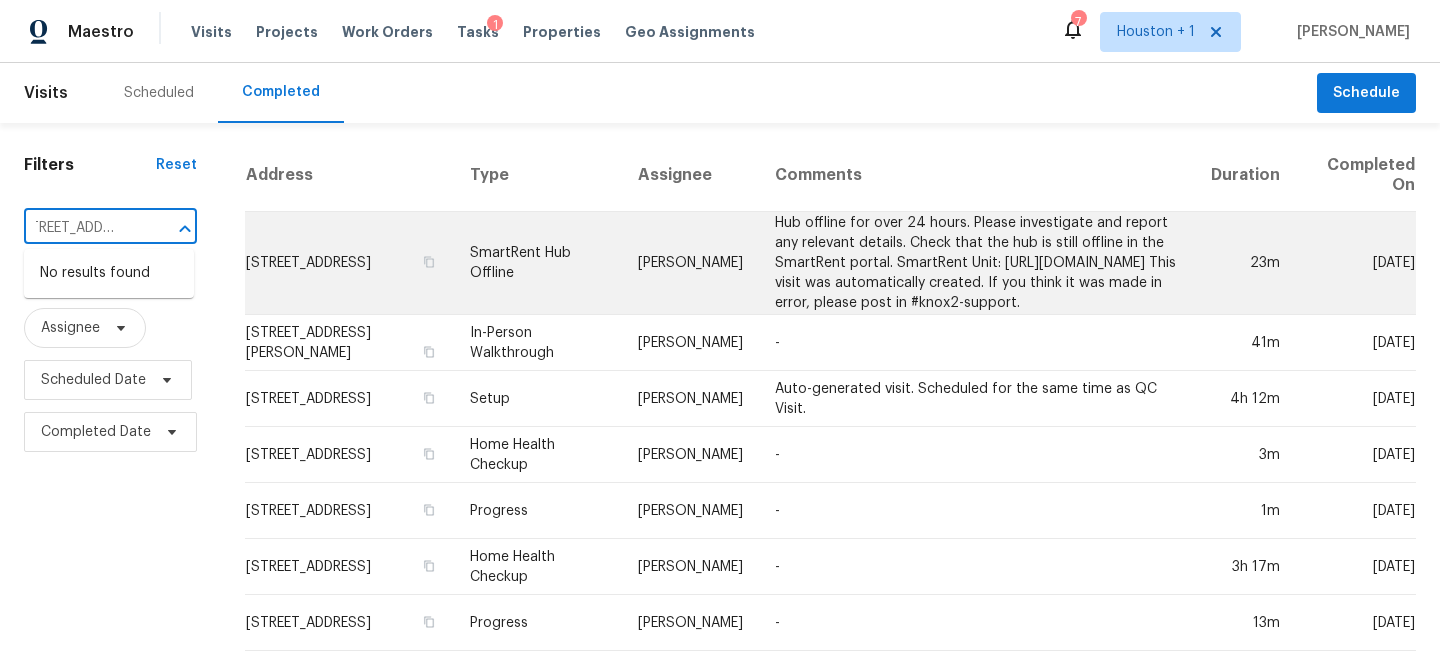 drag, startPoint x: 84, startPoint y: 226, endPoint x: 276, endPoint y: 216, distance: 192.26024 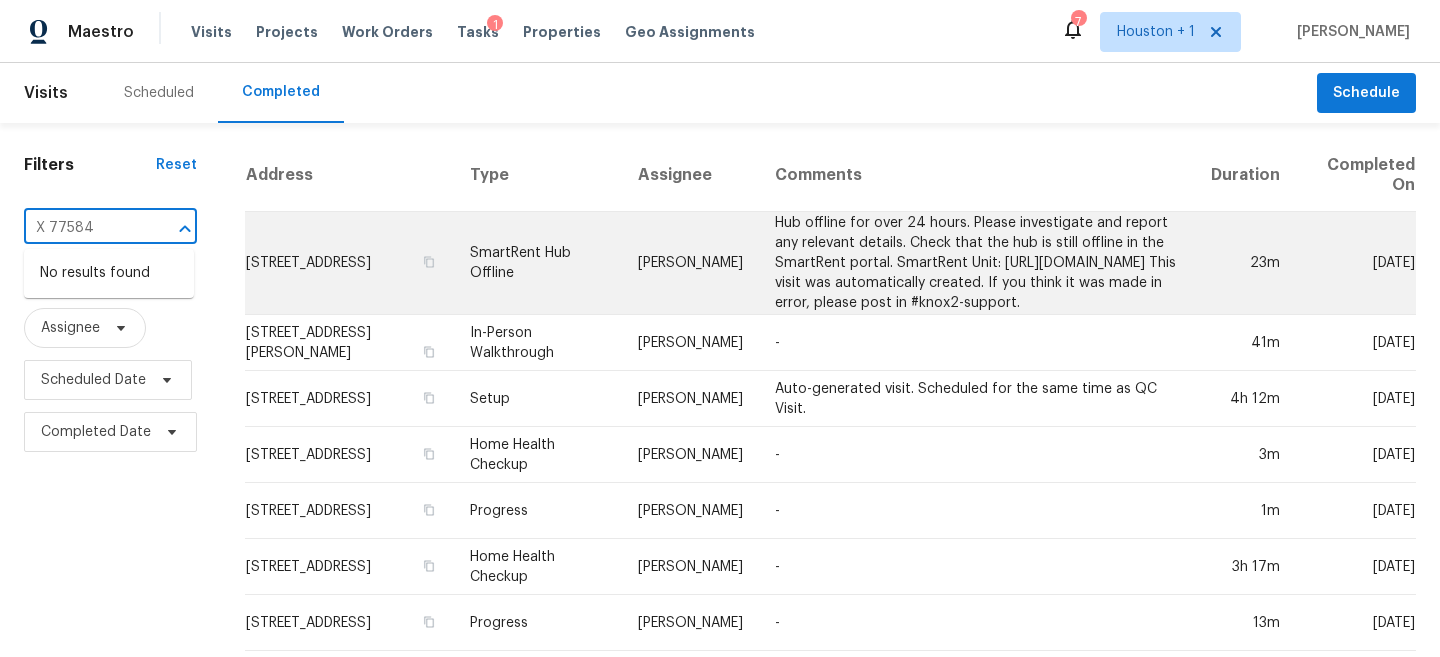 scroll, scrollTop: 0, scrollLeft: 0, axis: both 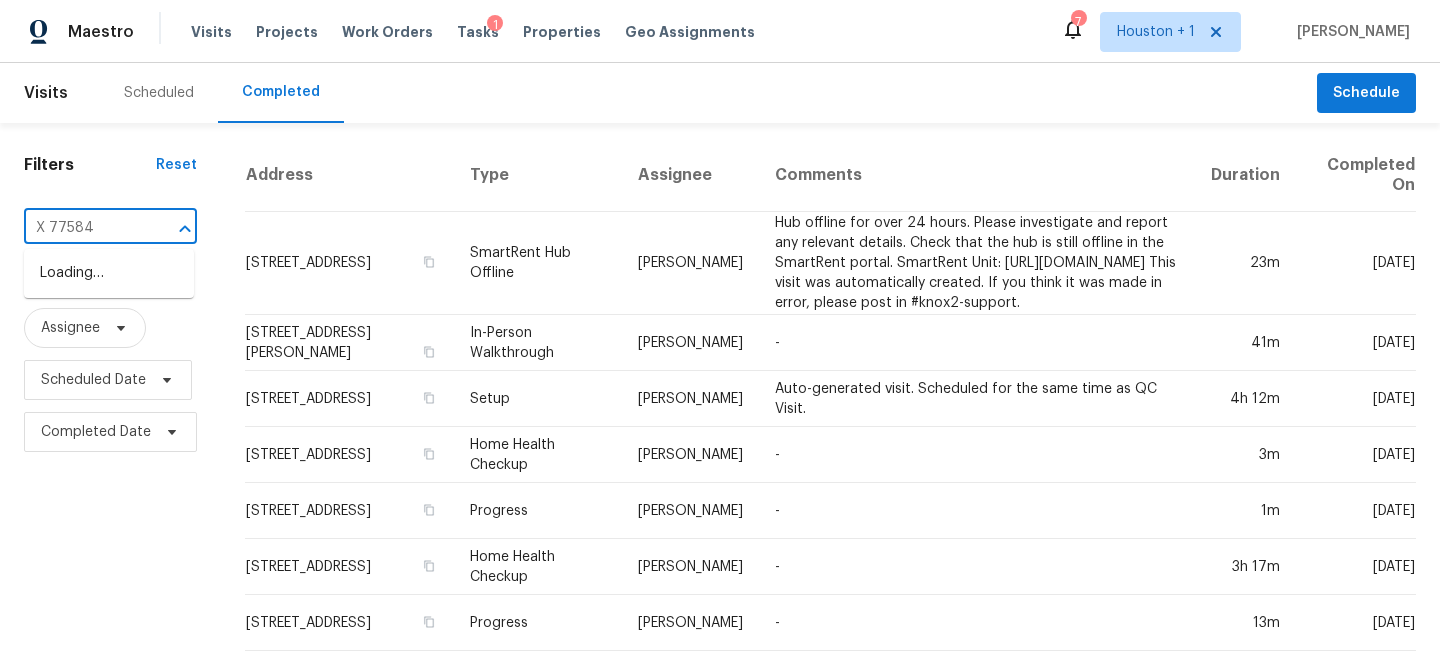 click on "X 77584" at bounding box center (82, 228) 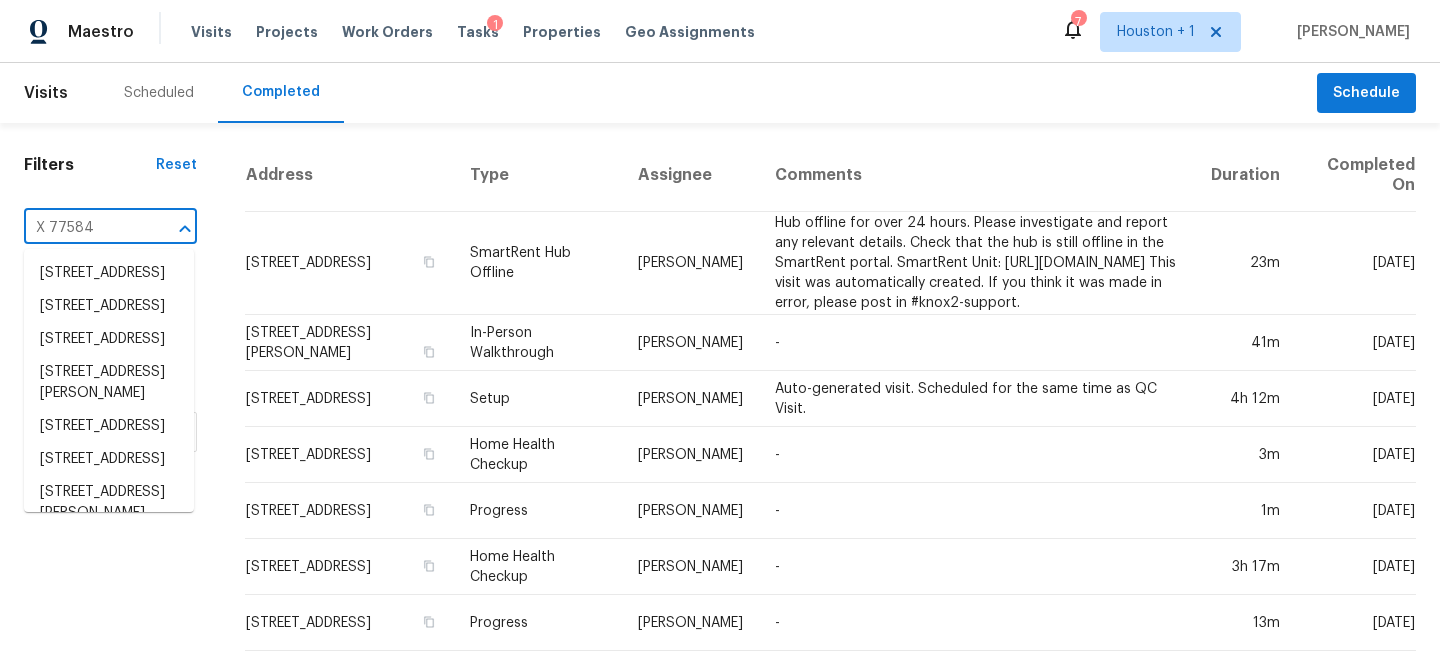 paste 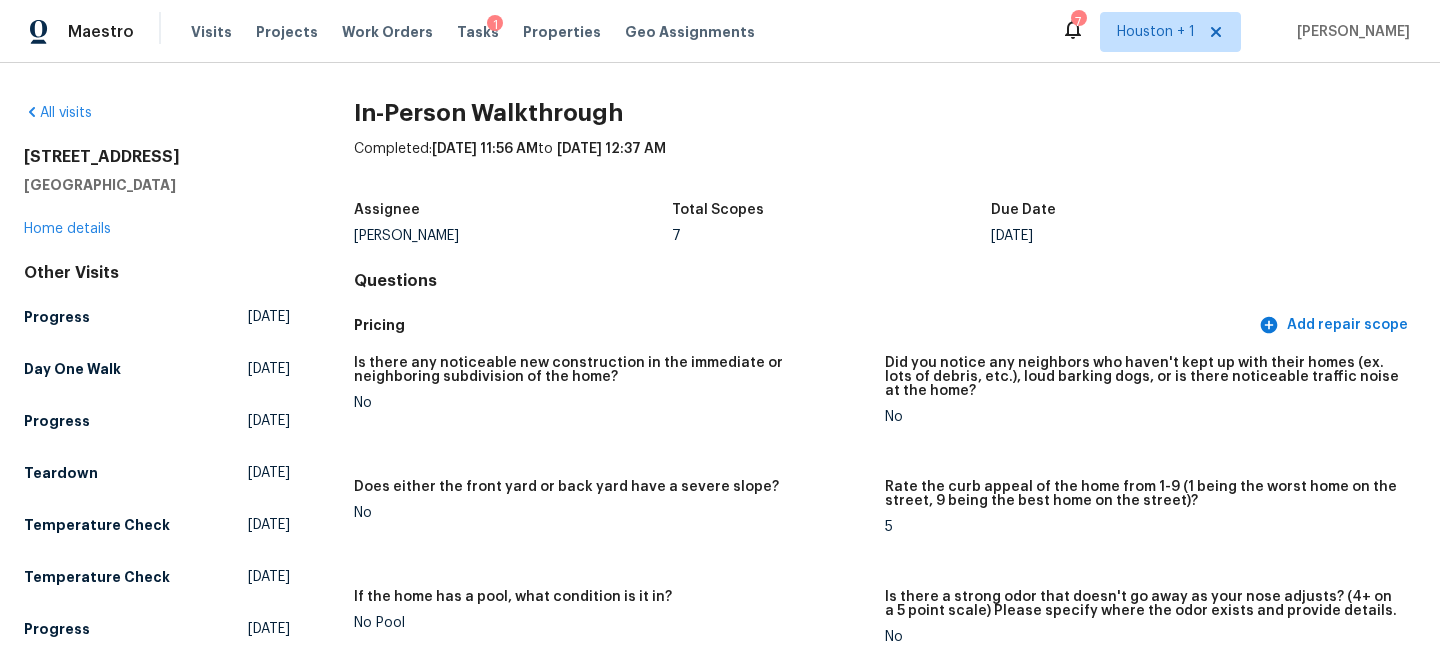 scroll, scrollTop: 0, scrollLeft: 0, axis: both 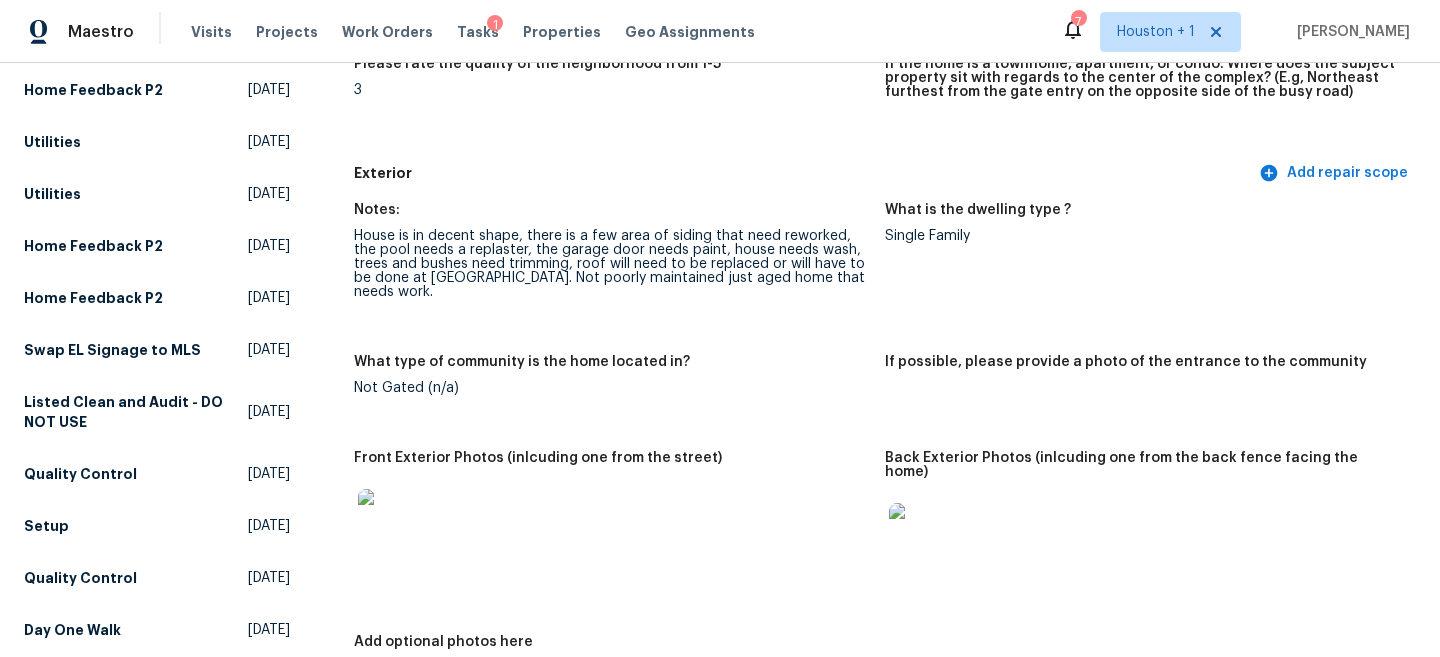click at bounding box center [390, 521] 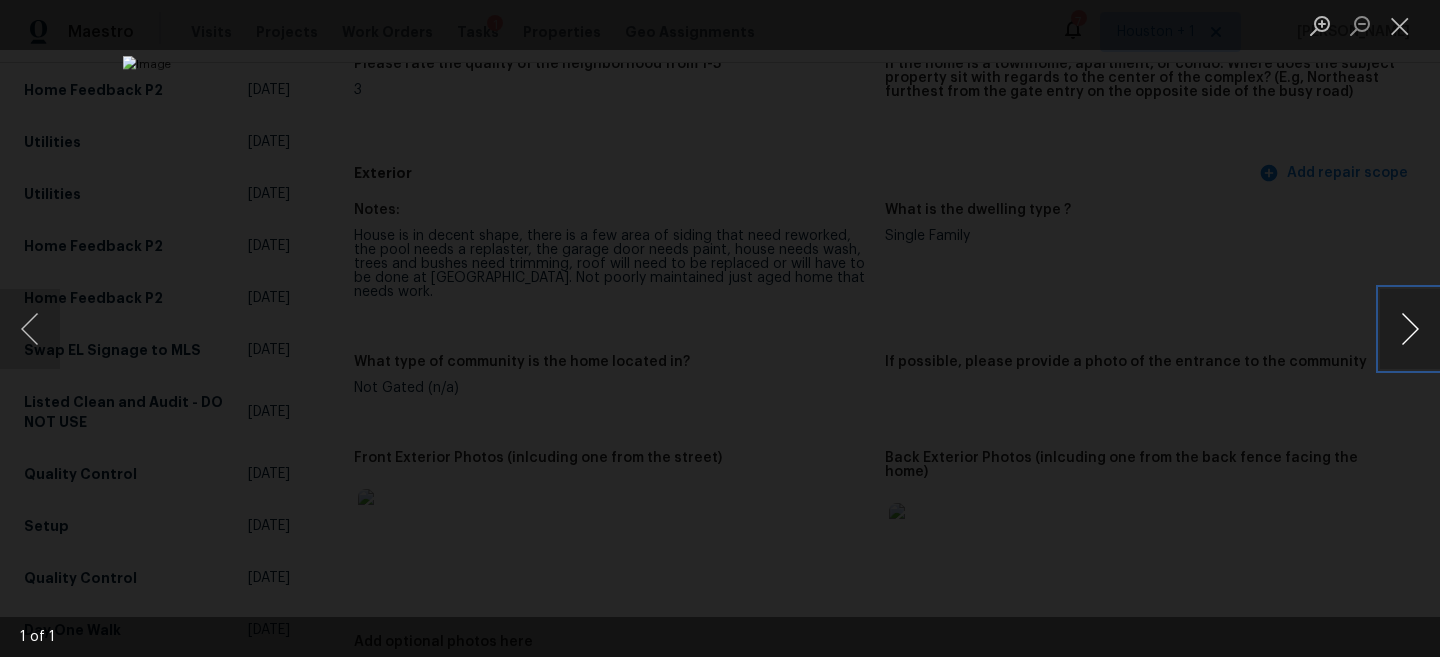 click at bounding box center (1410, 329) 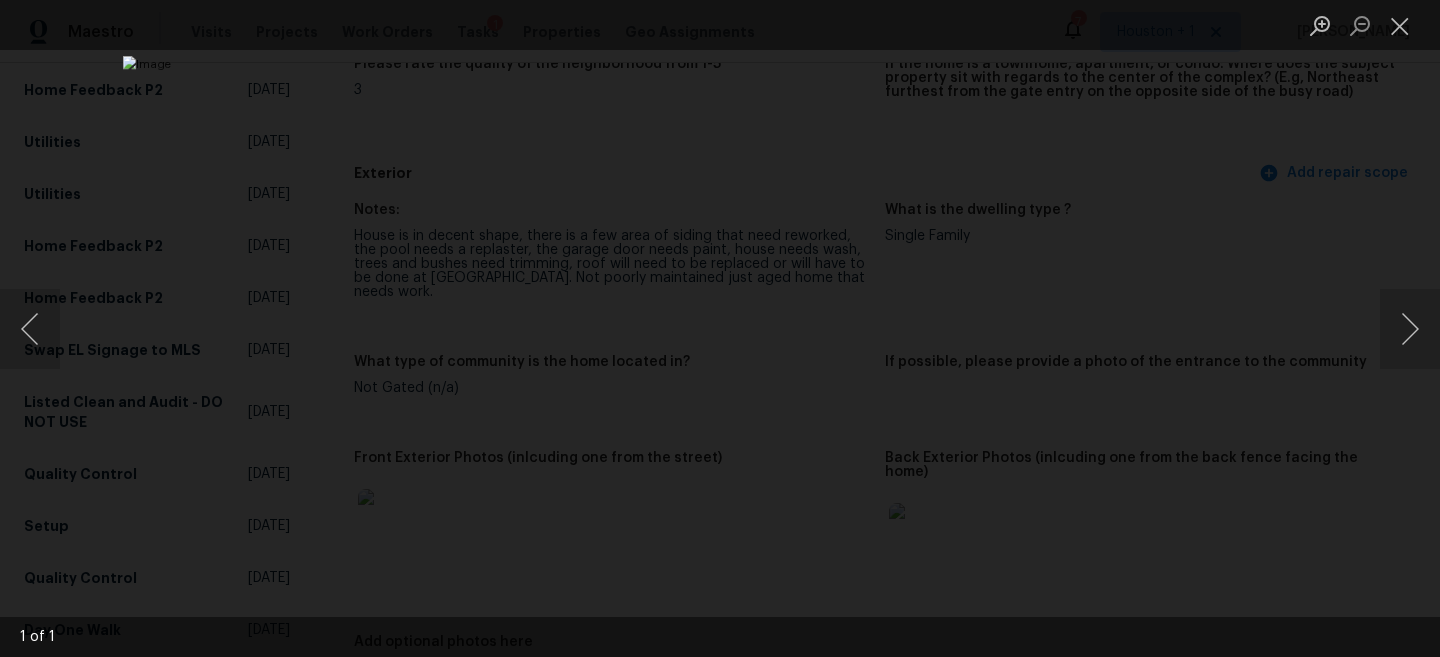 click at bounding box center [720, 328] 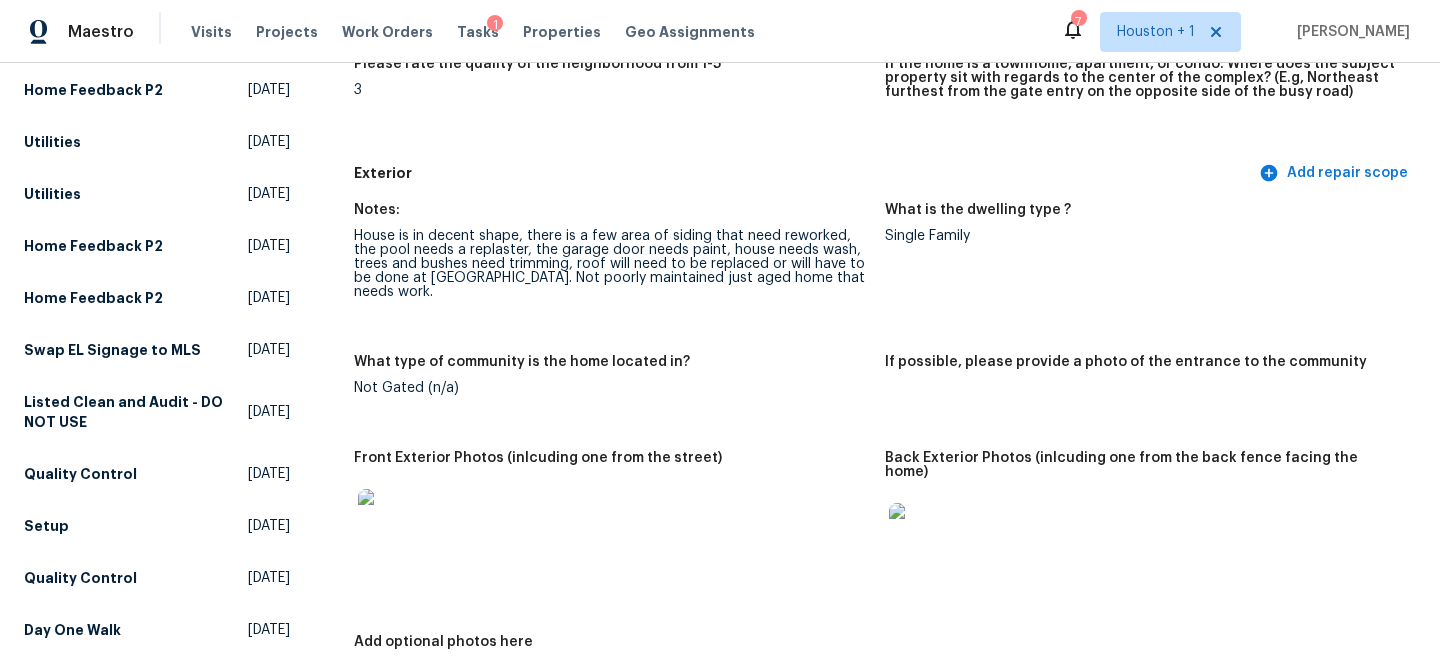 click on "House is in decent shape, there is a few area of siding that need reworked, the pool needs a replaster, the garage door needs paint, house needs wash, trees and bushes need trimming, roof will need to be replaced or will have to be done at [GEOGRAPHIC_DATA]. Not poorly maintained just aged home that needs work." at bounding box center [611, 264] 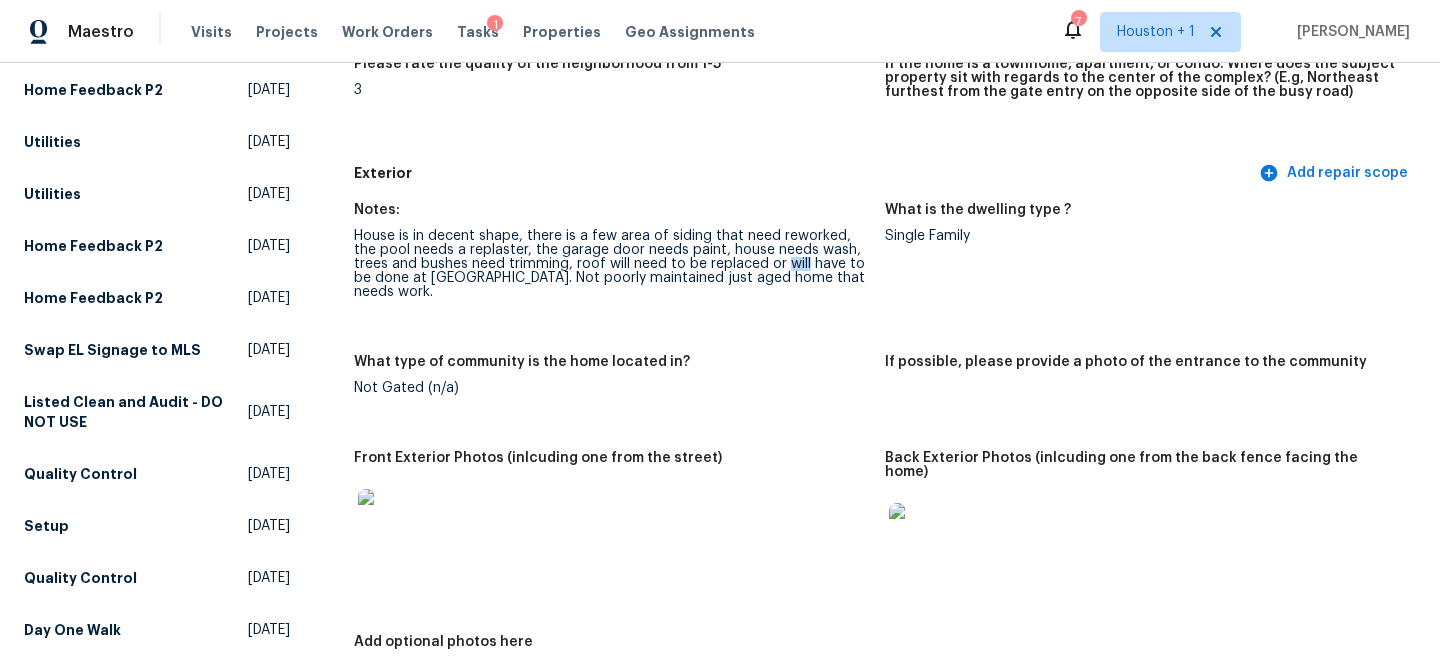 click on "House is in decent shape, there is a few area of siding that need reworked, the pool needs a replaster, the garage door needs paint, house needs wash, trees and bushes need trimming, roof will need to be replaced or will have to be done at [GEOGRAPHIC_DATA]. Not poorly maintained just aged home that needs work." at bounding box center (611, 264) 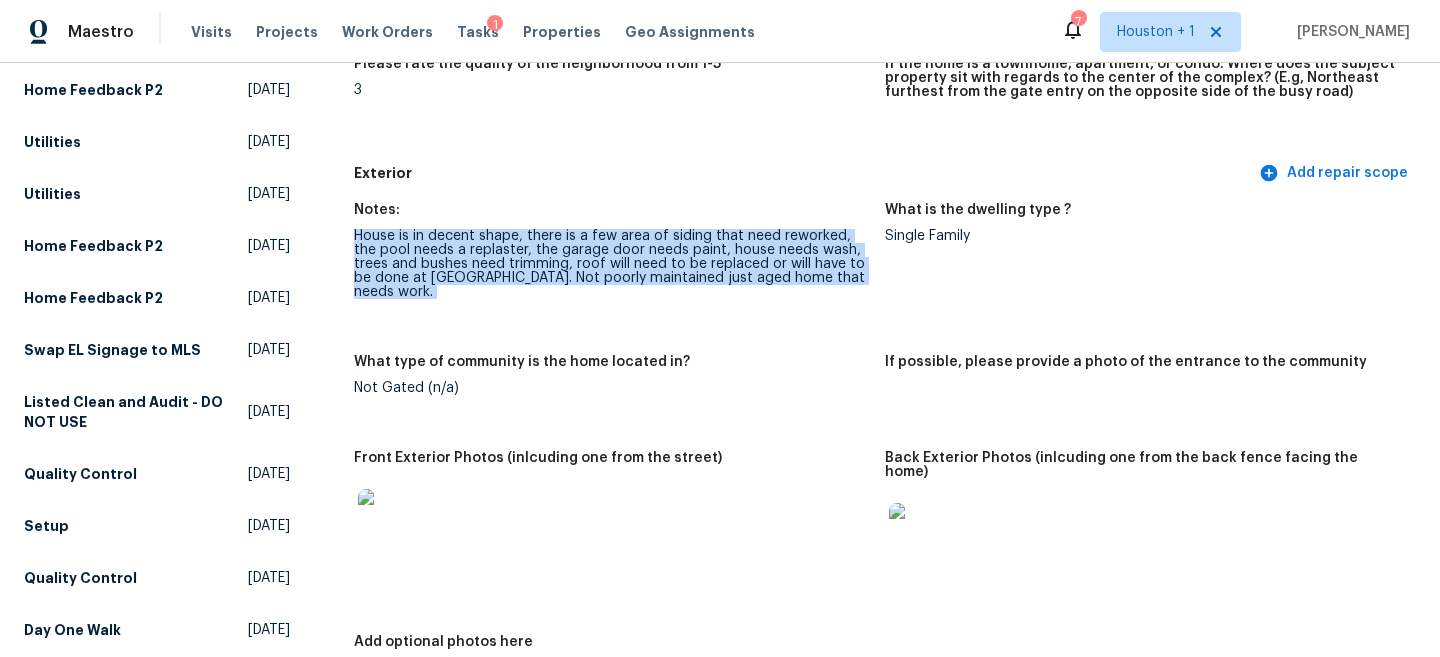 click on "House is in decent shape, there is a few area of siding that need reworked, the pool needs a replaster, the garage door needs paint, house needs wash, trees and bushes need trimming, roof will need to be replaced or will have to be done at [GEOGRAPHIC_DATA]. Not poorly maintained just aged home that needs work." at bounding box center (611, 264) 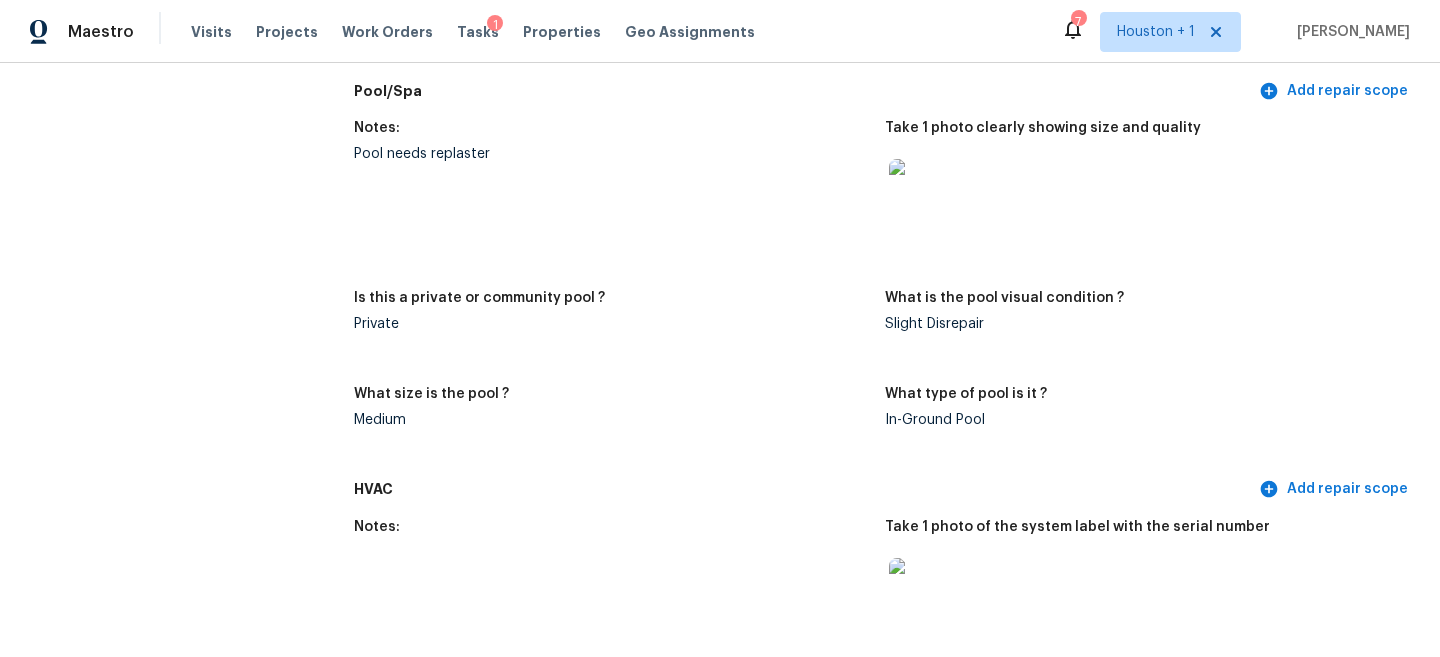 scroll, scrollTop: 1821, scrollLeft: 0, axis: vertical 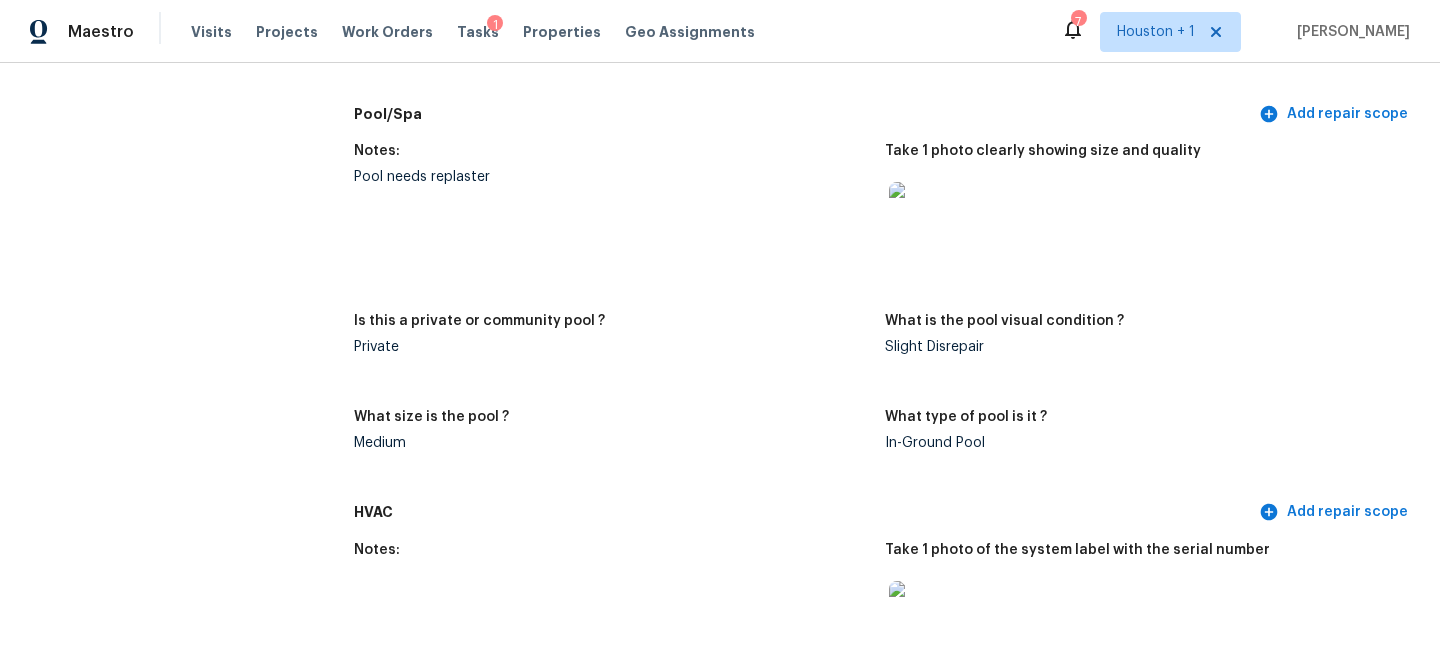 click on "Take 1 photo clearly showing size and quality" at bounding box center (1142, 157) 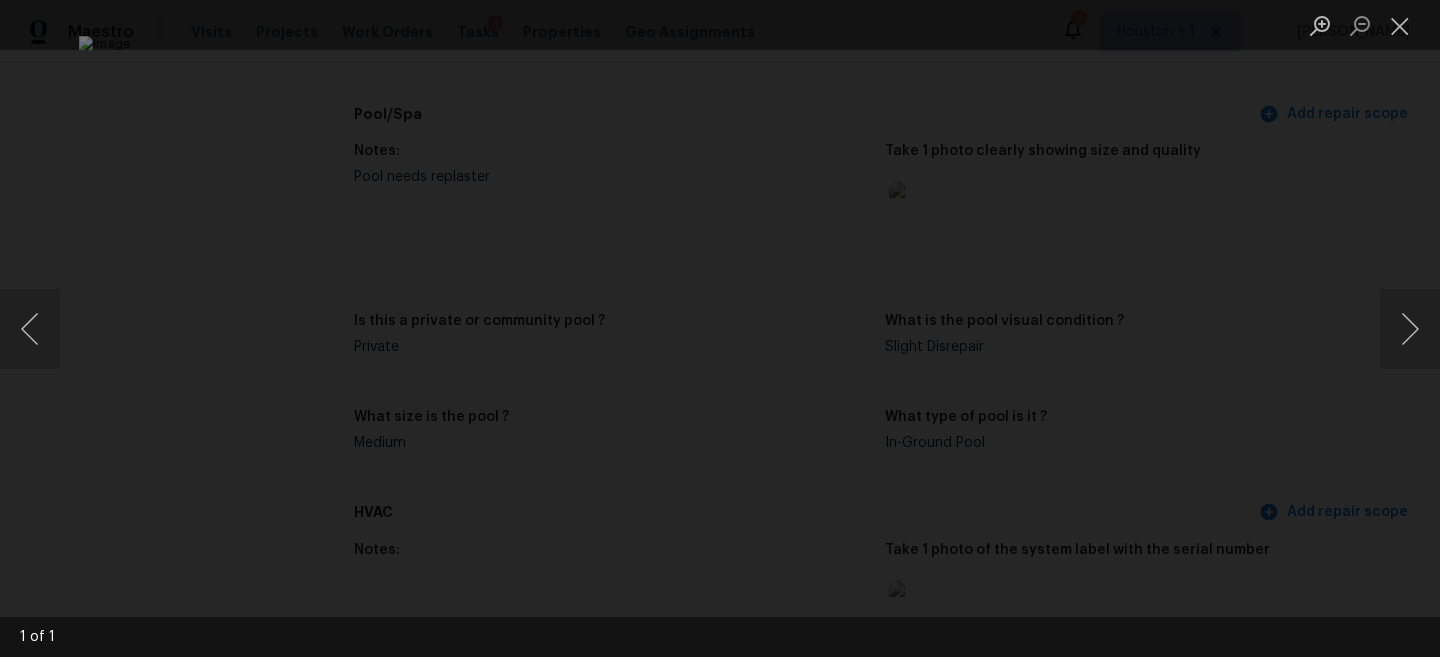 click at bounding box center (720, 328) 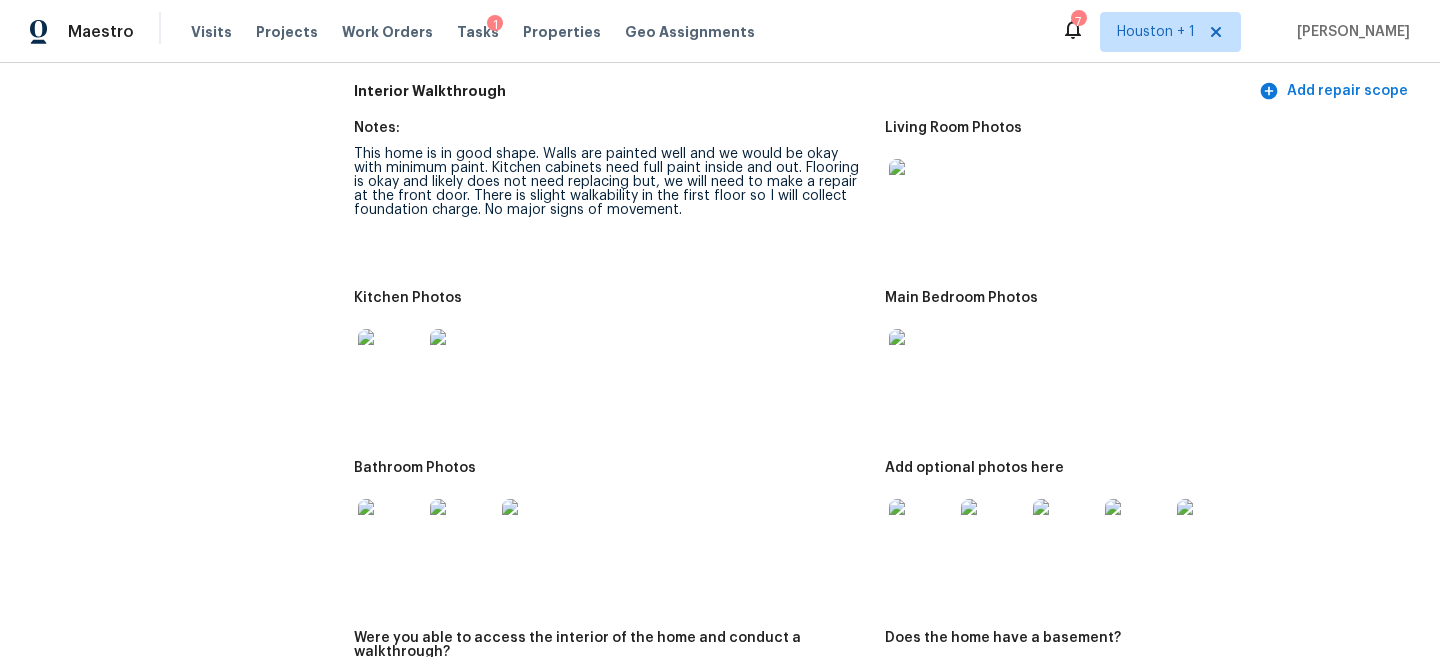 scroll, scrollTop: 2548, scrollLeft: 0, axis: vertical 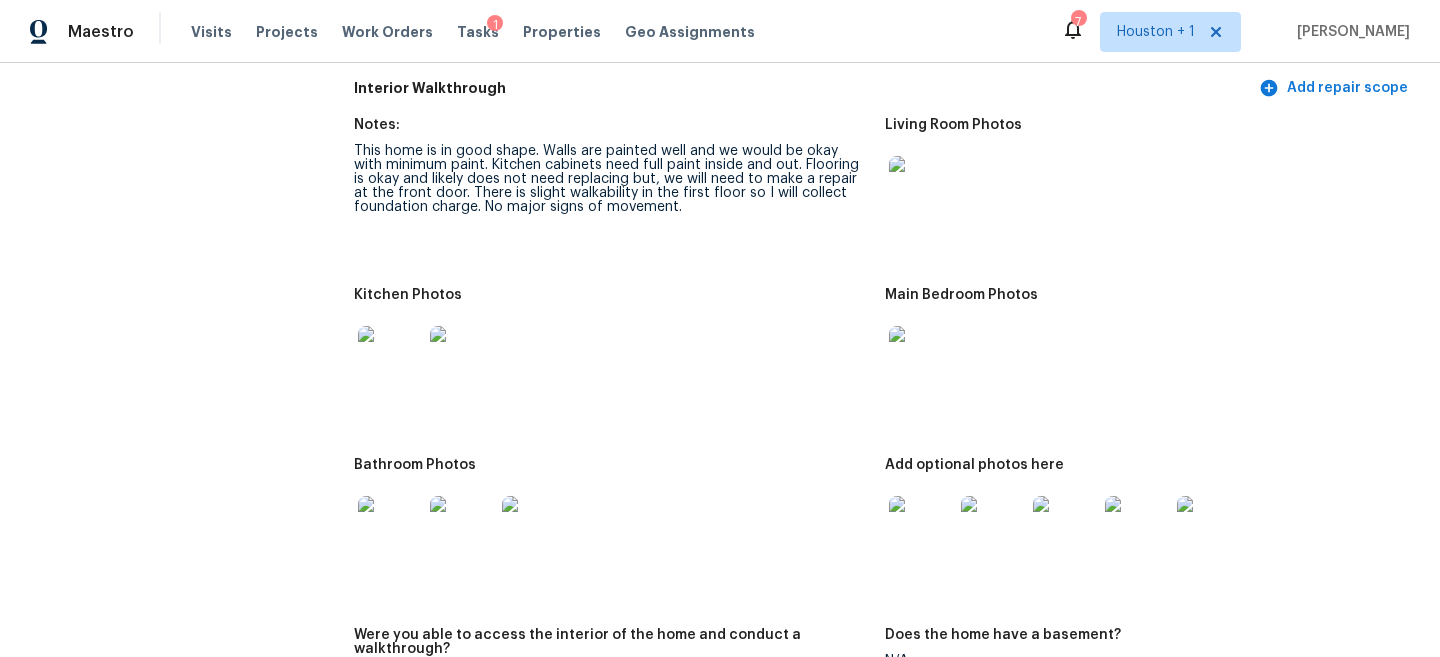 click on "This home is in good shape. Walls are painted well and we would be okay with minimum paint. Kitchen cabinets need full paint inside and out. Flooring is okay and likely does not need replacing but, we will need to make a repair at the front door. There is slight walkability in the first floor so I will collect foundation charge. No major signs of movement." at bounding box center (611, 179) 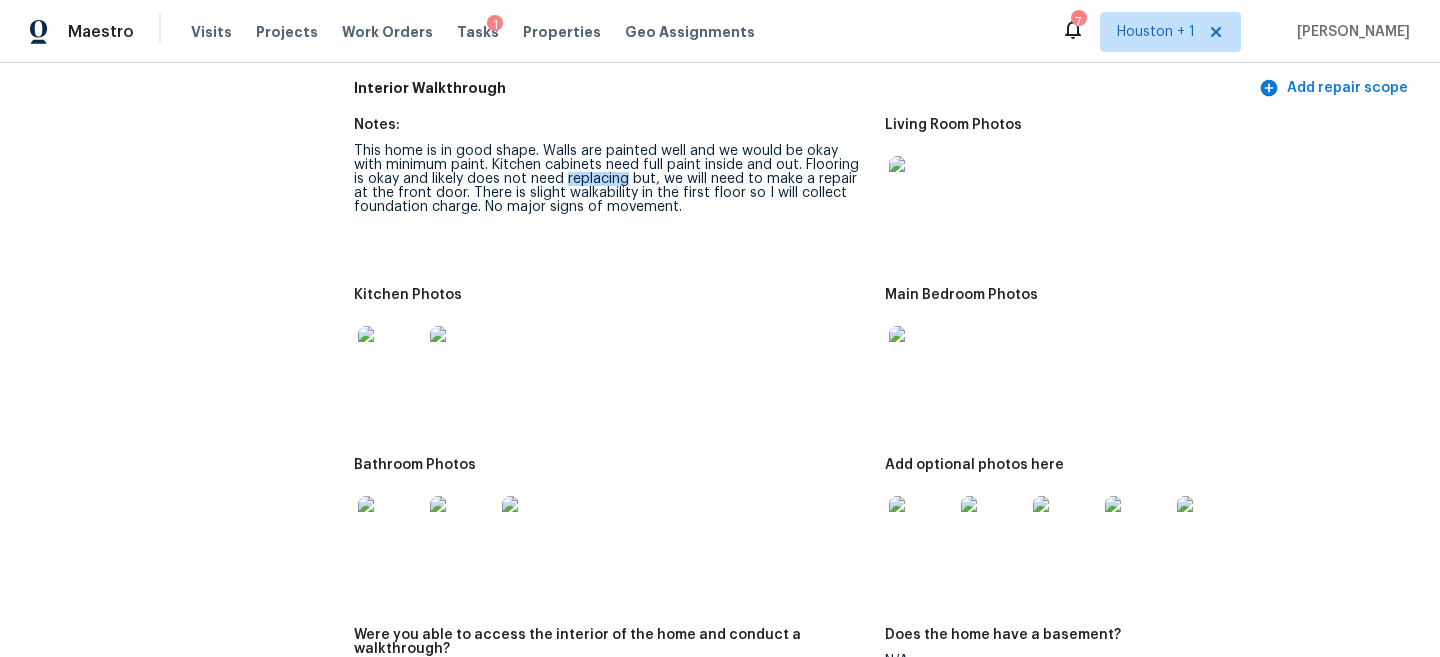 click on "This home is in good shape. Walls are painted well and we would be okay with minimum paint. Kitchen cabinets need full paint inside and out. Flooring is okay and likely does not need replacing but, we will need to make a repair at the front door. There is slight walkability in the first floor so I will collect foundation charge. No major signs of movement." at bounding box center [611, 179] 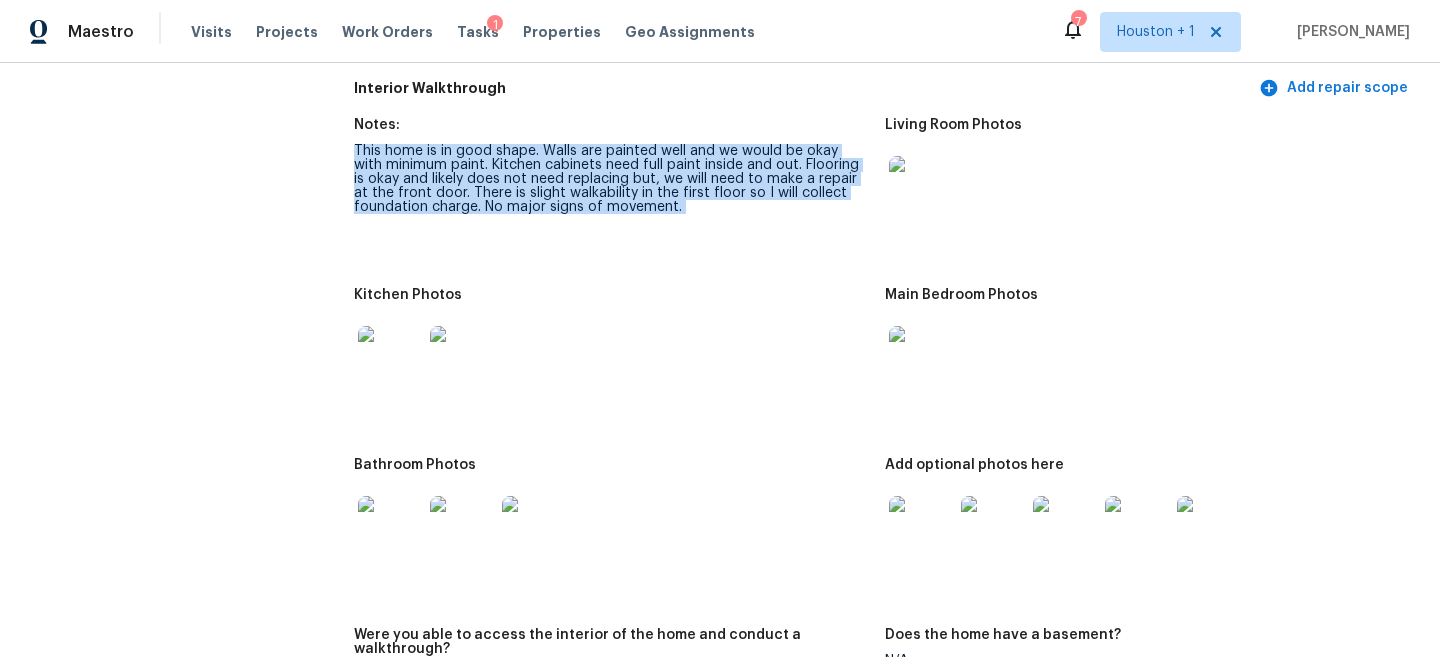 click on "This home is in good shape. Walls are painted well and we would be okay with minimum paint. Kitchen cabinets need full paint inside and out. Flooring is okay and likely does not need replacing but, we will need to make a repair at the front door. There is slight walkability in the first floor so I will collect foundation charge. No major signs of movement." at bounding box center [611, 179] 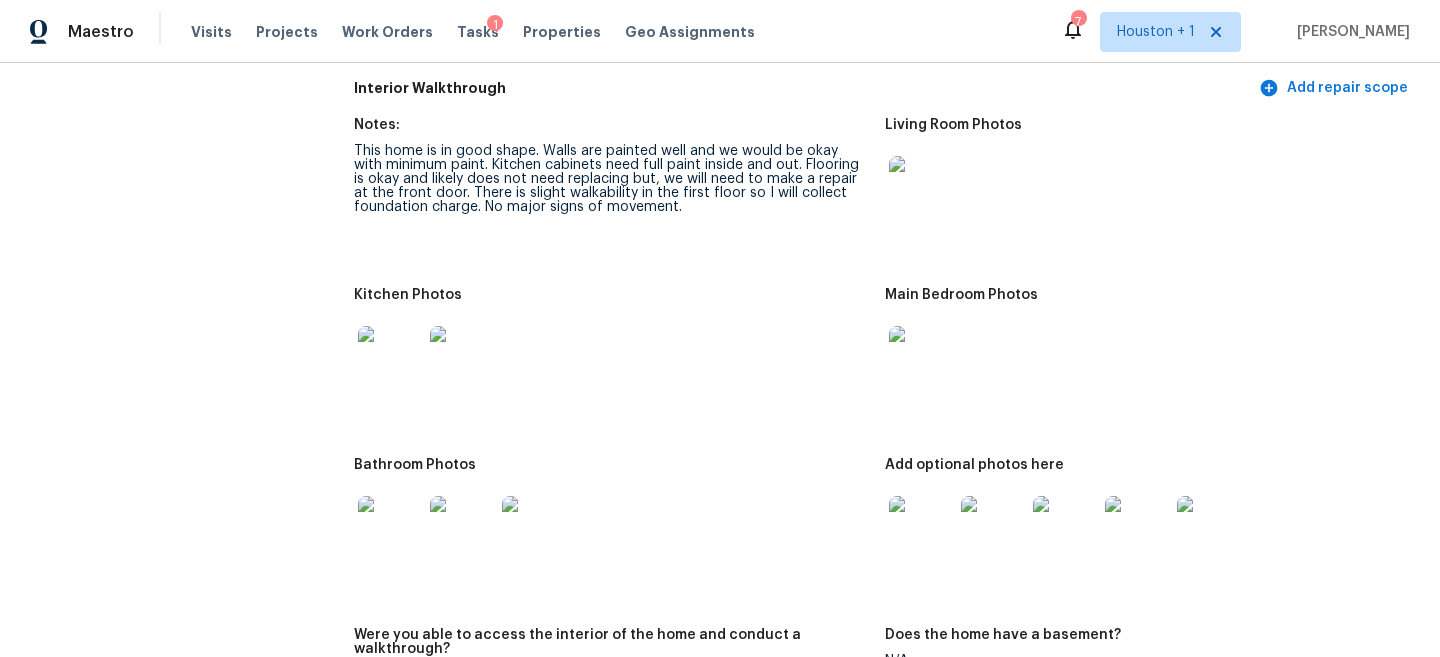 click on "This home is in good shape. Walls are painted well and we would be okay with minimum paint. Kitchen cabinets need full paint inside and out. Flooring is okay and likely does not need replacing but, we will need to make a repair at the front door. There is slight walkability in the first floor so I will collect foundation charge. No major signs of movement." at bounding box center (611, 179) 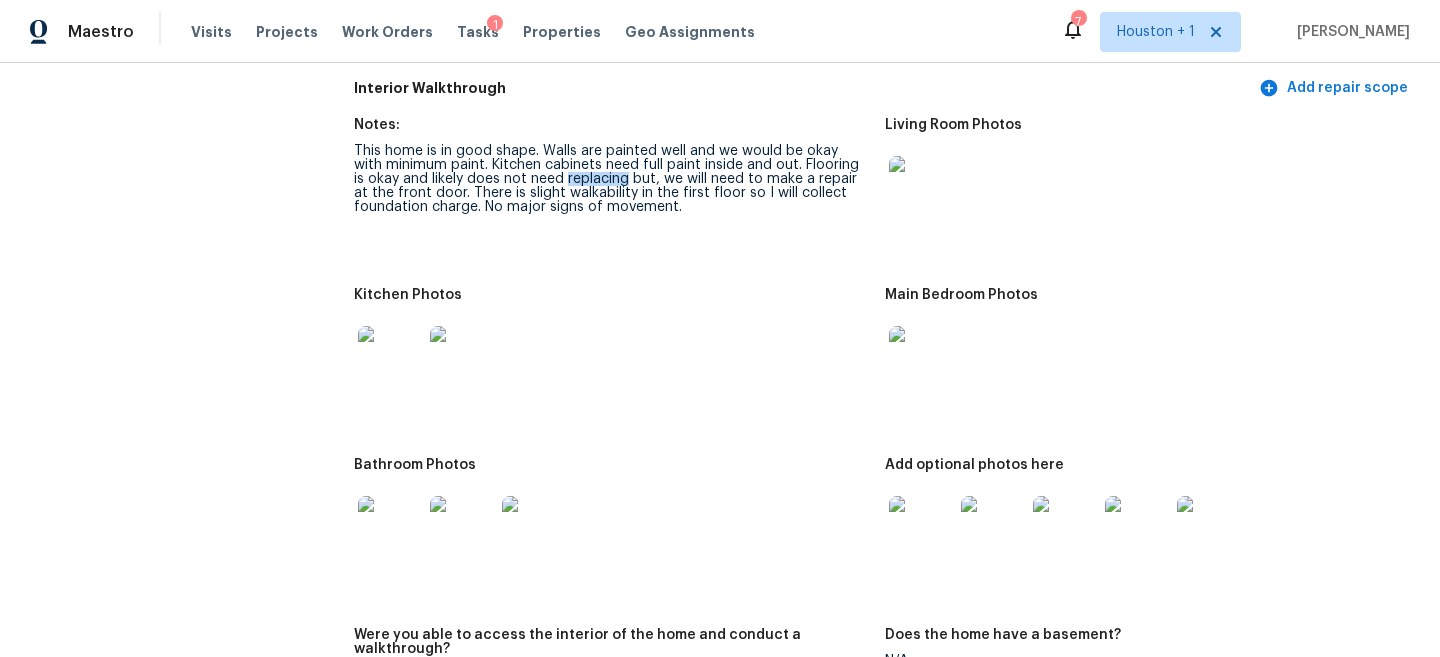 click on "This home is in good shape. Walls are painted well and we would be okay with minimum paint. Kitchen cabinets need full paint inside and out. Flooring is okay and likely does not need replacing but, we will need to make a repair at the front door. There is slight walkability in the first floor so I will collect foundation charge. No major signs of movement." at bounding box center [611, 179] 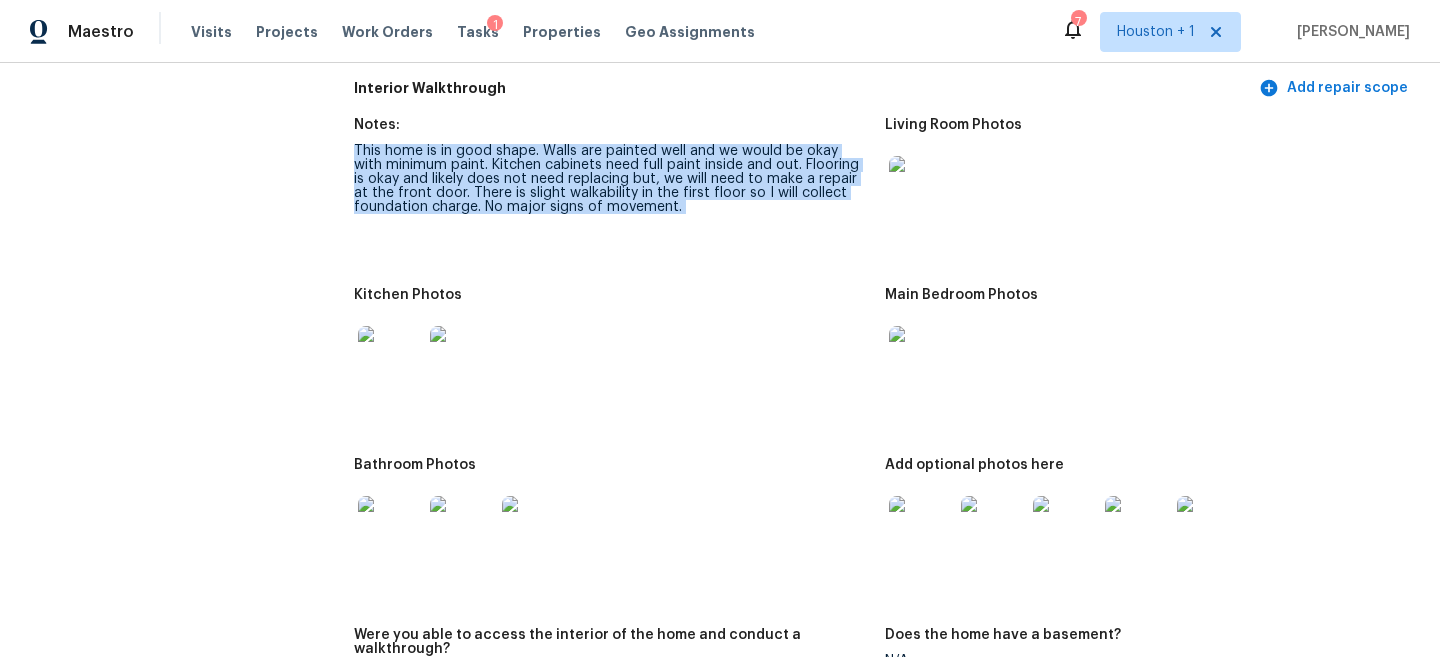 click on "This home is in good shape. Walls are painted well and we would be okay with minimum paint. Kitchen cabinets need full paint inside and out. Flooring is okay and likely does not need replacing but, we will need to make a repair at the front door. There is slight walkability in the first floor so I will collect foundation charge. No major signs of movement." at bounding box center (611, 179) 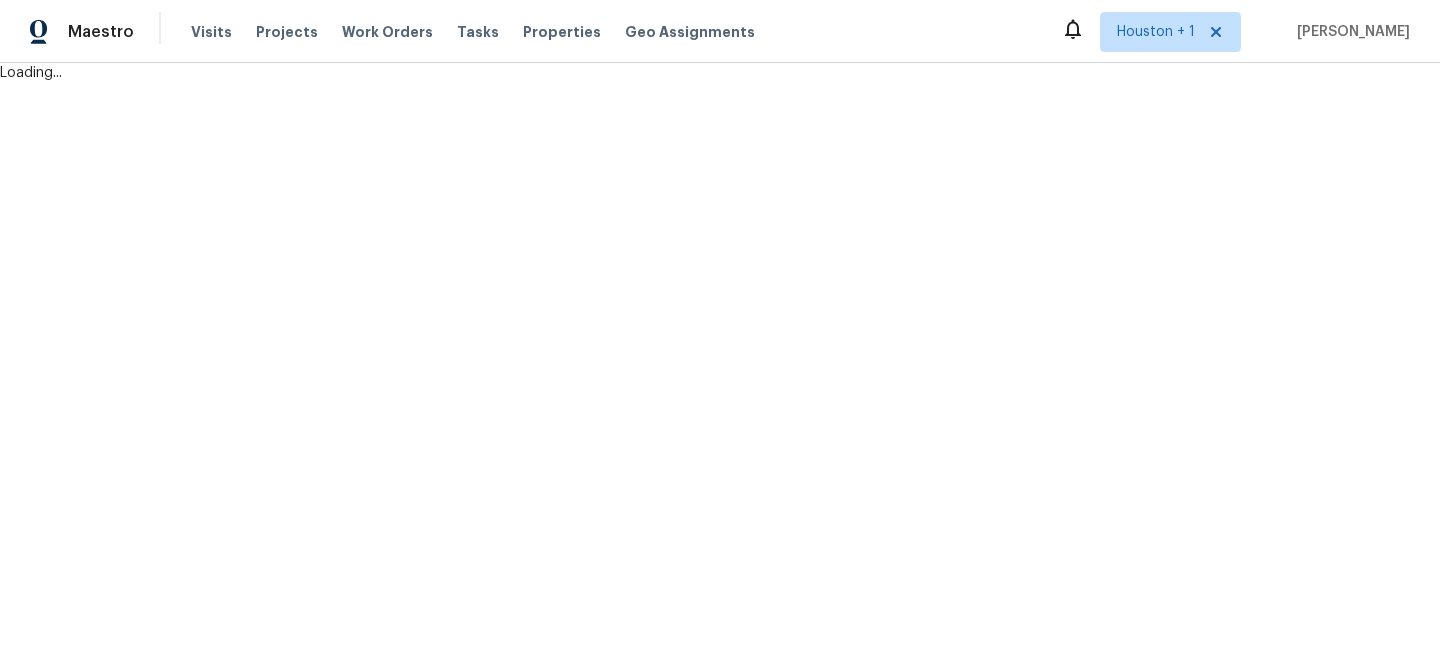 scroll, scrollTop: 0, scrollLeft: 0, axis: both 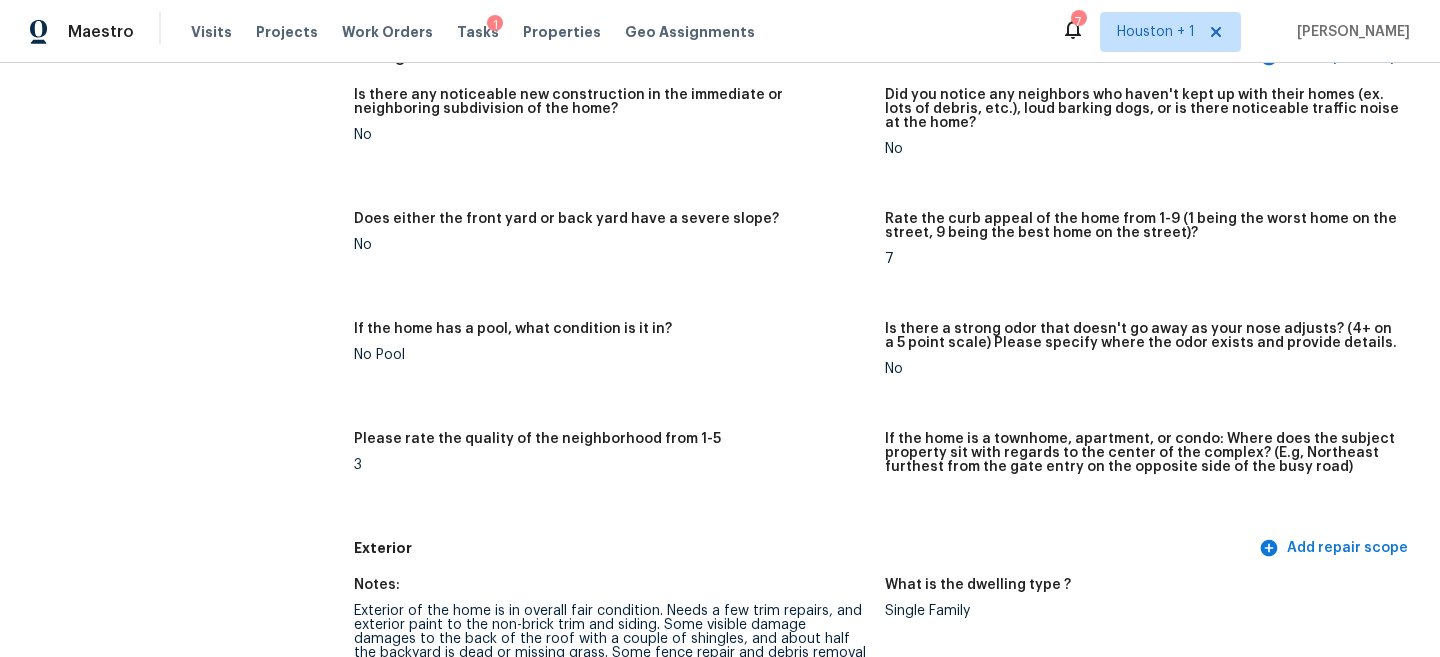 click on "Is there any noticeable new construction in the immediate or neighboring subdivision of the home?" at bounding box center (611, 102) 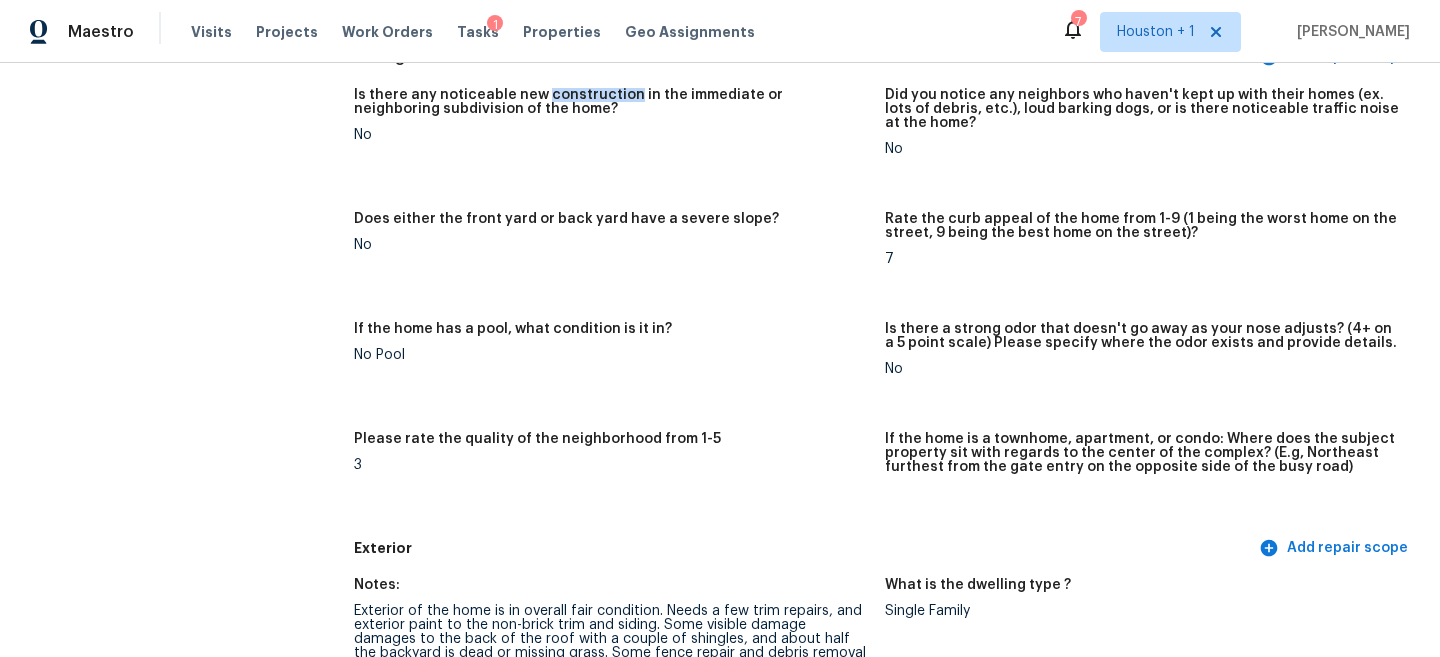 click on "Is there any noticeable new construction in the immediate or neighboring subdivision of the home?" at bounding box center [611, 102] 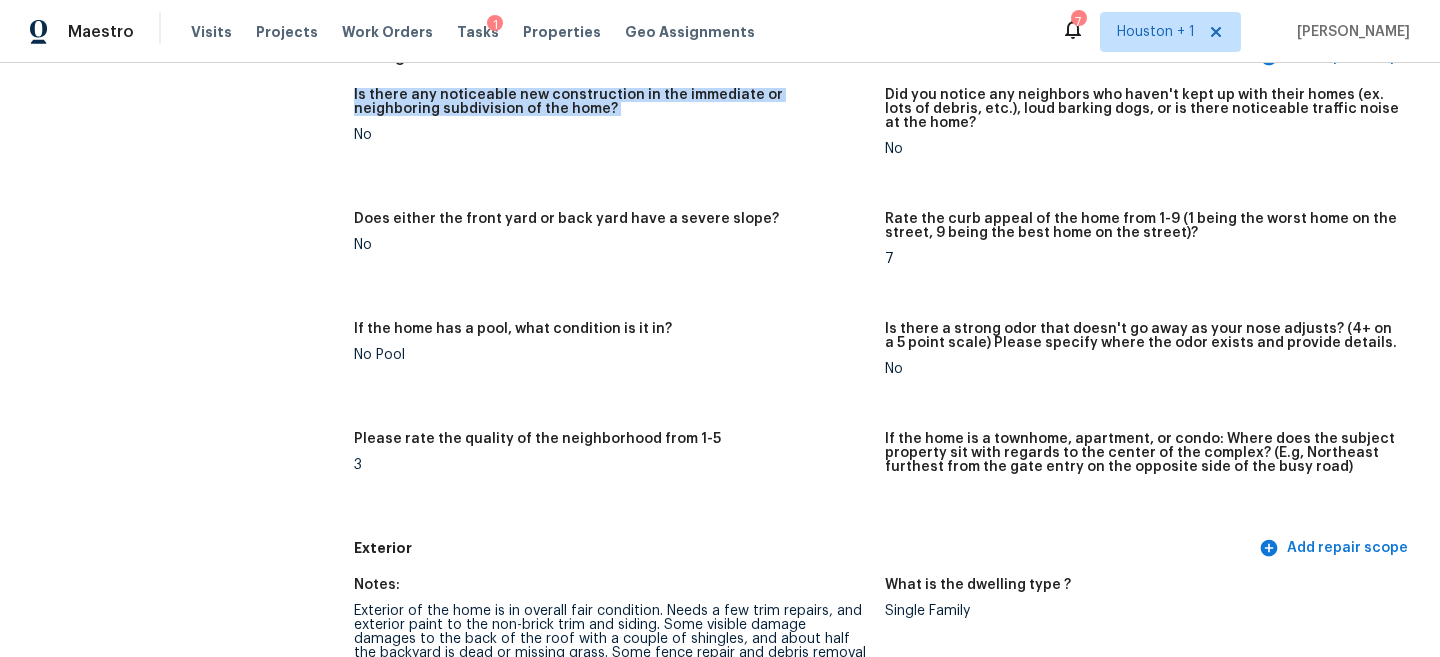 click on "Is there any noticeable new construction in the immediate or neighboring subdivision of the home?" at bounding box center (611, 102) 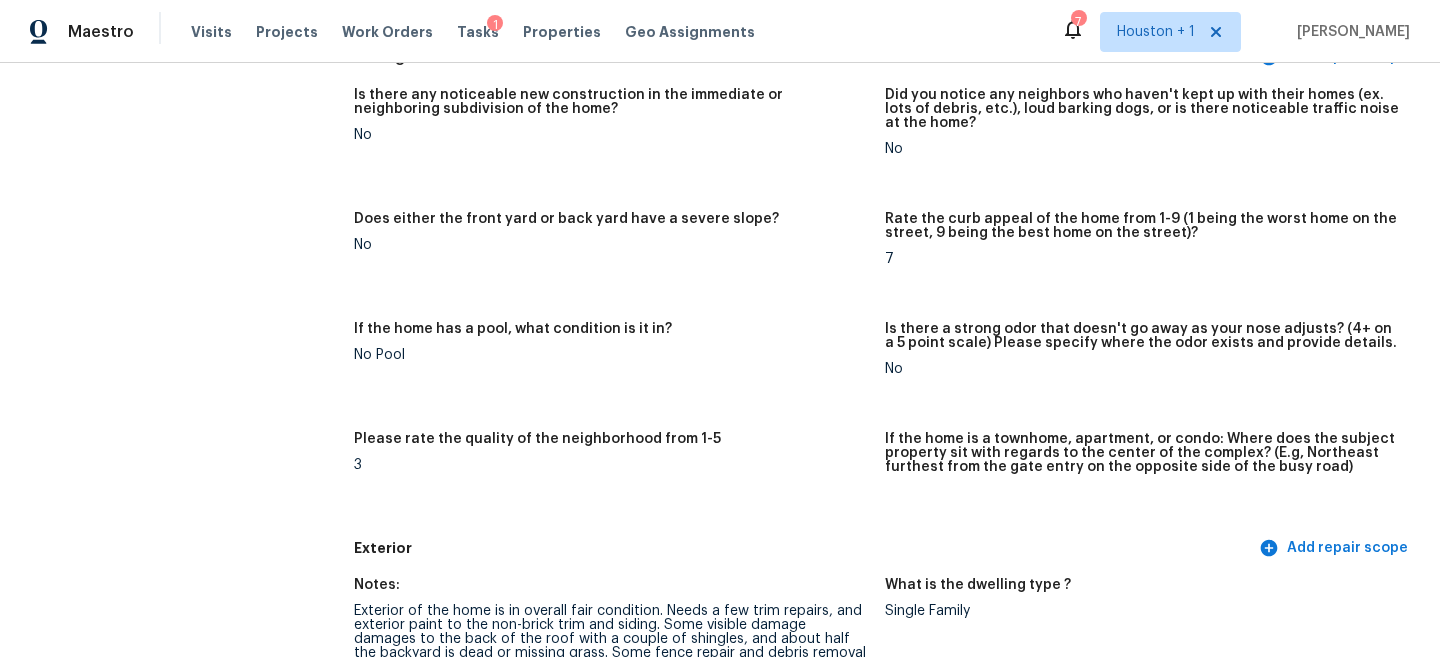scroll, scrollTop: 531, scrollLeft: 0, axis: vertical 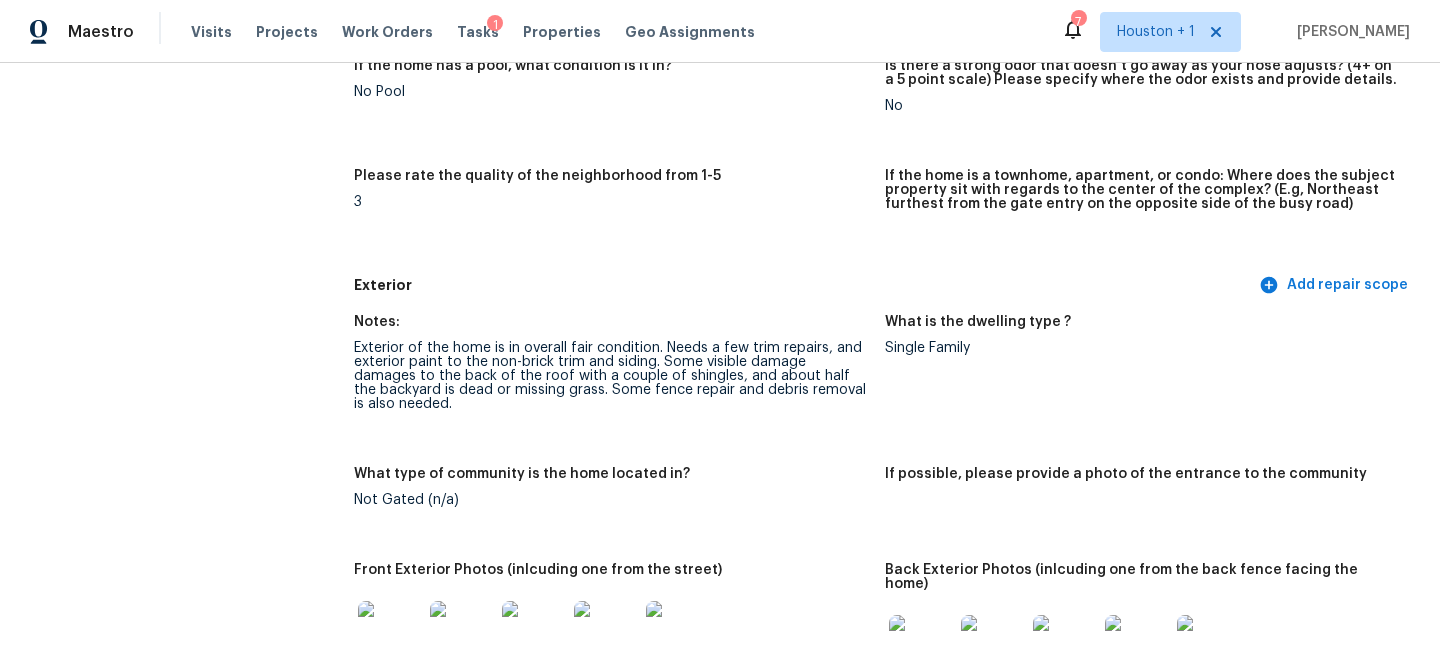 click on "Exterior of the home is in overall fair condition. Needs a few trim repairs, and exterior paint to the non-brick trim and siding. Some visible damage damages to the back of the roof with a couple of shingles, and about half the backyard is dead or missing grass. Some fence repair and debris removal is also needed." at bounding box center [611, 376] 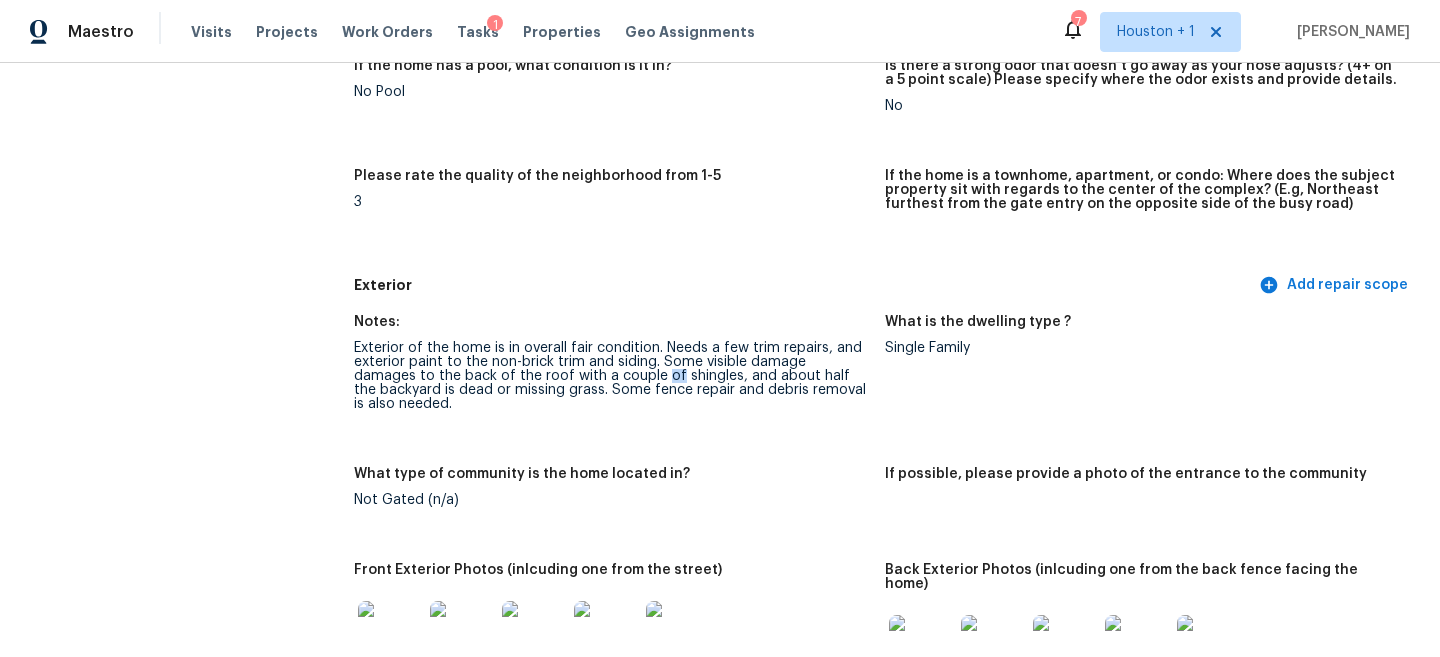 click on "Exterior of the home is in overall fair condition. Needs a few trim repairs, and exterior paint to the non-brick trim and siding. Some visible damage damages to the back of the roof with a couple of shingles, and about half the backyard is dead or missing grass. Some fence repair and debris removal is also needed." at bounding box center [611, 376] 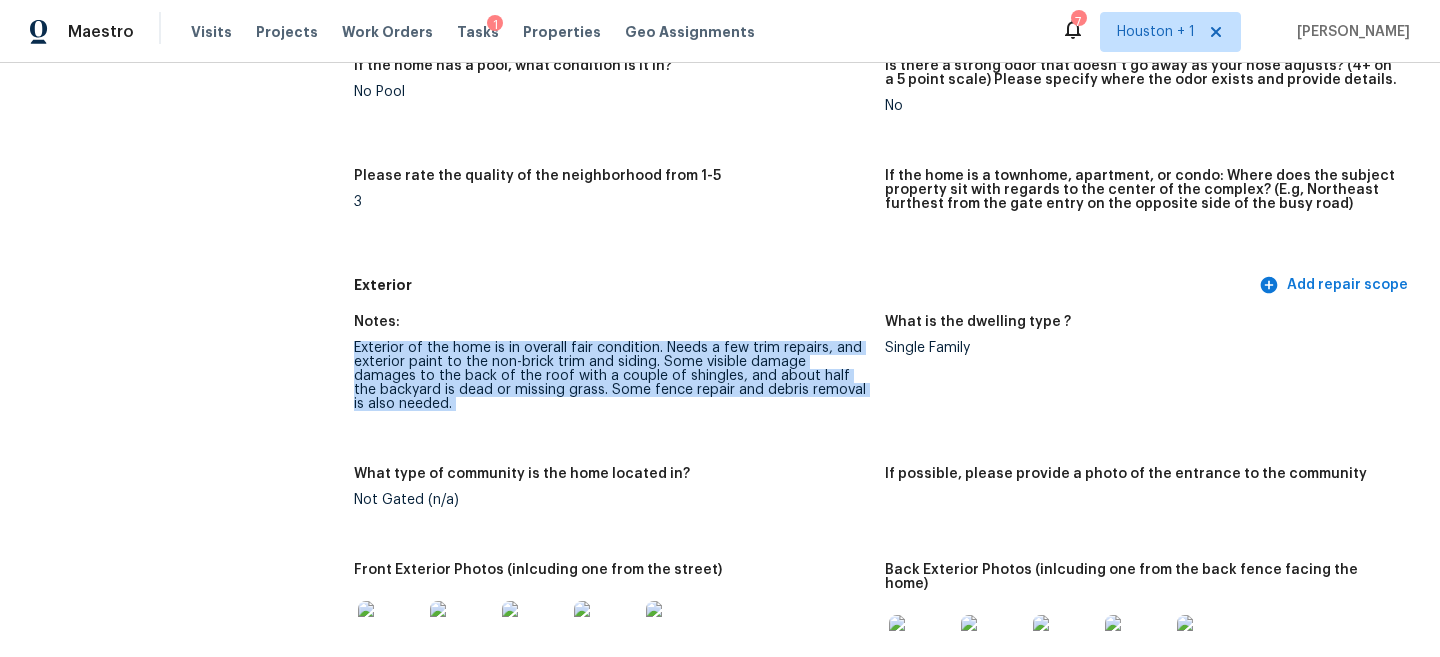 click on "Exterior of the home is in overall fair condition. Needs a few trim repairs, and exterior paint to the non-brick trim and siding. Some visible damage damages to the back of the roof with a couple of shingles, and about half the backyard is dead or missing grass. Some fence repair and debris removal is also needed." at bounding box center (611, 376) 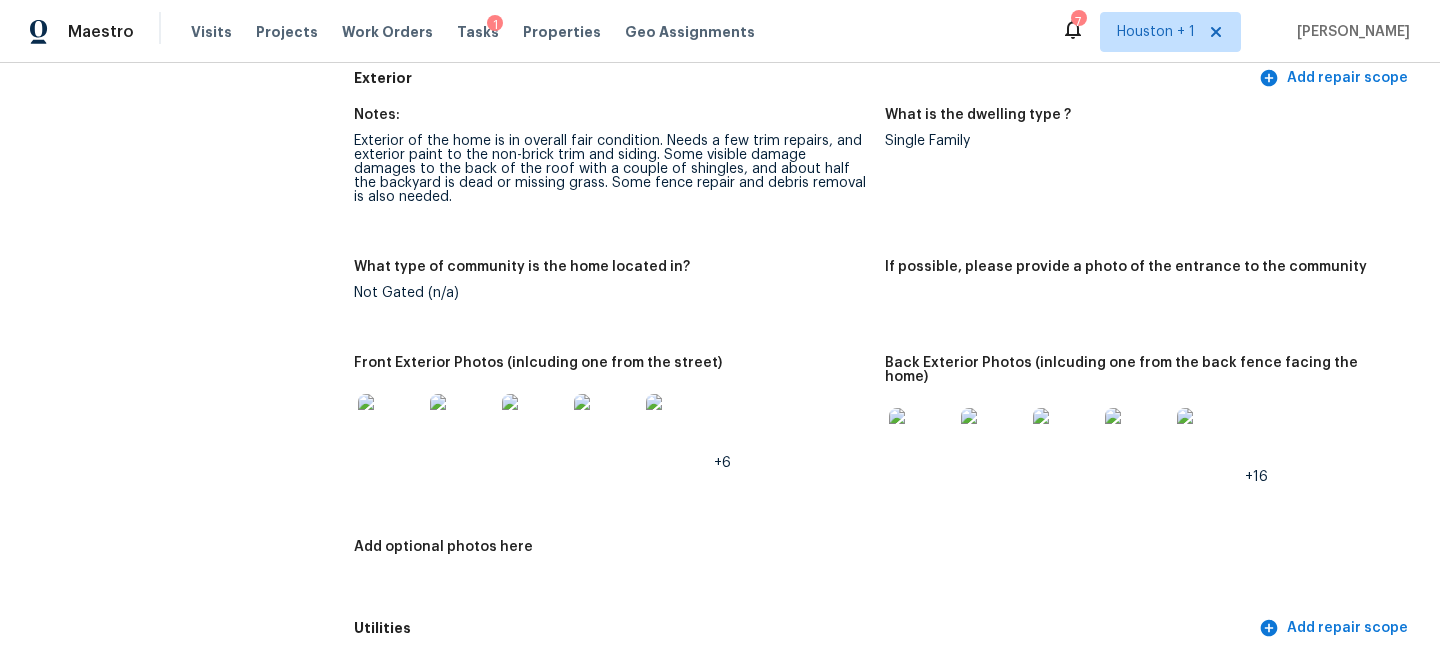 scroll, scrollTop: 772, scrollLeft: 0, axis: vertical 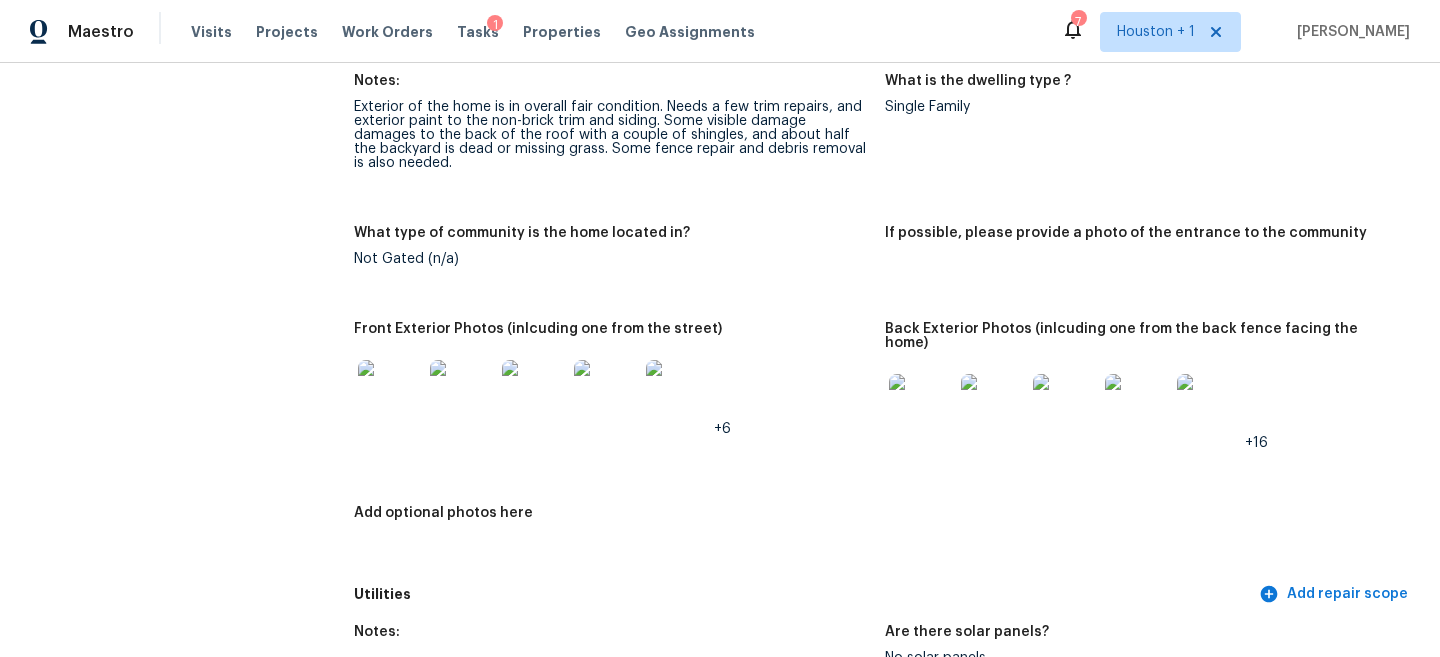 click at bounding box center (390, 392) 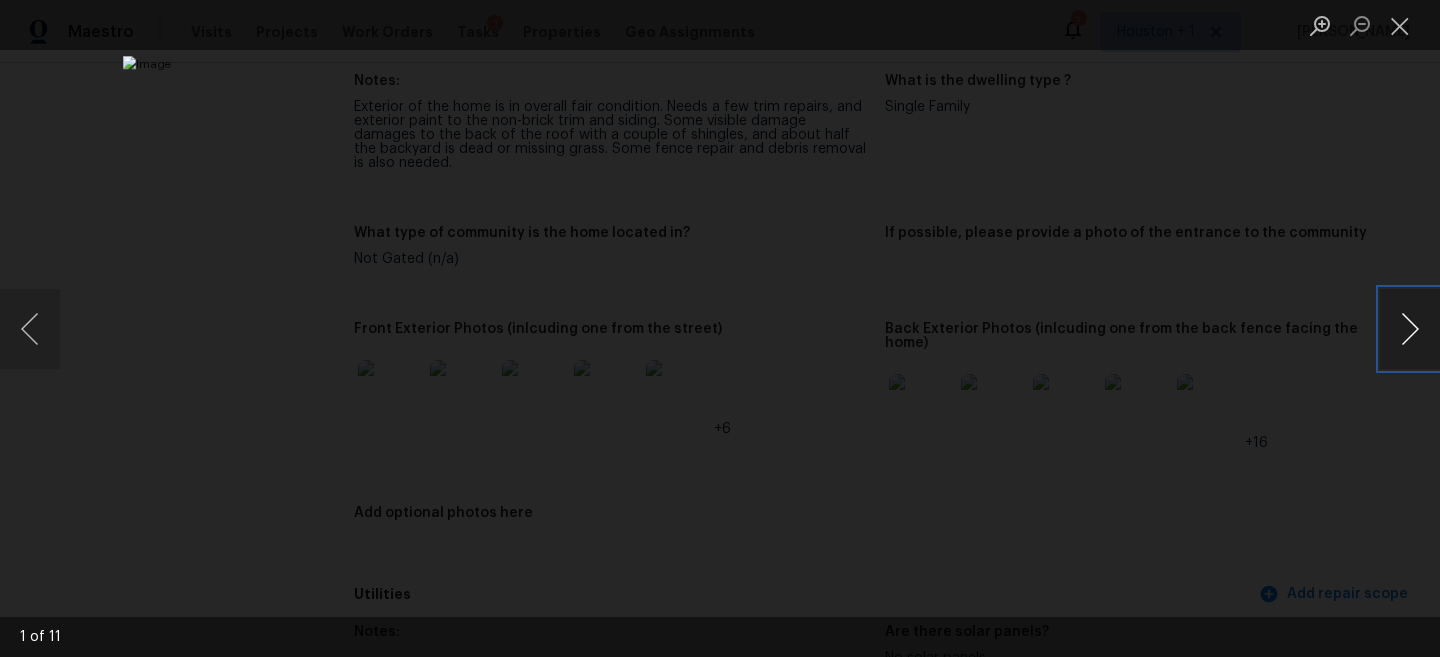 click at bounding box center [1410, 329] 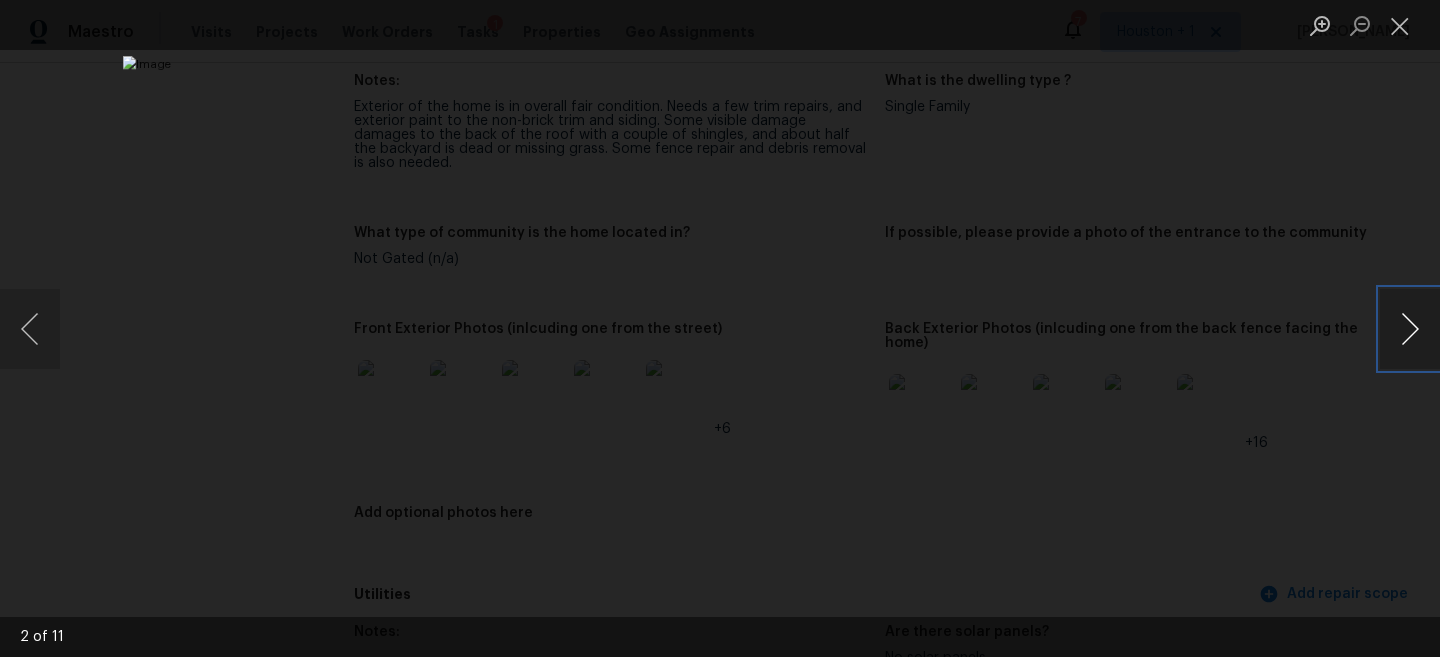 click at bounding box center [1410, 329] 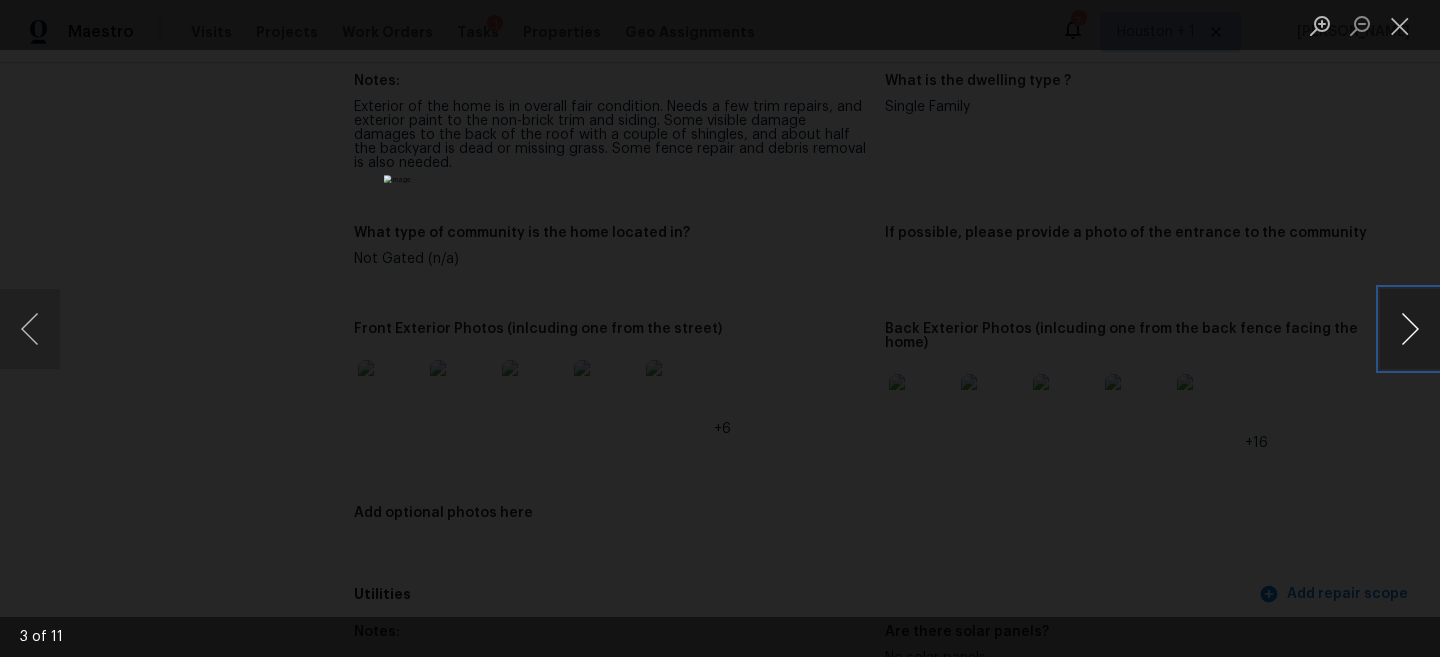 click at bounding box center [1410, 329] 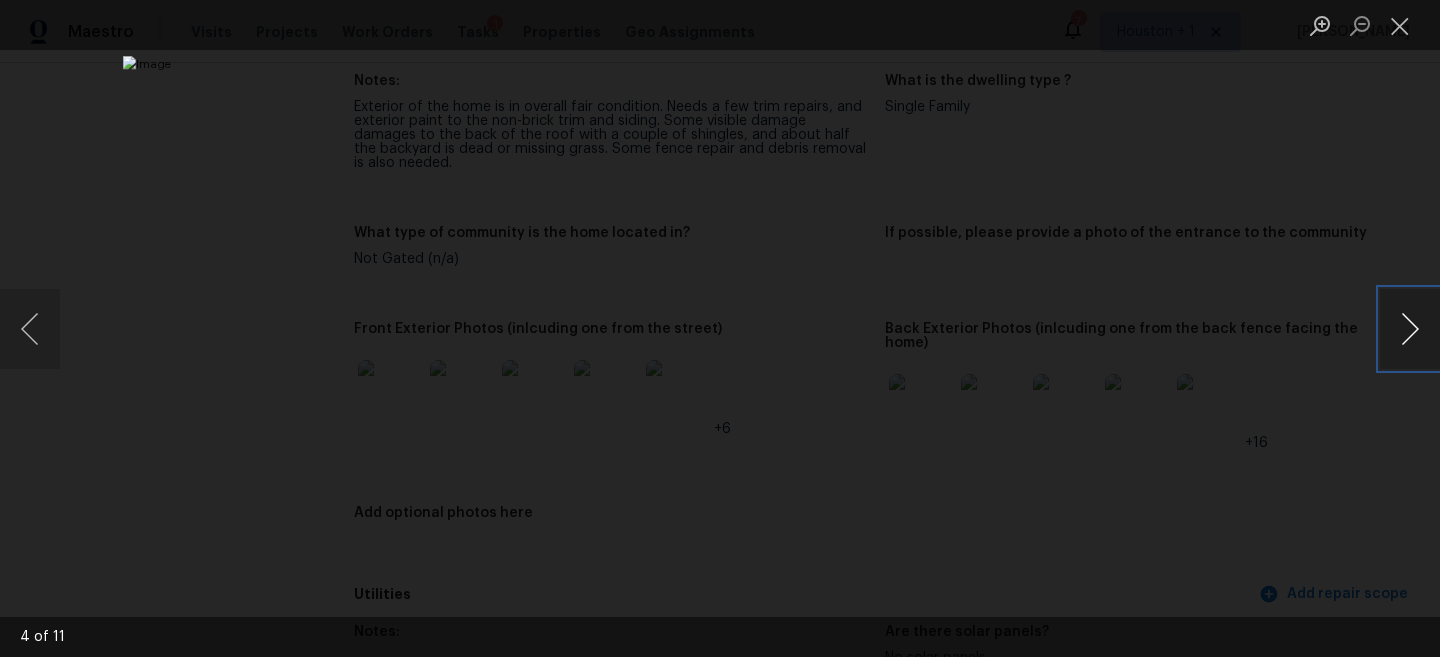 click at bounding box center (1410, 329) 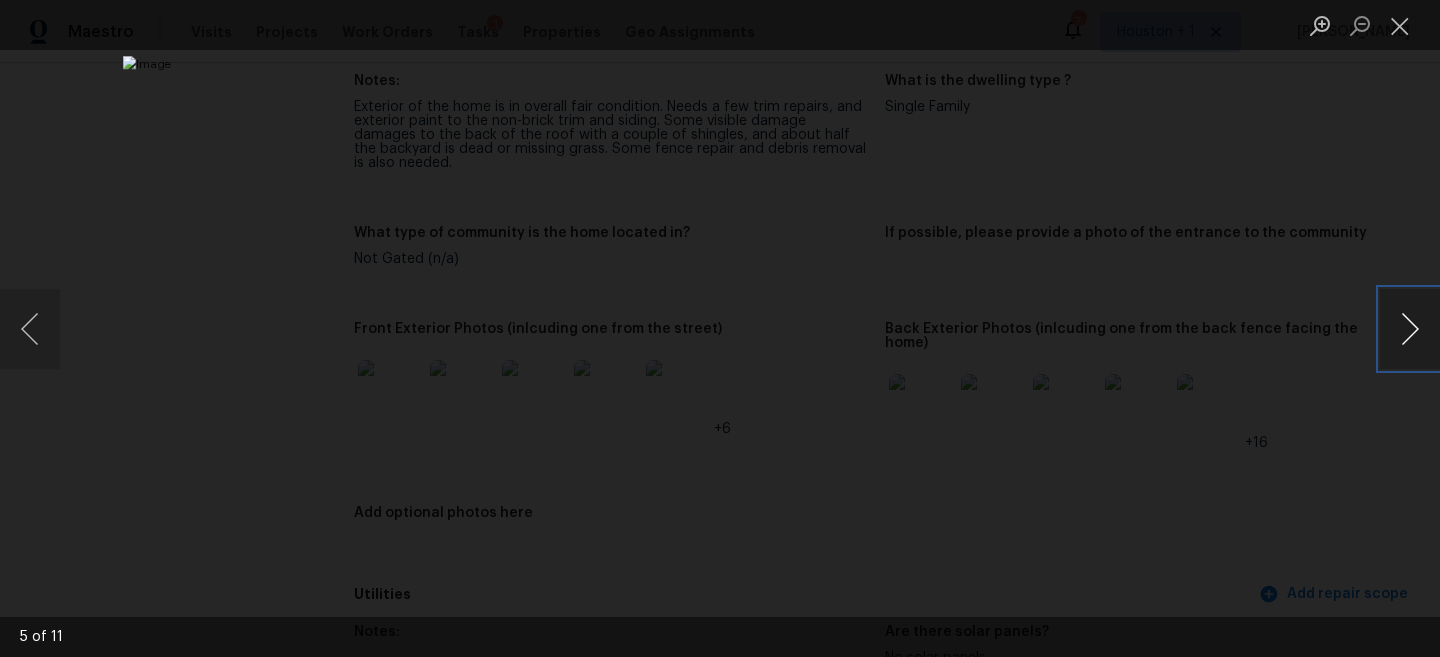 click at bounding box center (1410, 329) 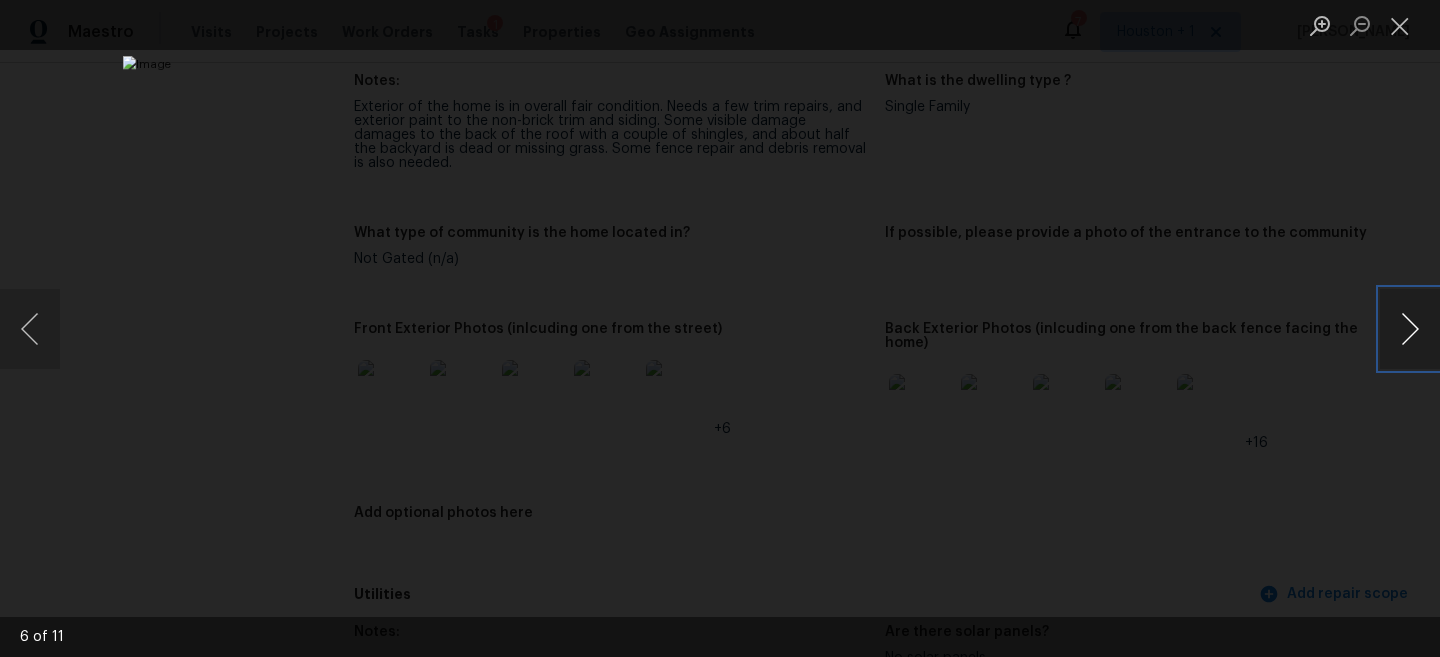 click at bounding box center [1410, 329] 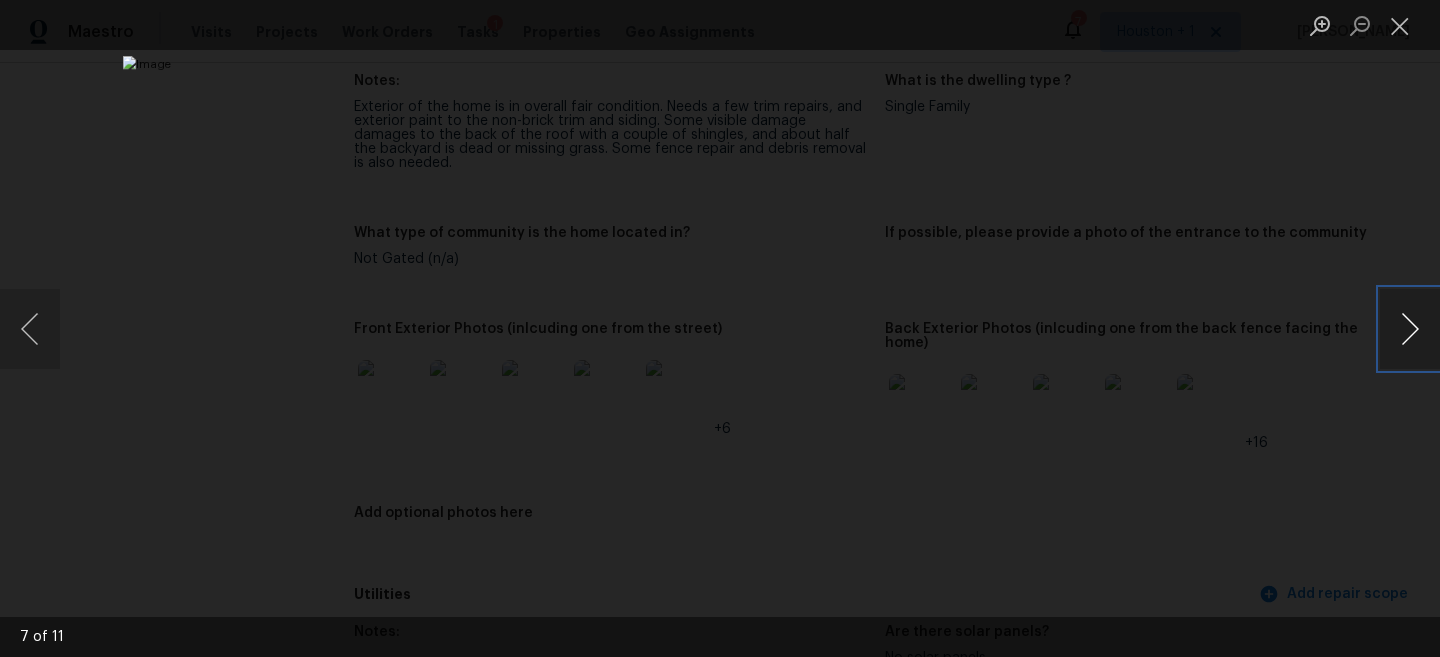 click at bounding box center (1410, 329) 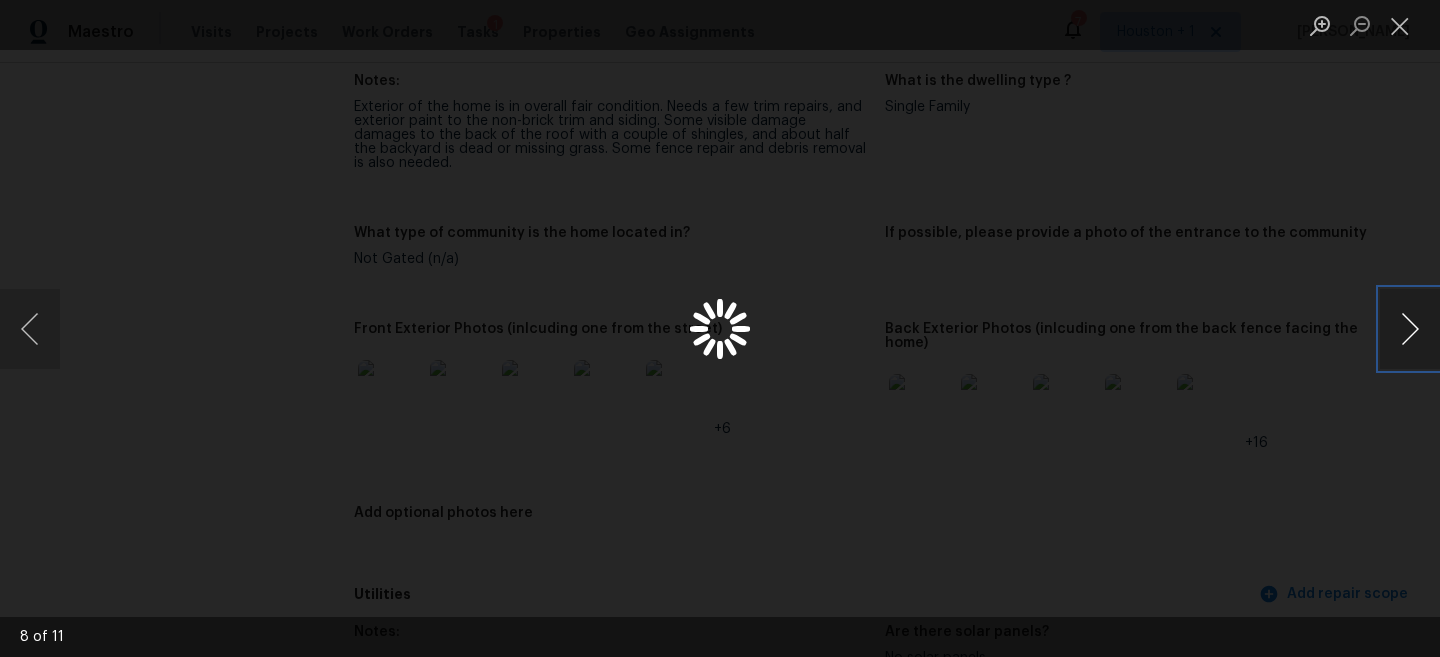 click at bounding box center [1410, 329] 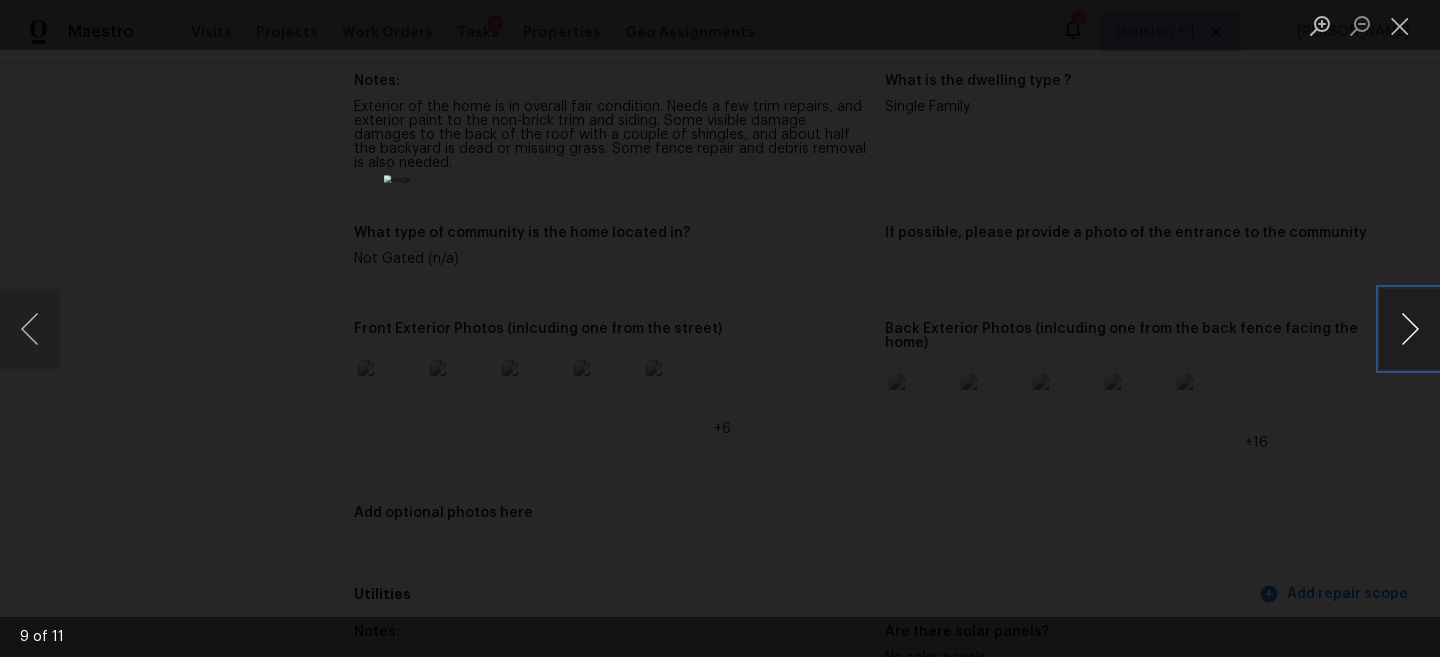 click at bounding box center [1410, 329] 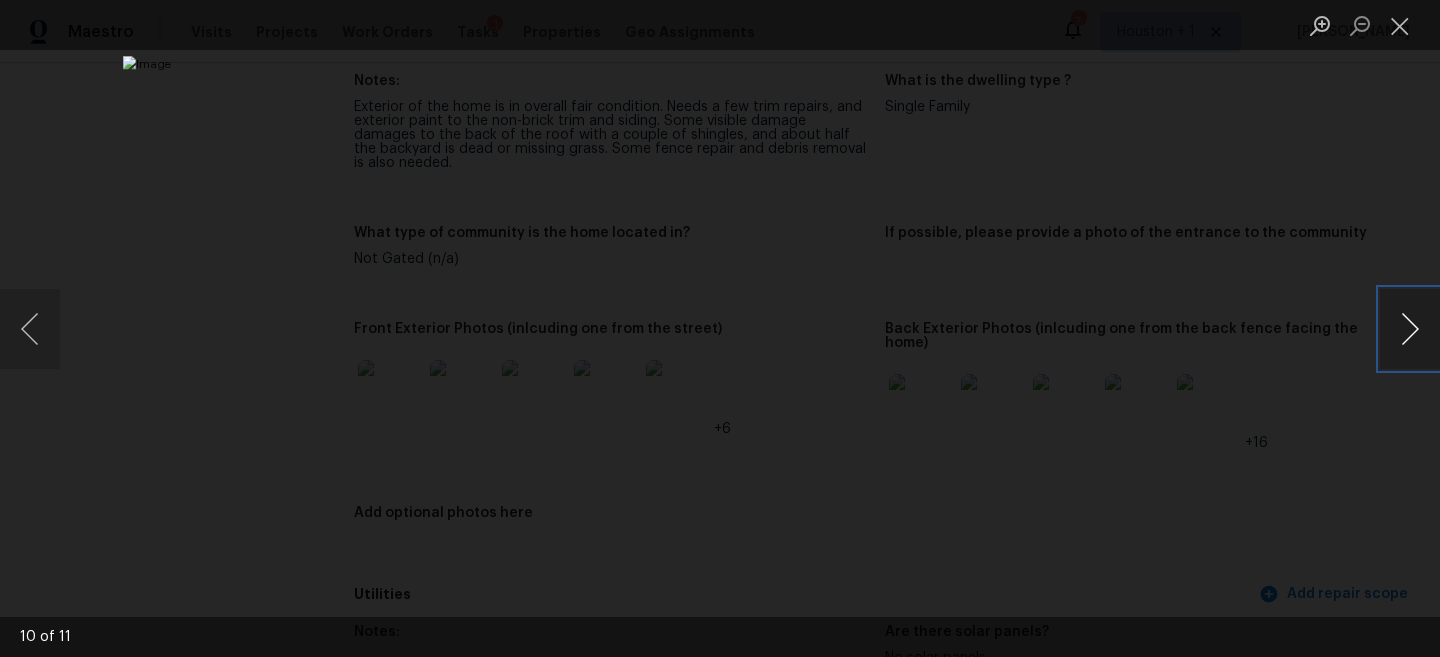 click at bounding box center (1410, 329) 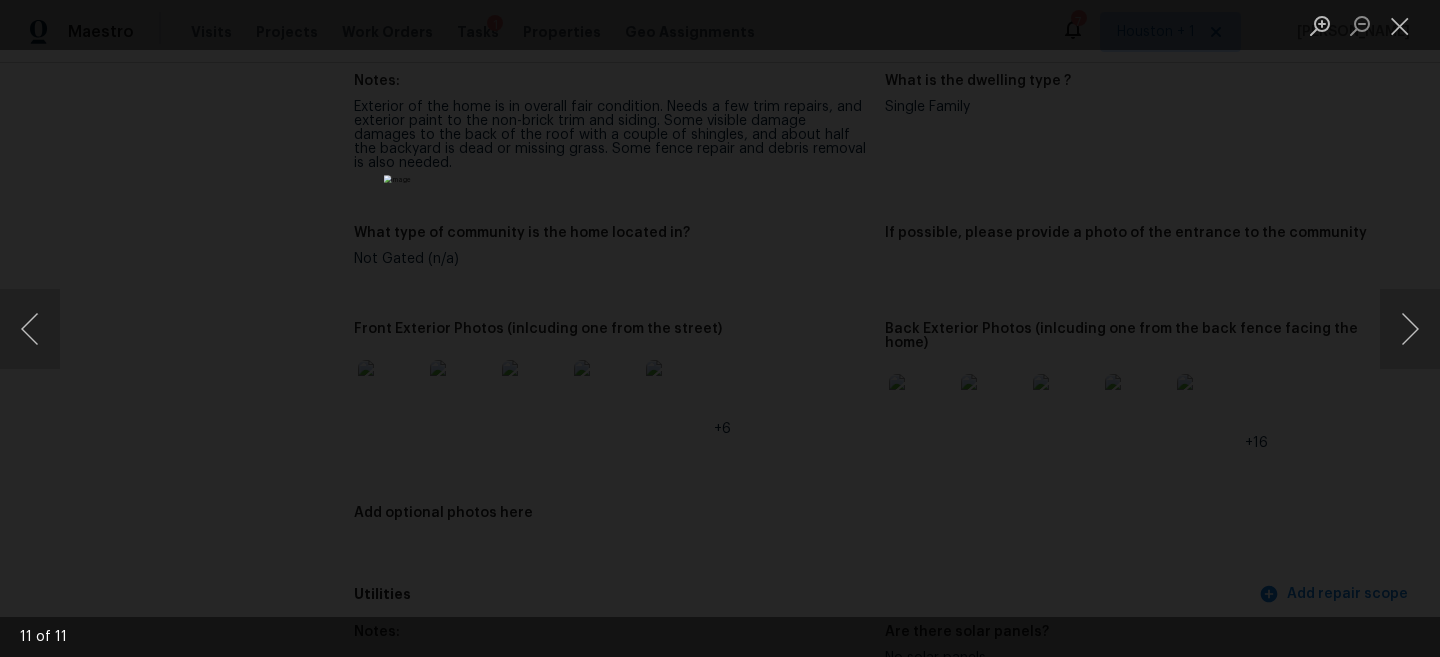 click at bounding box center [720, 328] 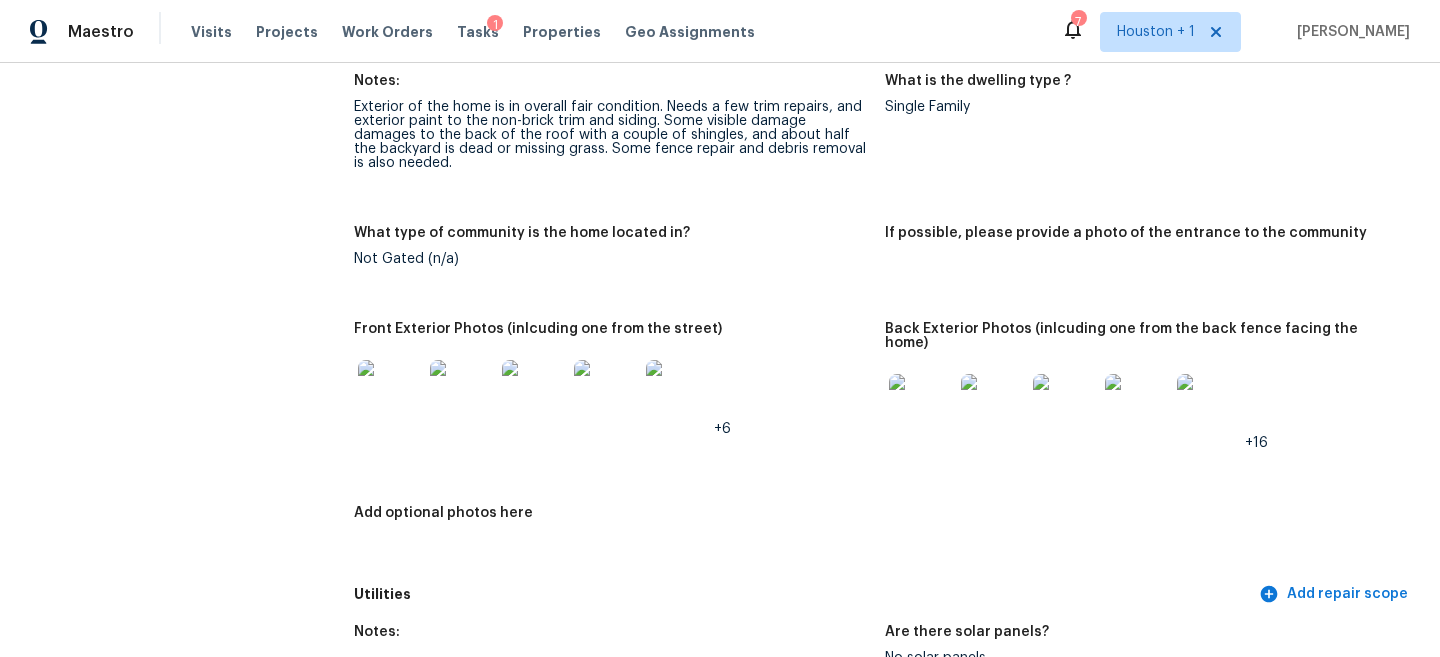 click at bounding box center (921, 406) 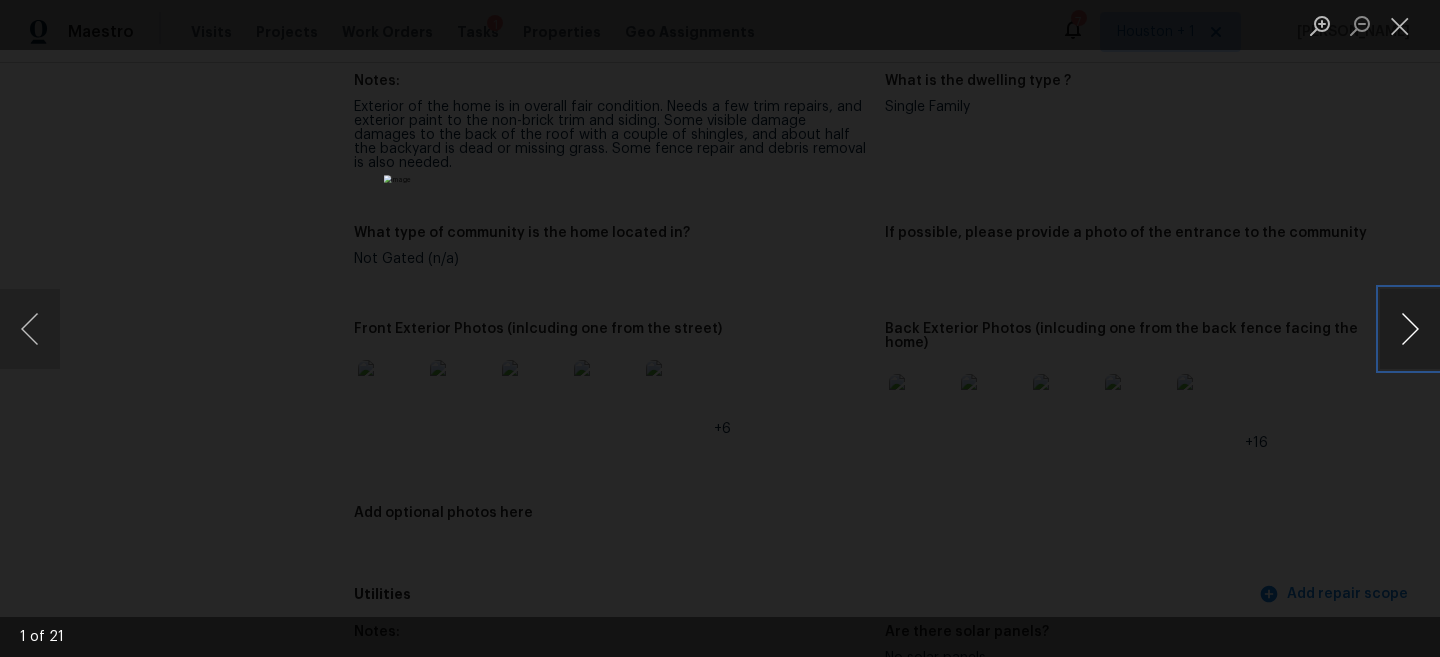 click at bounding box center (1410, 329) 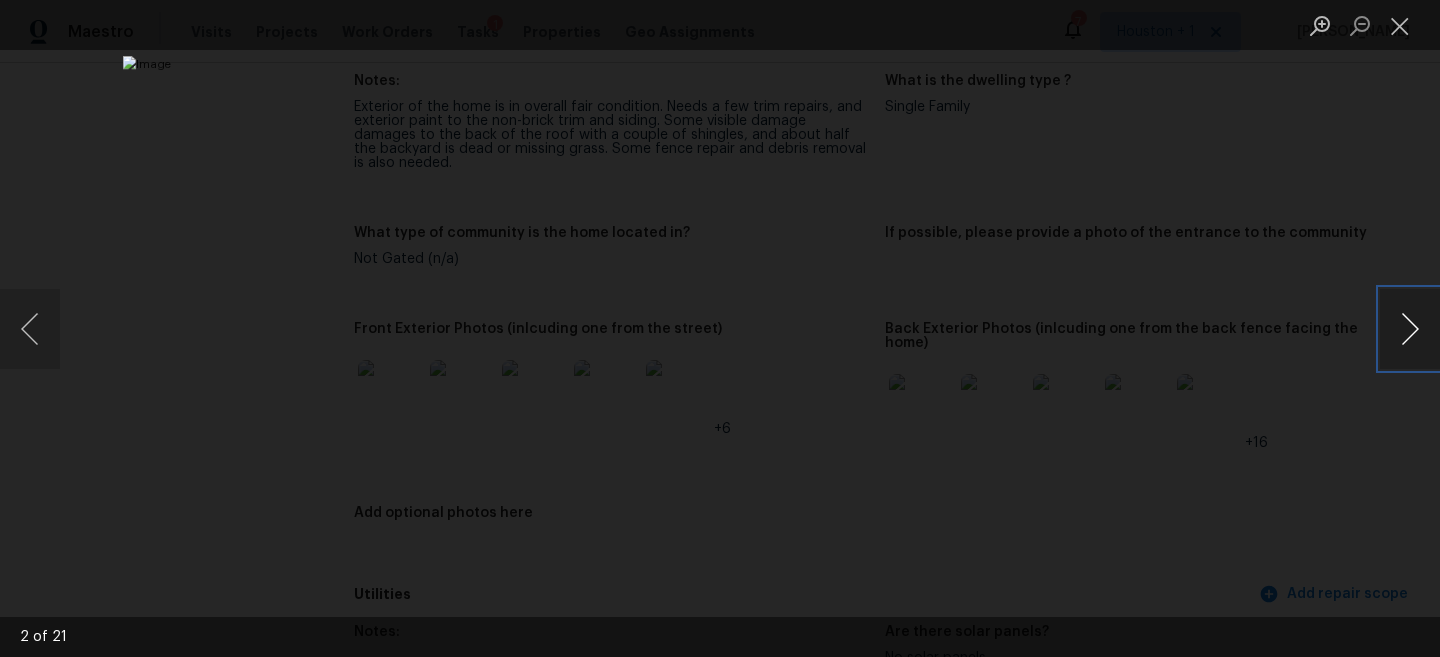 click at bounding box center (1410, 329) 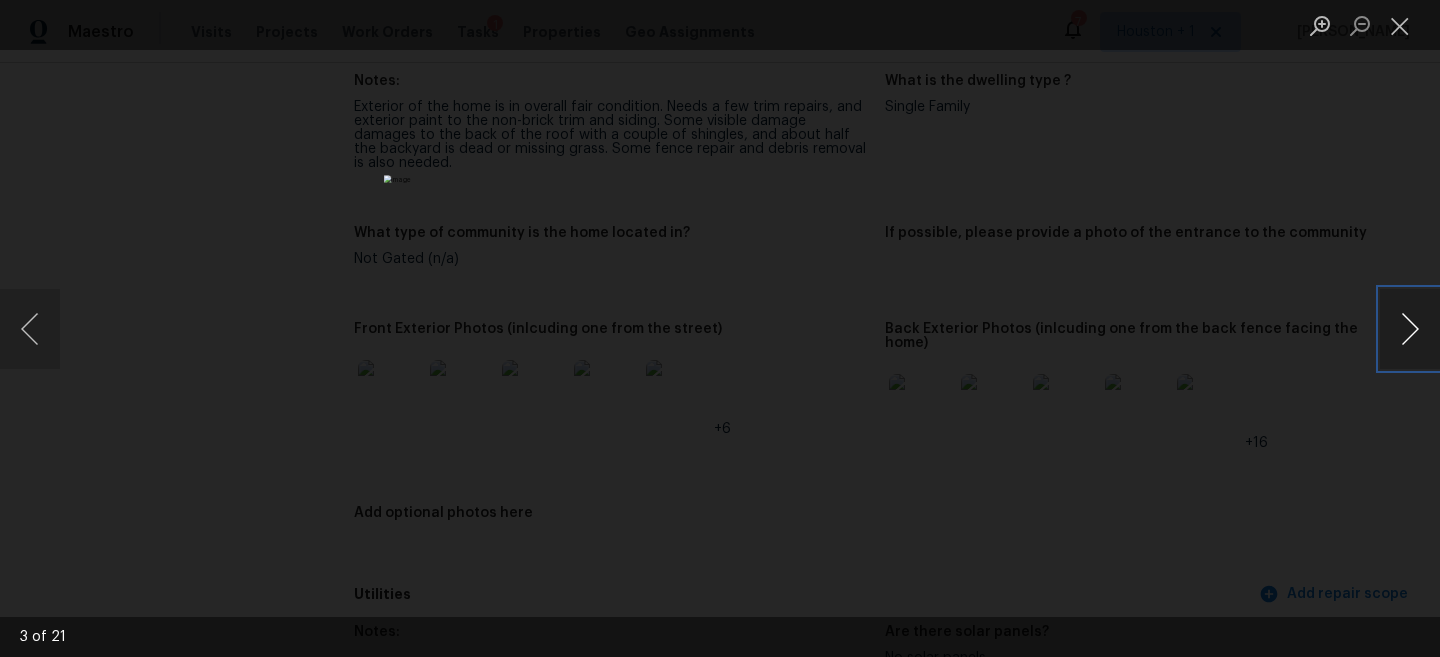 click at bounding box center (1410, 329) 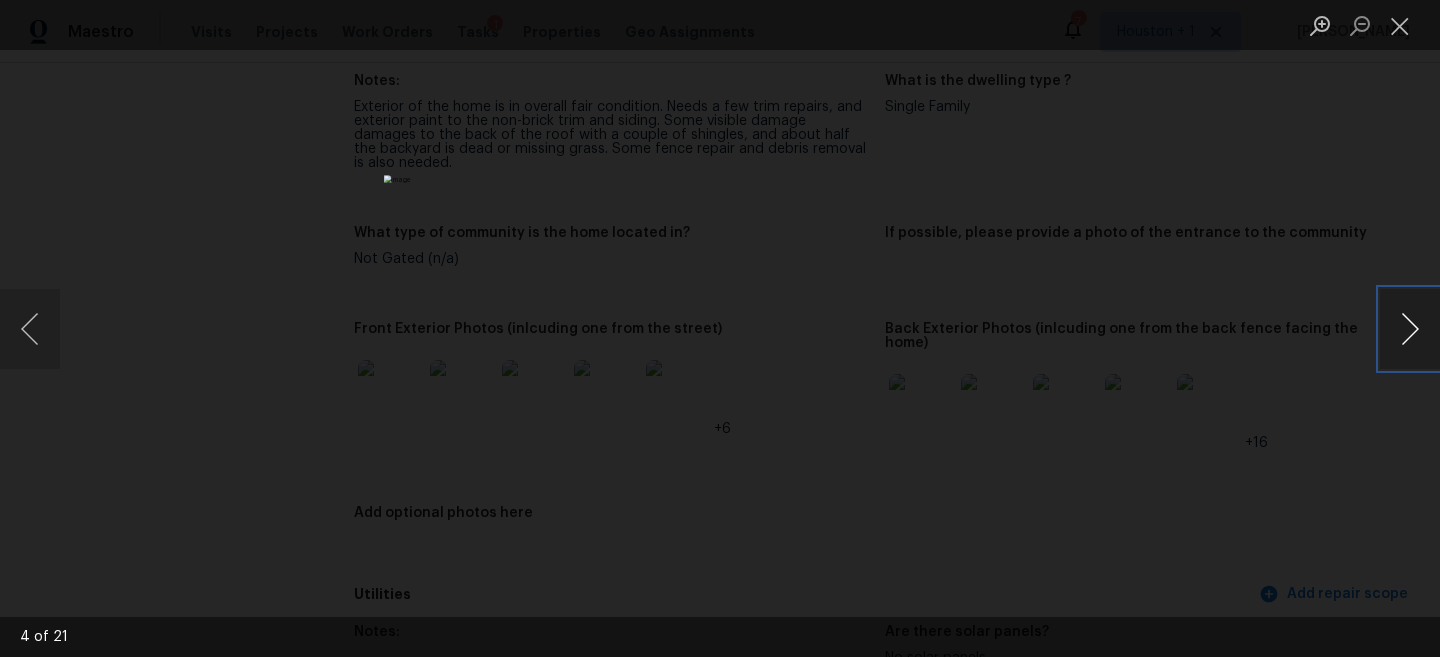 click at bounding box center [1410, 329] 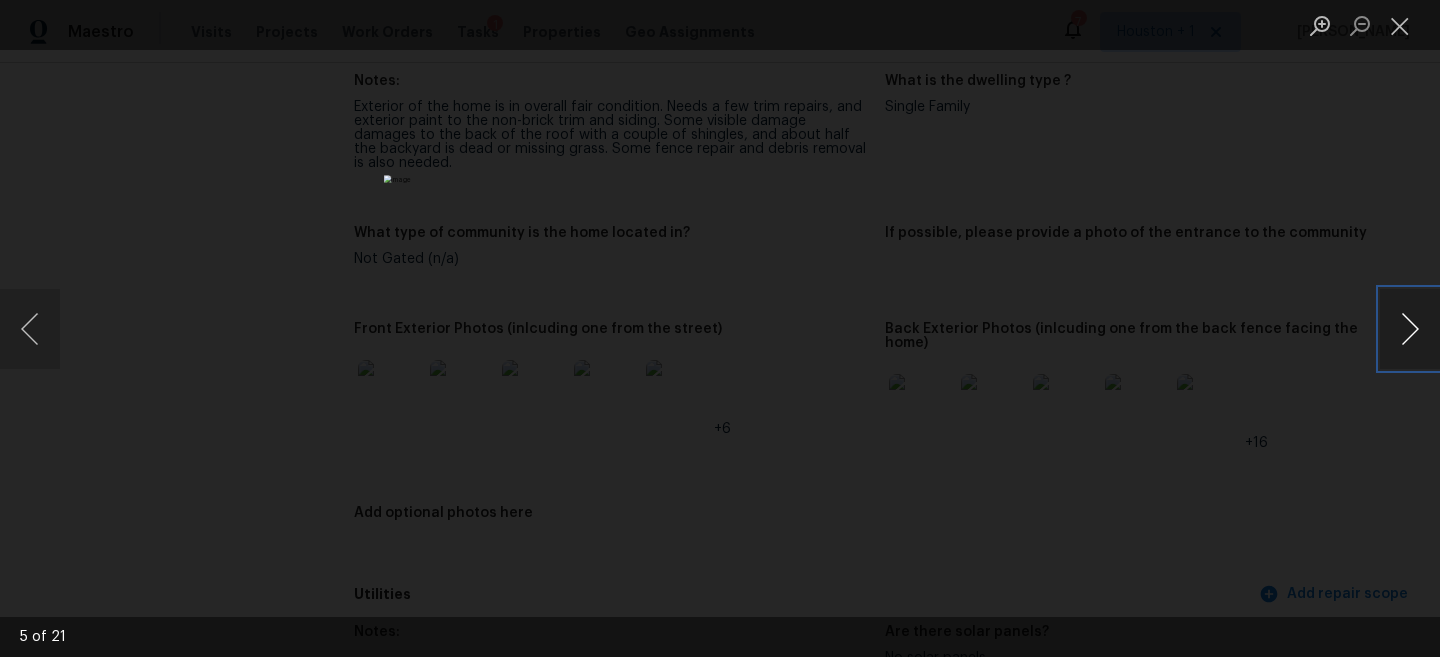 click at bounding box center (1410, 329) 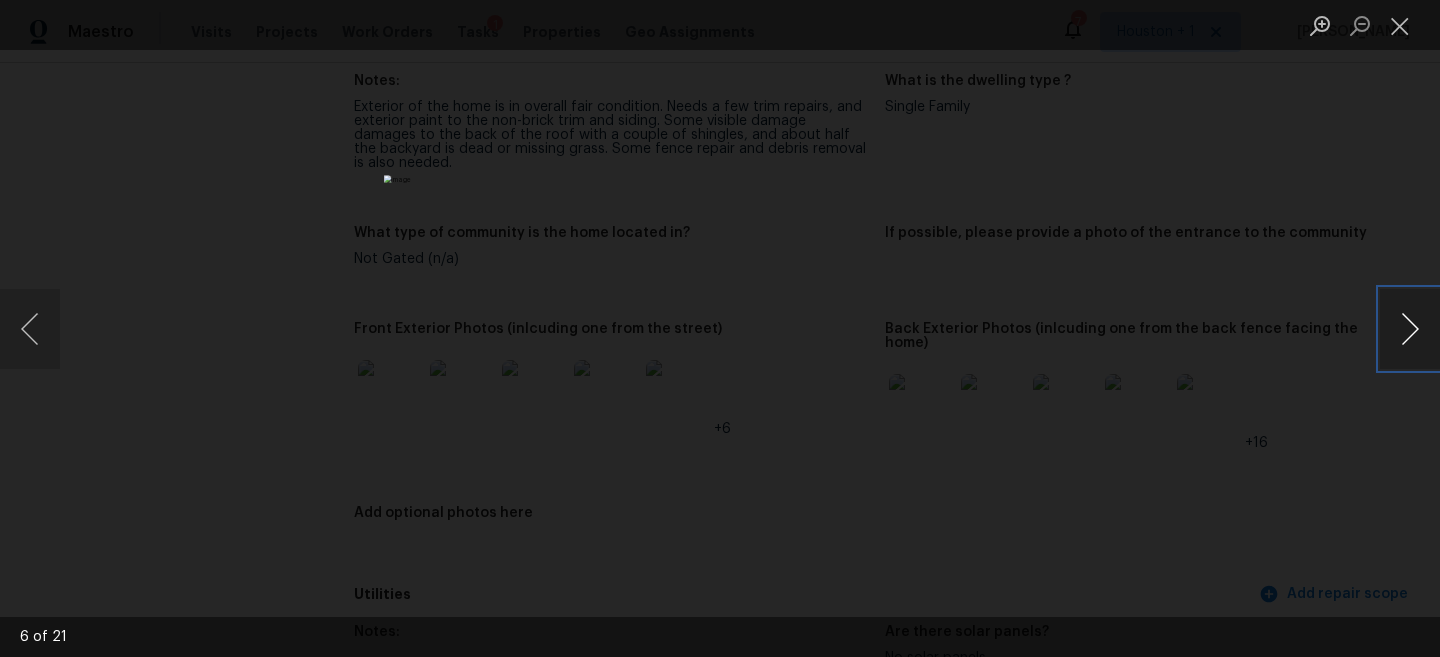 click at bounding box center [1410, 329] 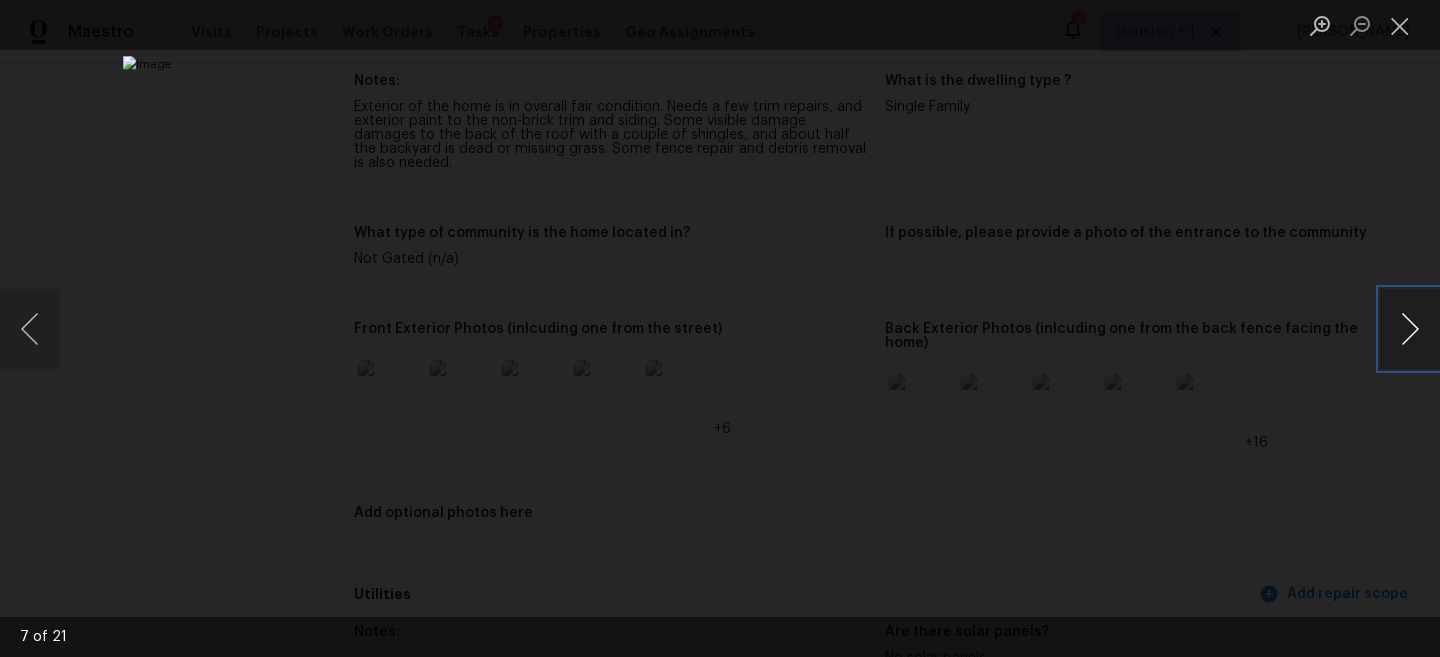 click at bounding box center (1410, 329) 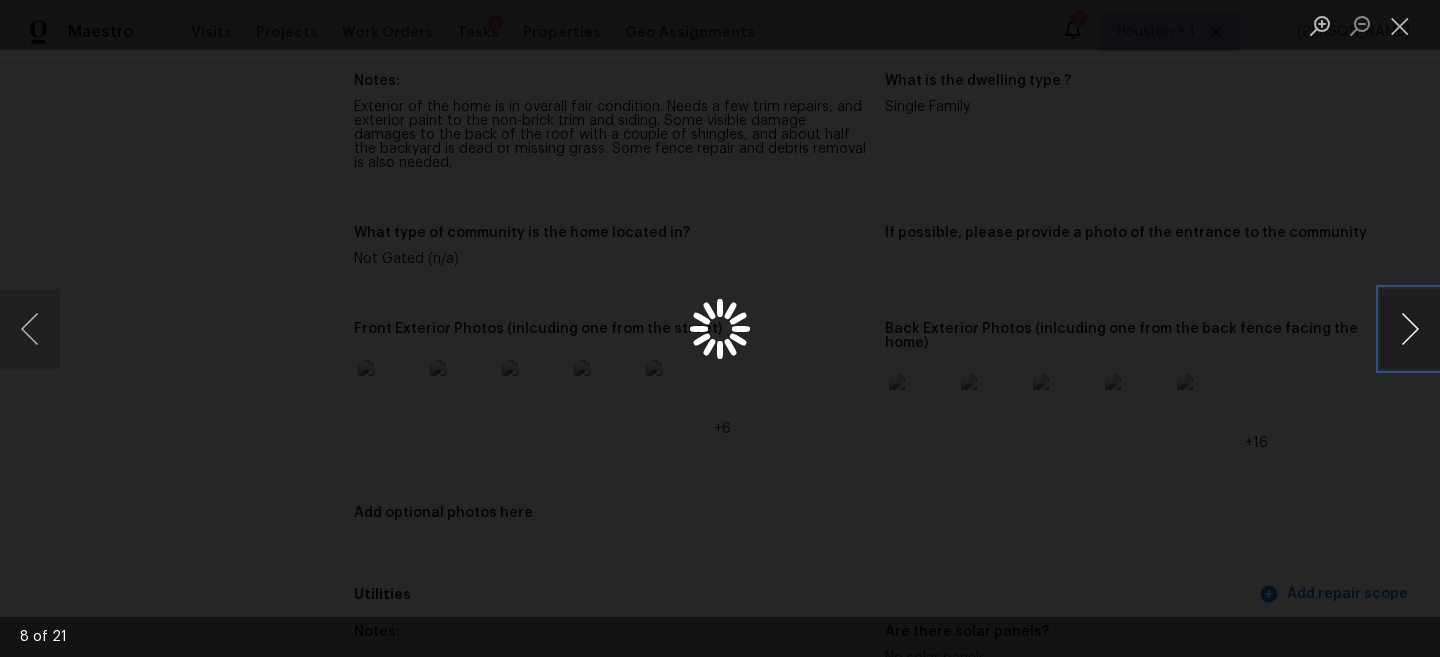 click at bounding box center [1410, 329] 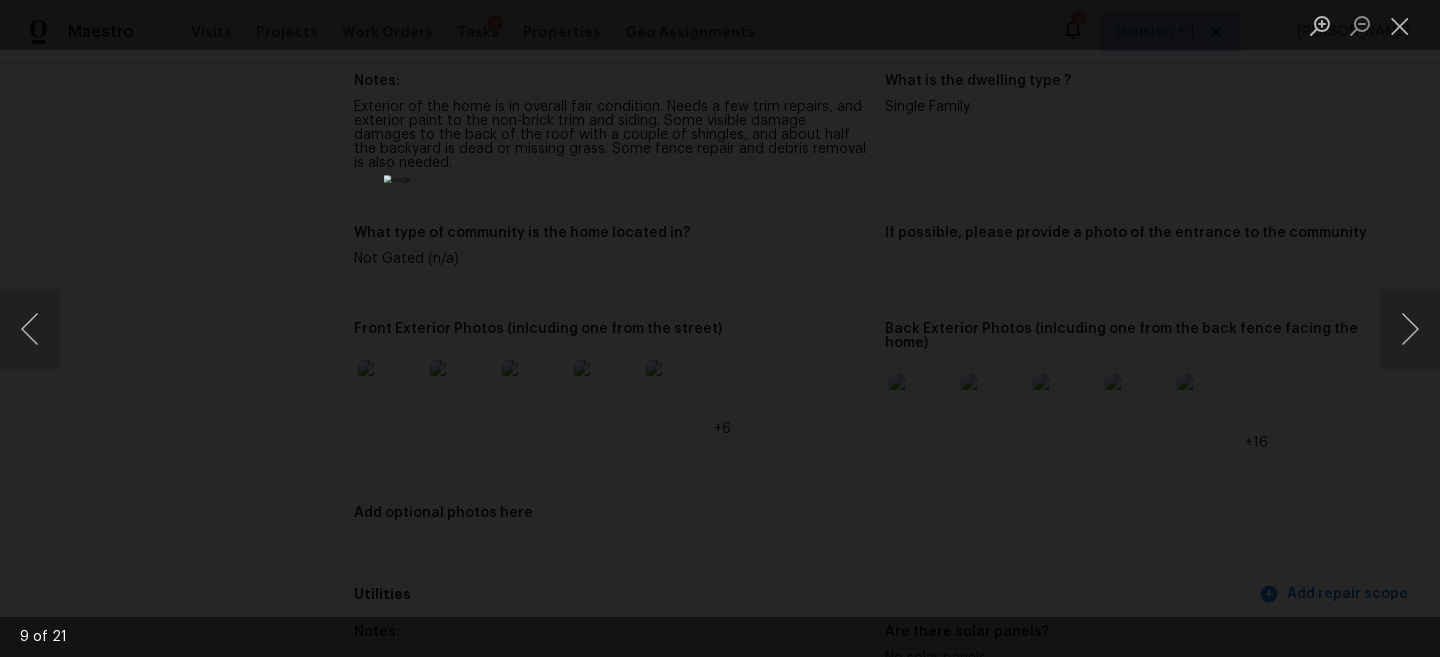 click at bounding box center (720, 328) 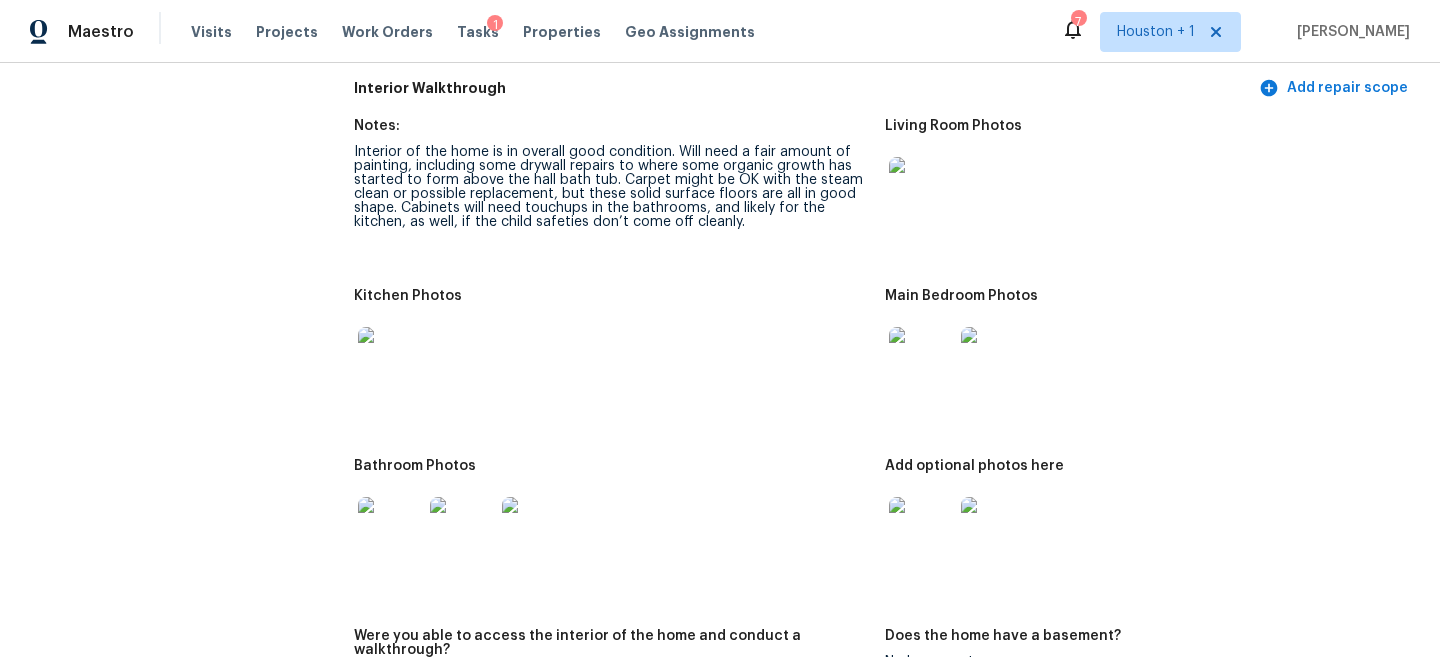 scroll, scrollTop: 2148, scrollLeft: 0, axis: vertical 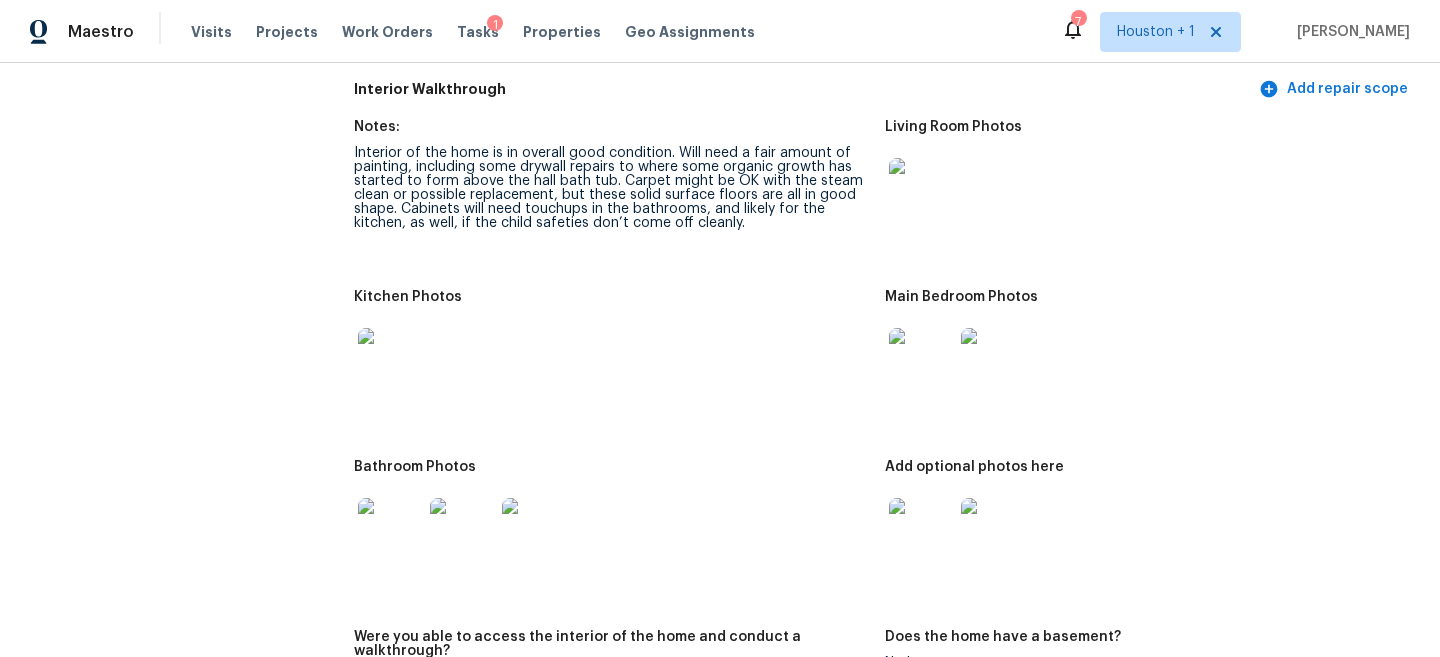click at bounding box center (390, 360) 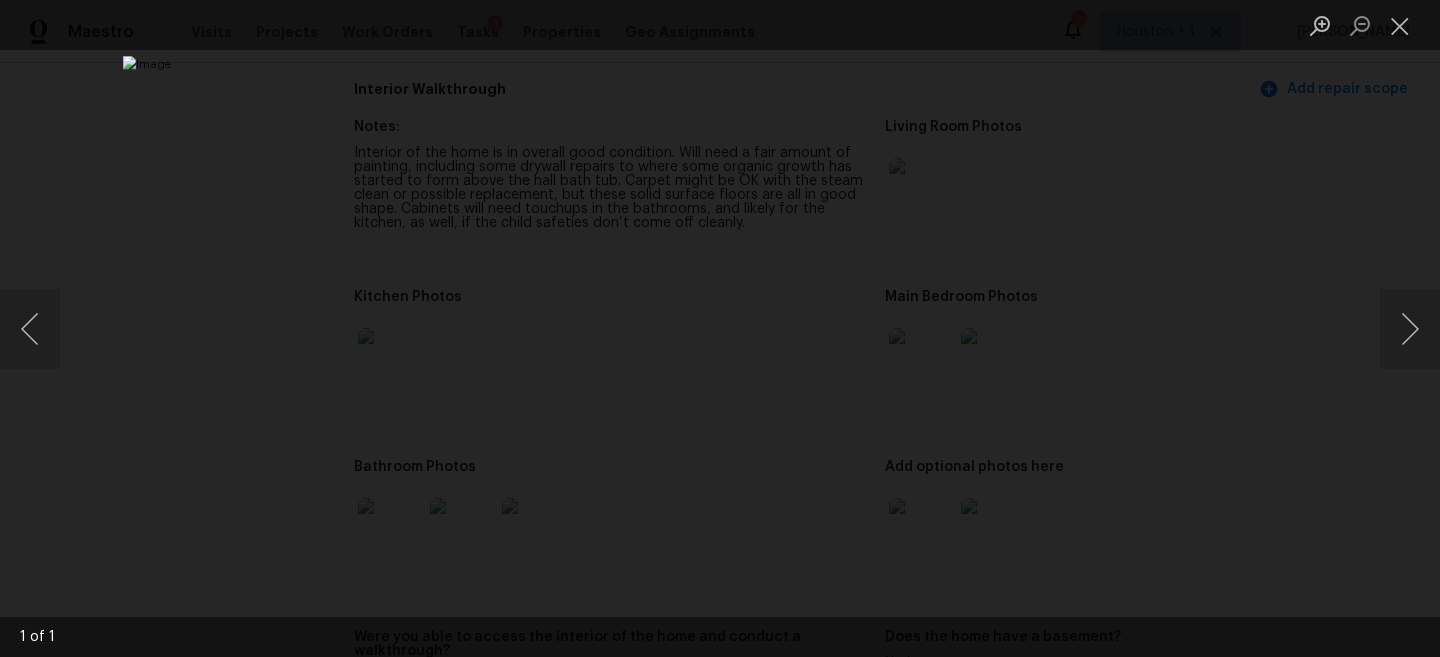 click at bounding box center (720, 328) 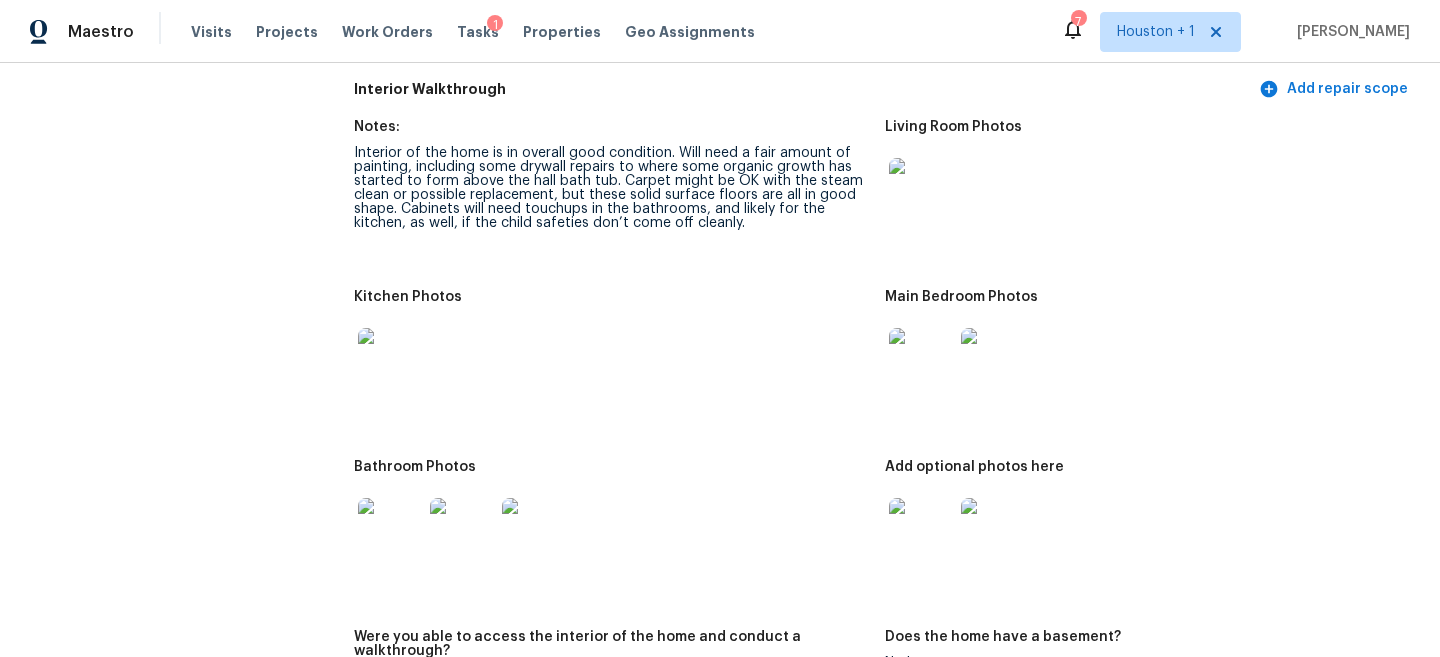 click at bounding box center [921, 360] 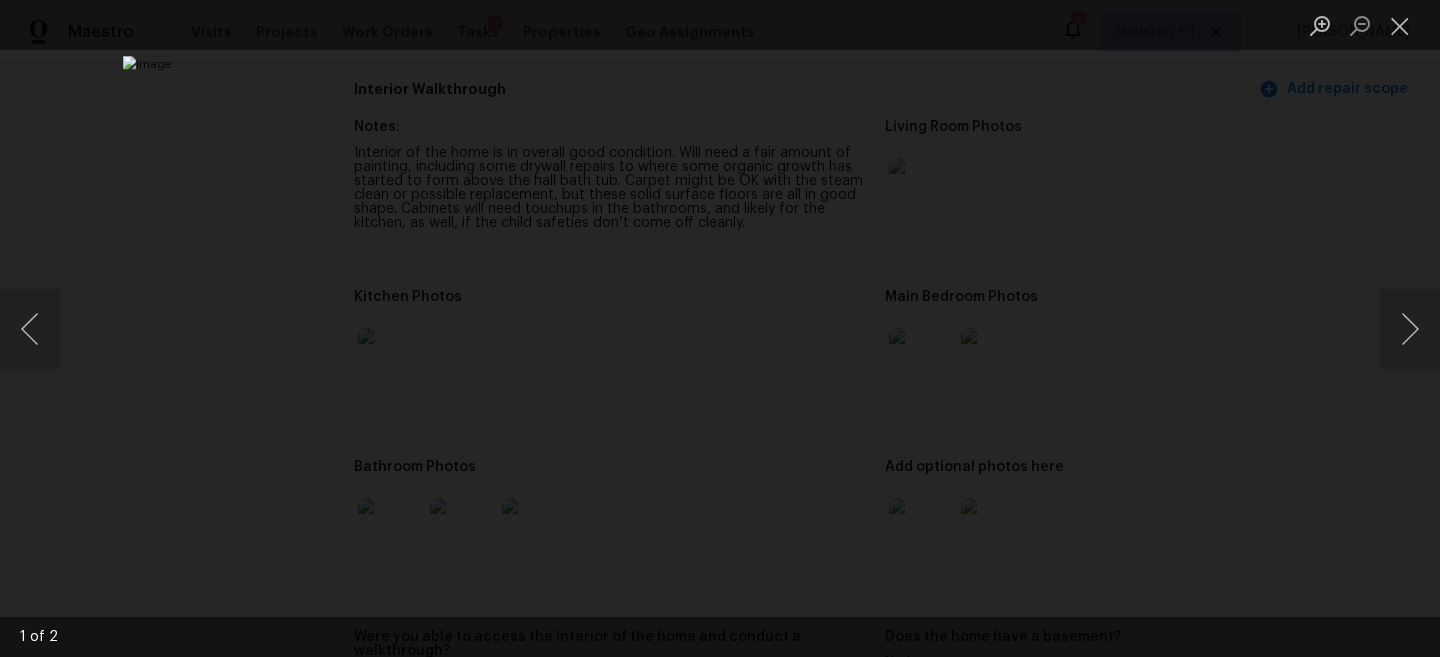 click at bounding box center (720, 328) 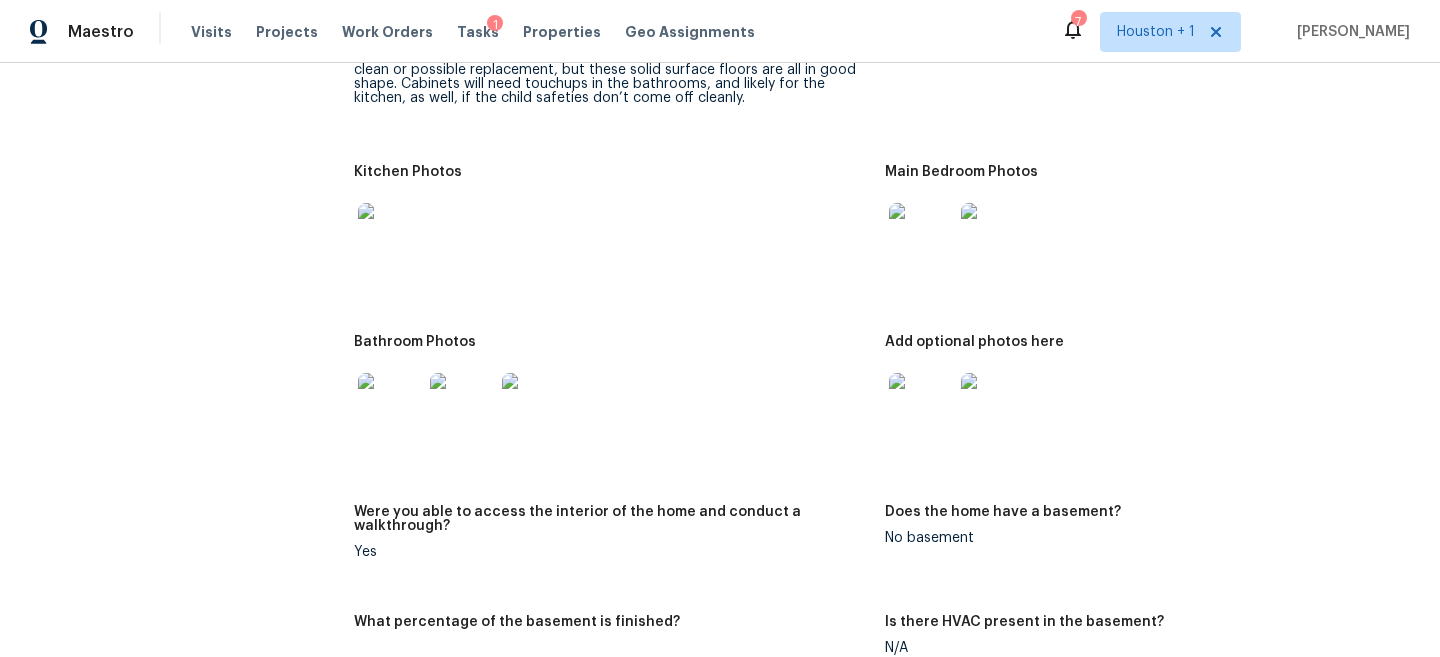 scroll, scrollTop: 2296, scrollLeft: 0, axis: vertical 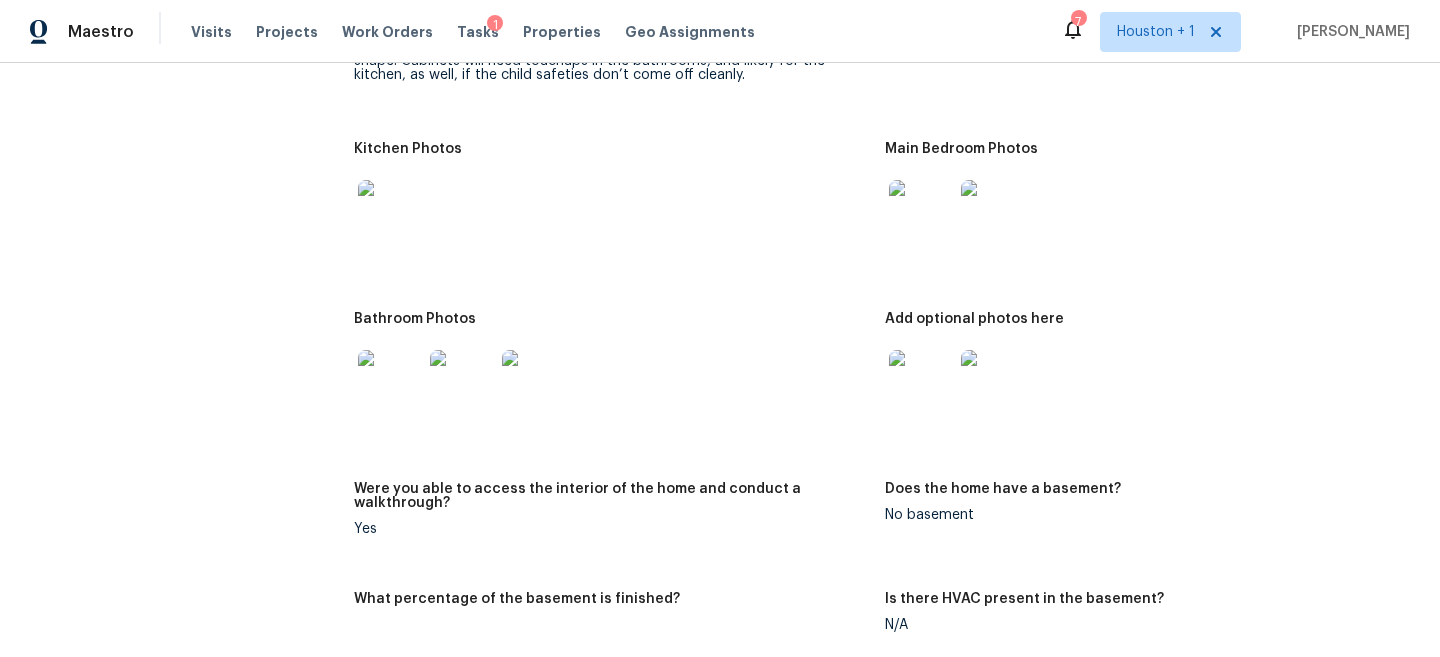 click at bounding box center [390, 382] 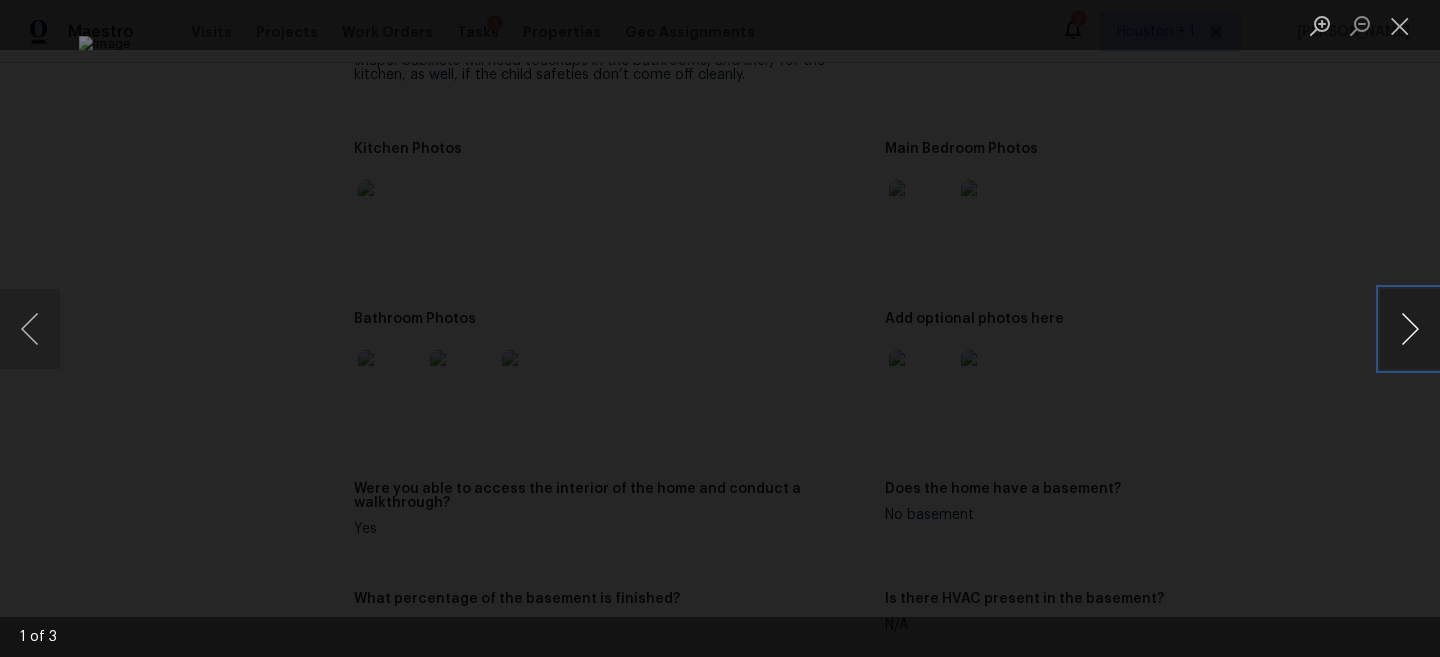 click at bounding box center [1410, 329] 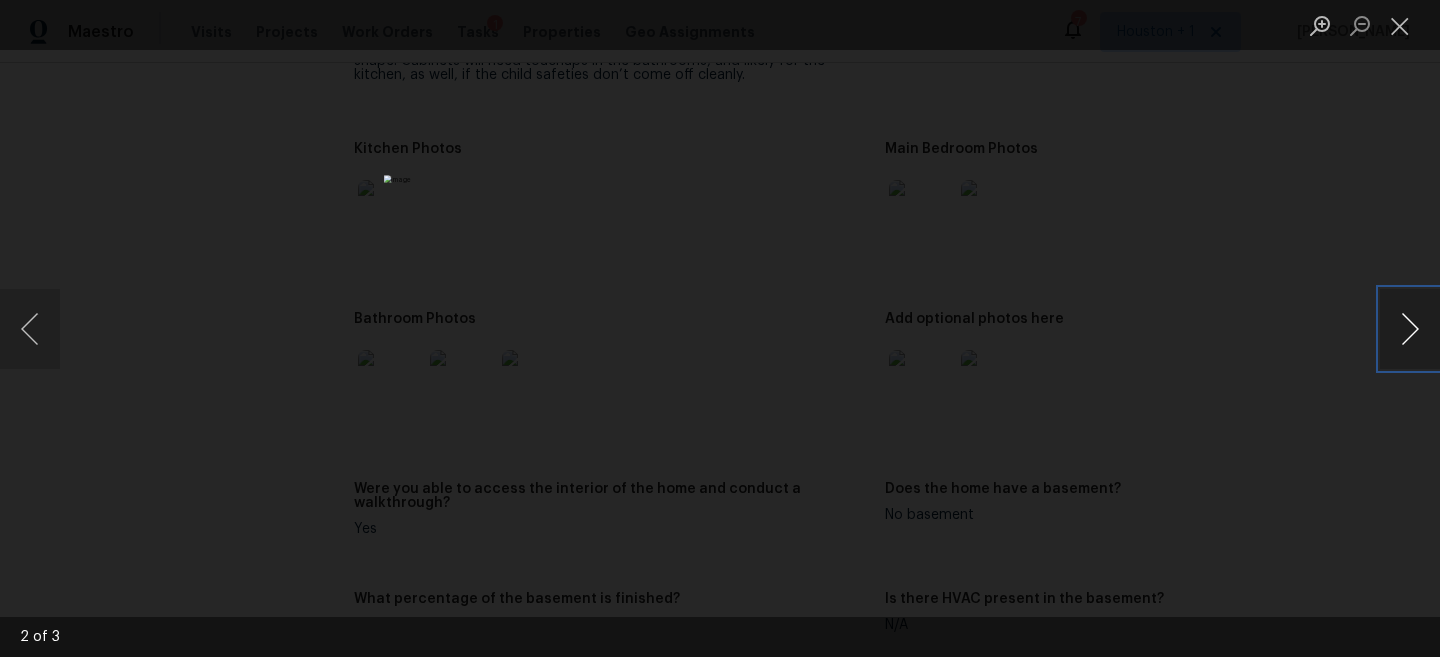 click at bounding box center (1410, 329) 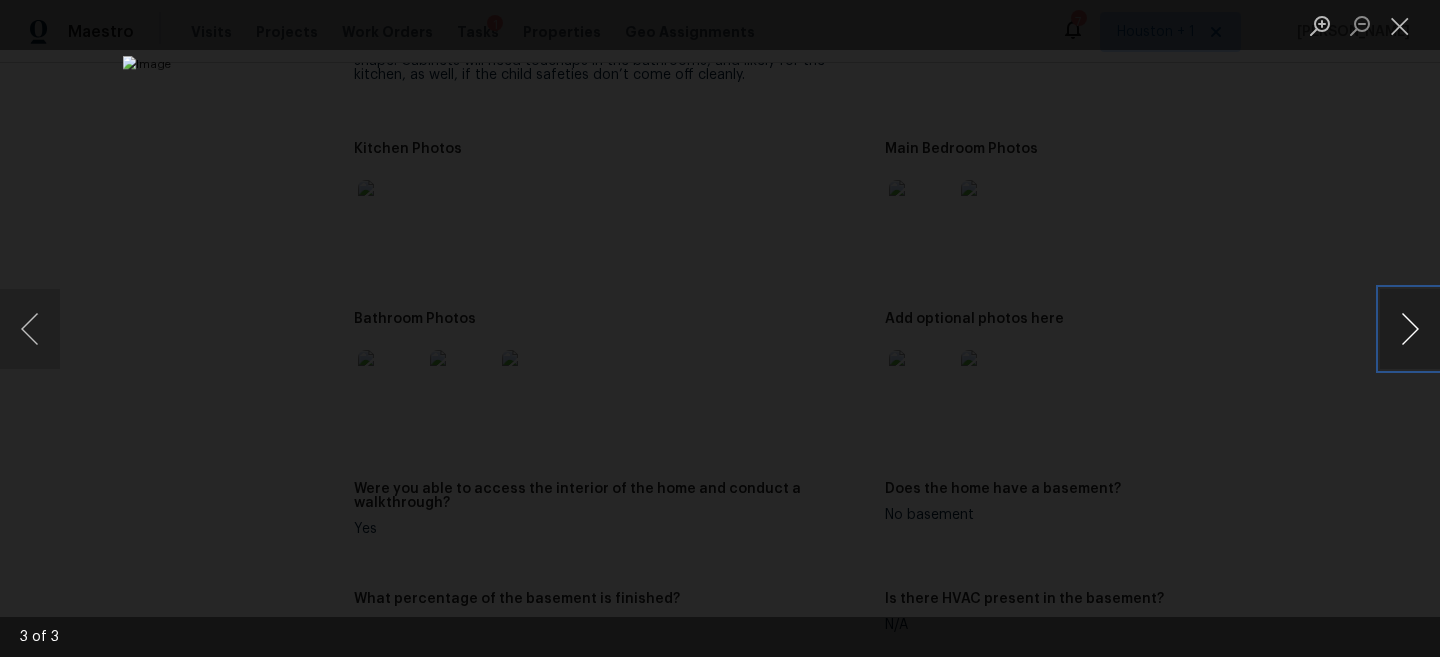 click at bounding box center [1410, 329] 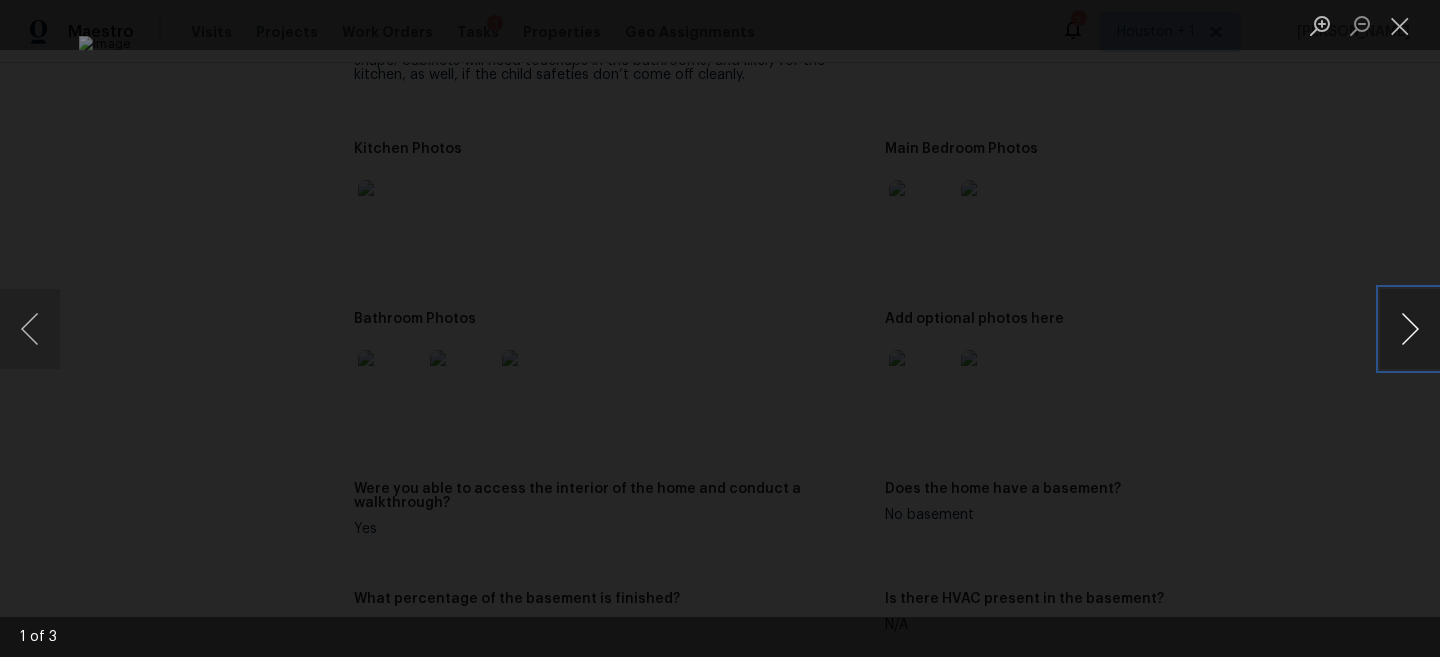 click at bounding box center (1410, 329) 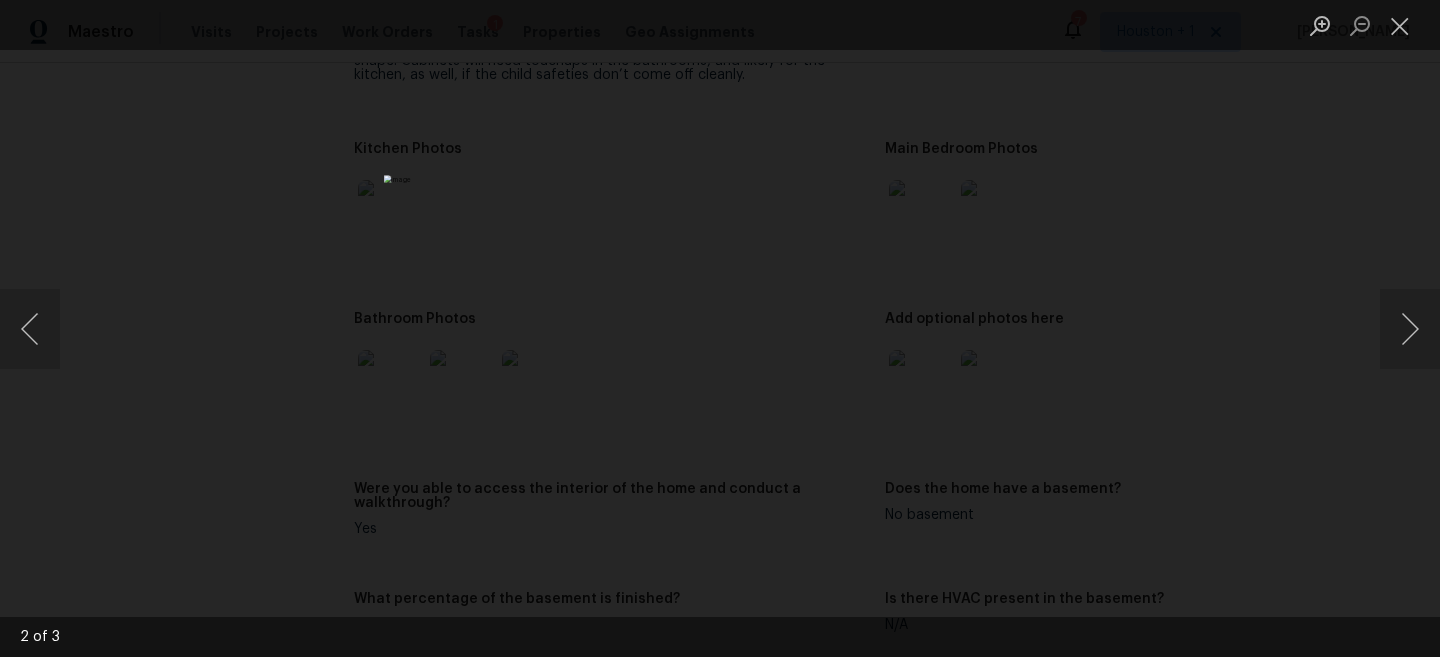 click at bounding box center [720, 328] 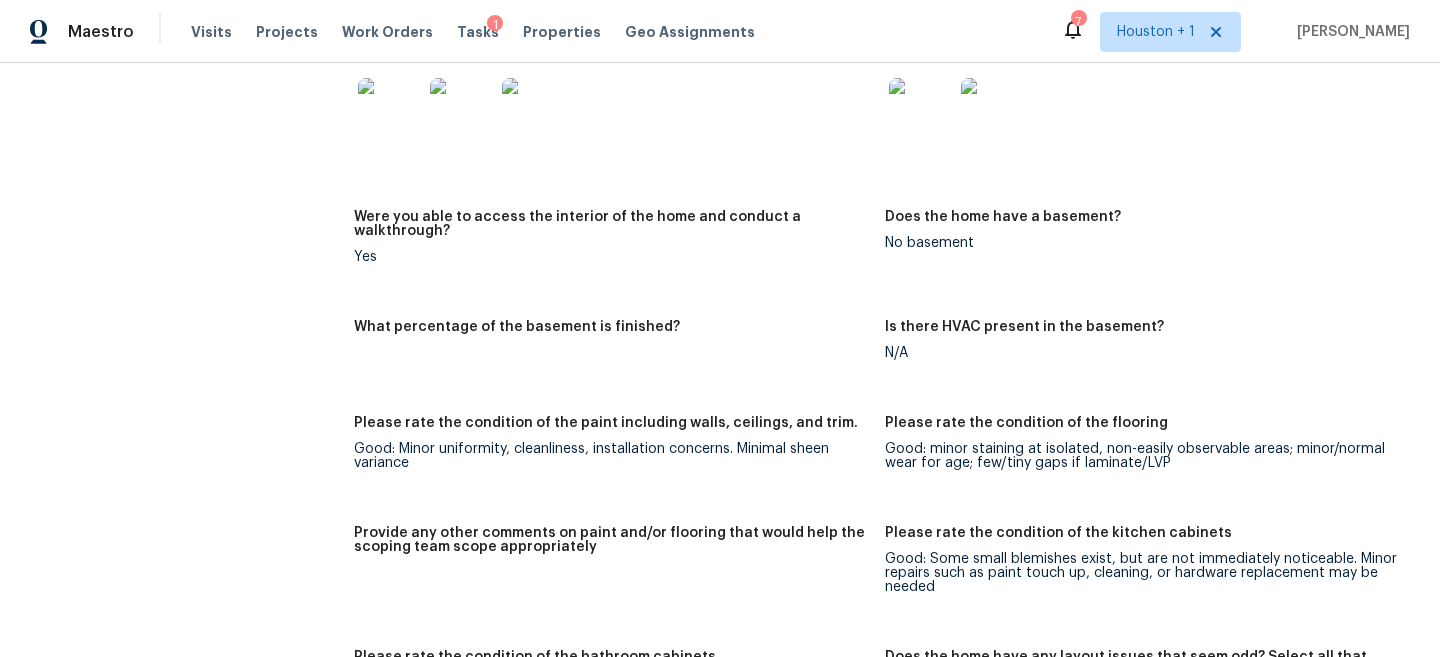 scroll, scrollTop: 2569, scrollLeft: 0, axis: vertical 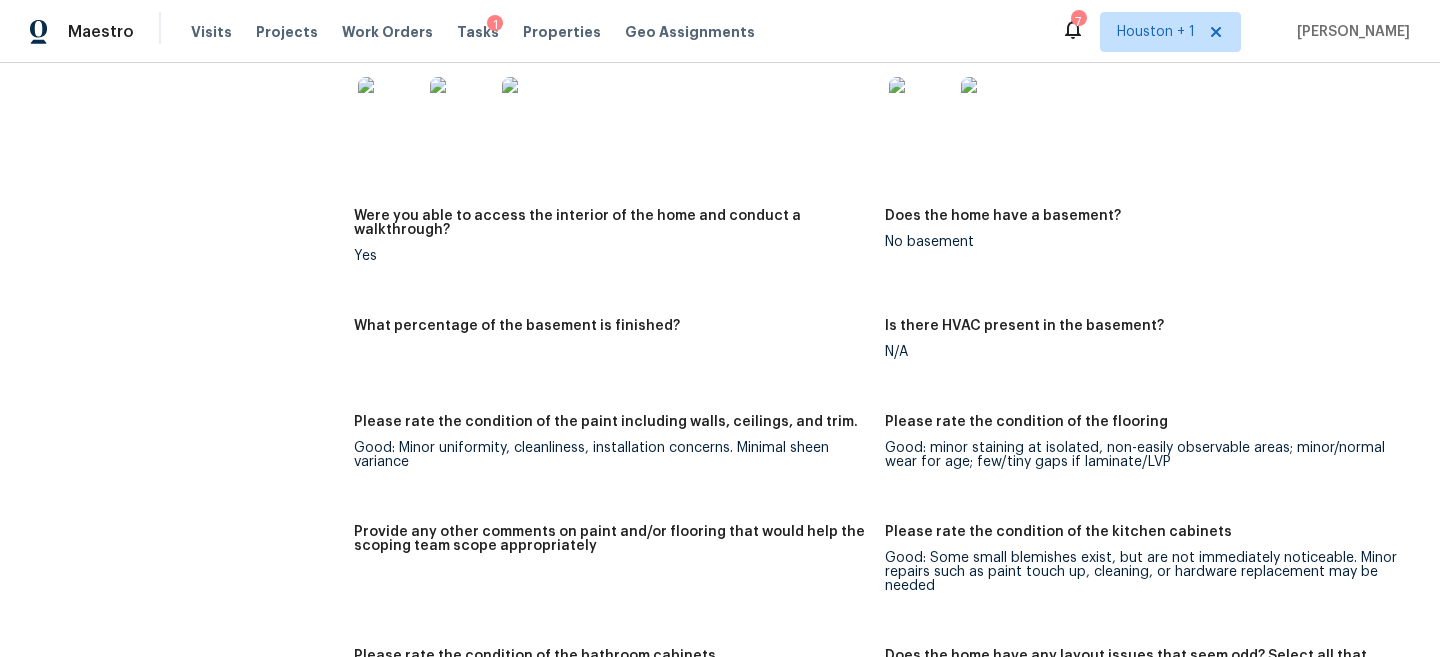 click at bounding box center [921, 109] 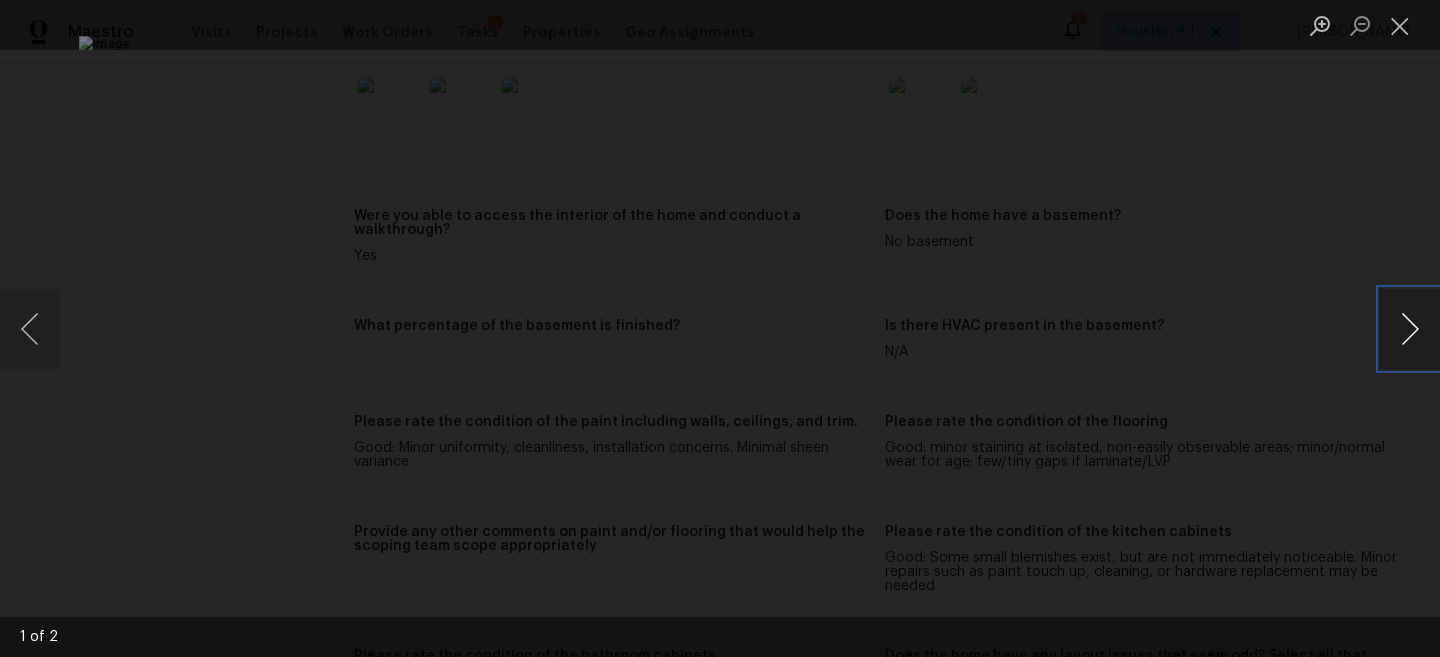 click at bounding box center [1410, 329] 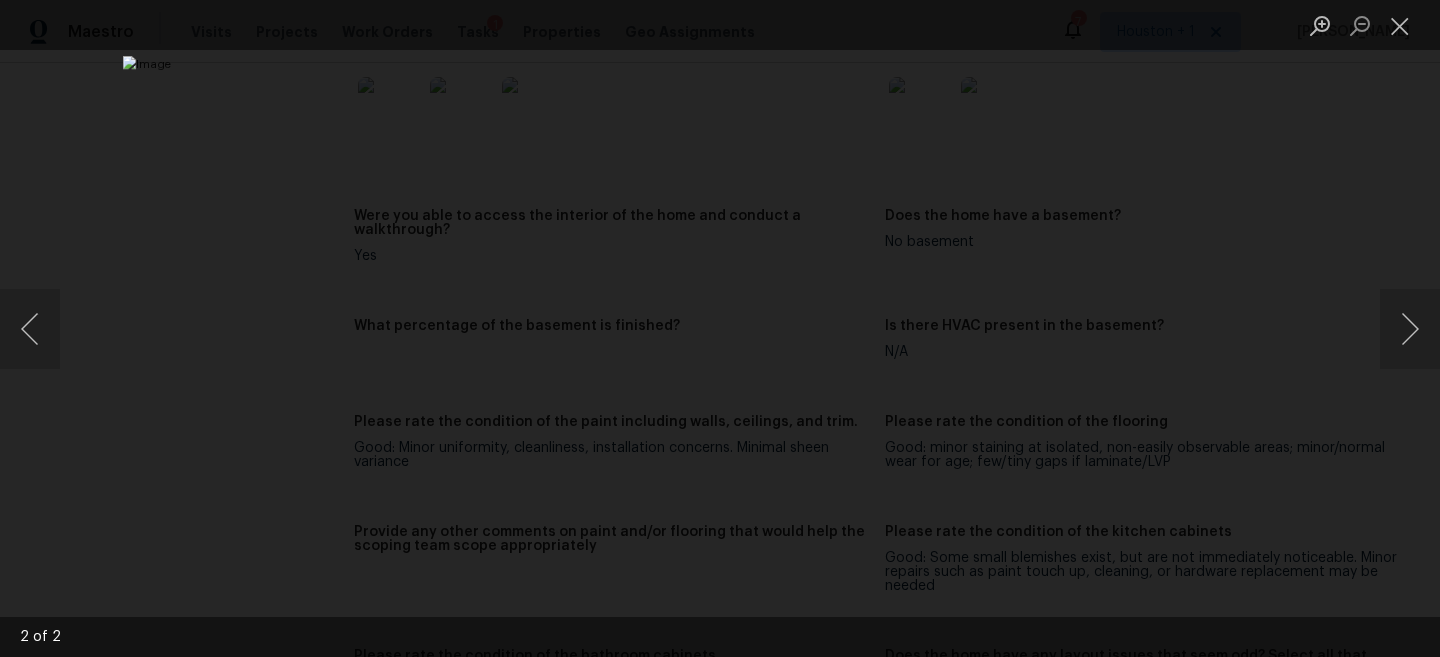 click at bounding box center [720, 328] 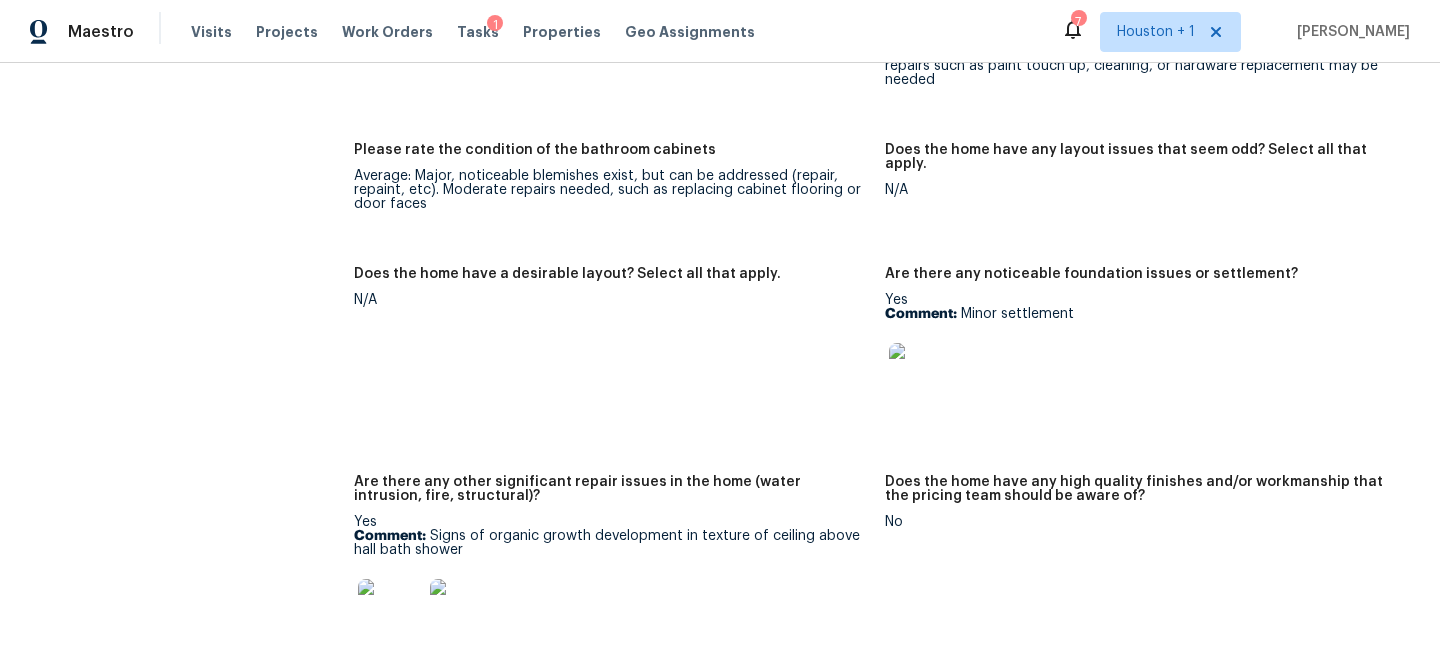 scroll, scrollTop: 3183, scrollLeft: 0, axis: vertical 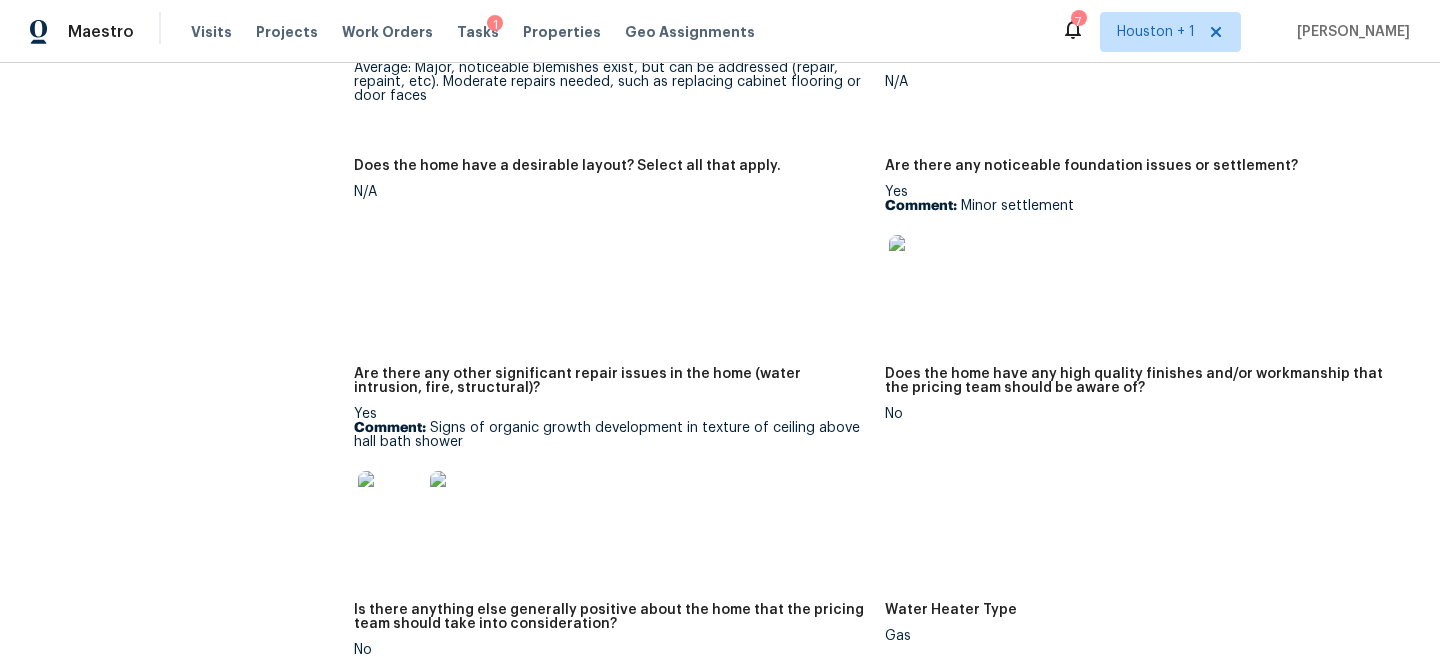 click at bounding box center [1142, 267] 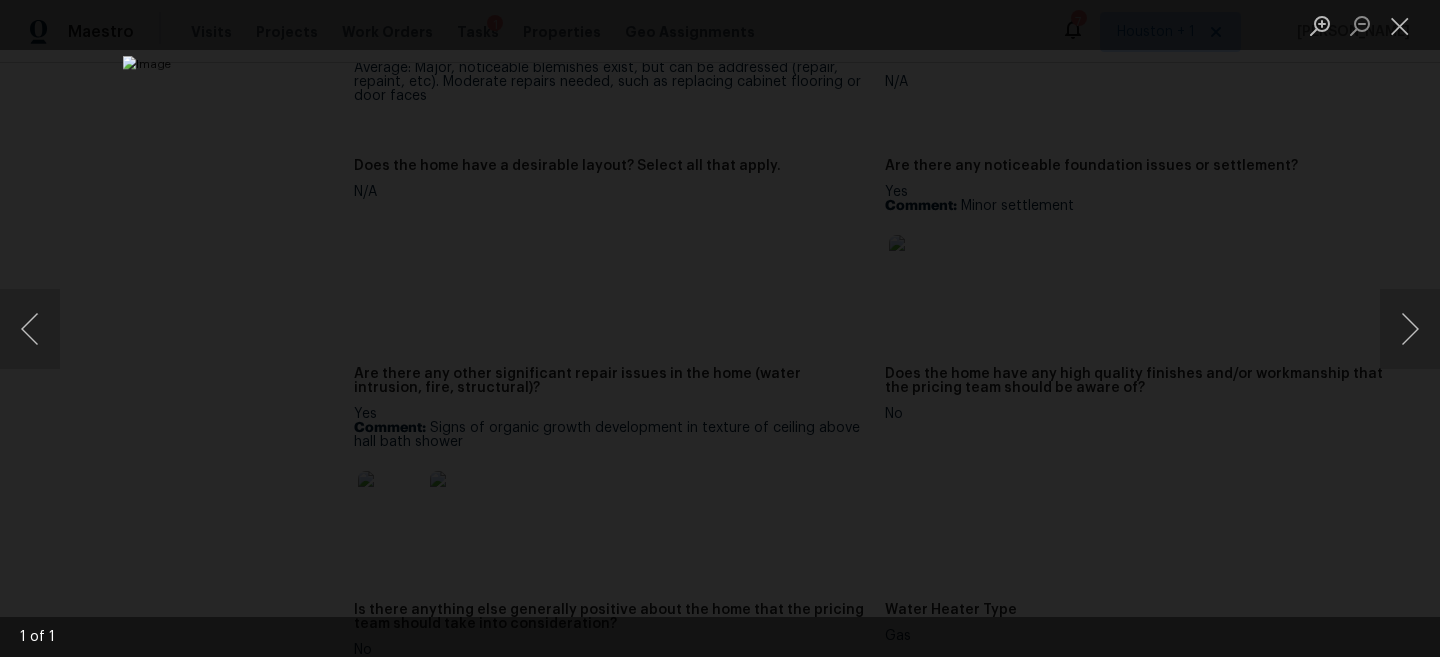 click at bounding box center (720, 328) 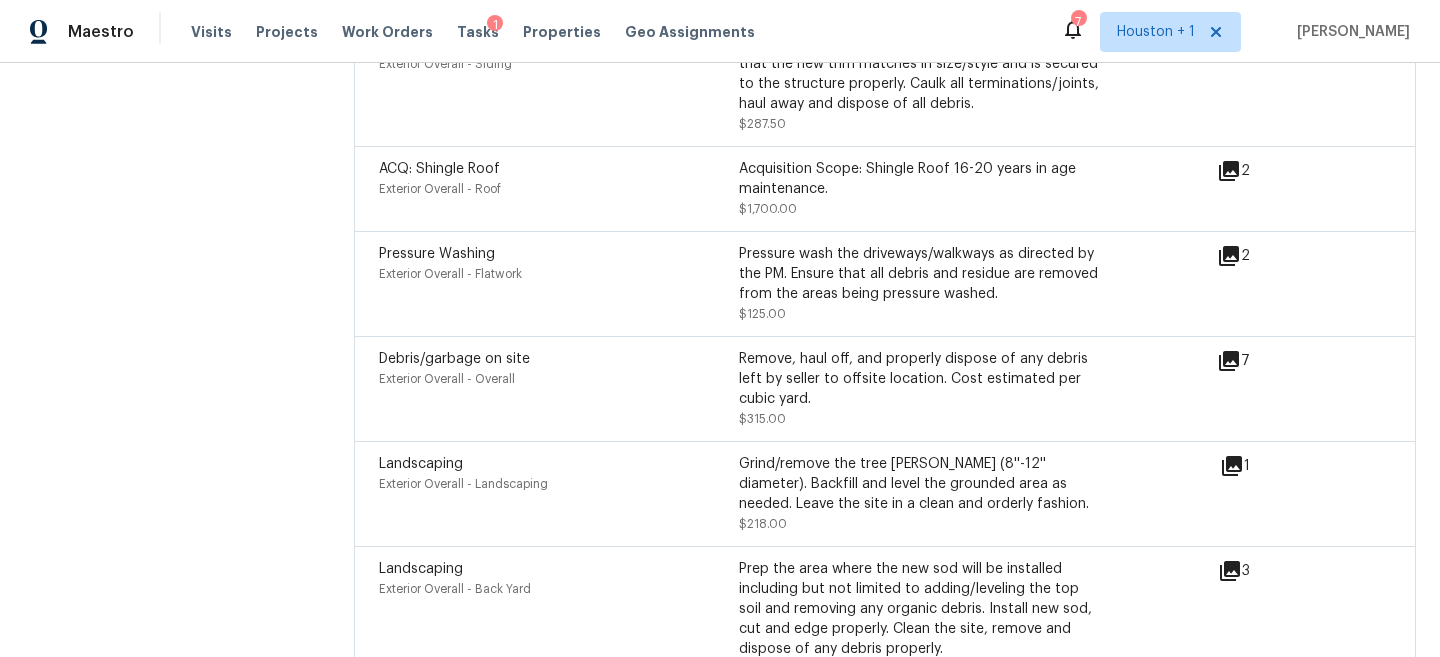 scroll, scrollTop: 5477, scrollLeft: 0, axis: vertical 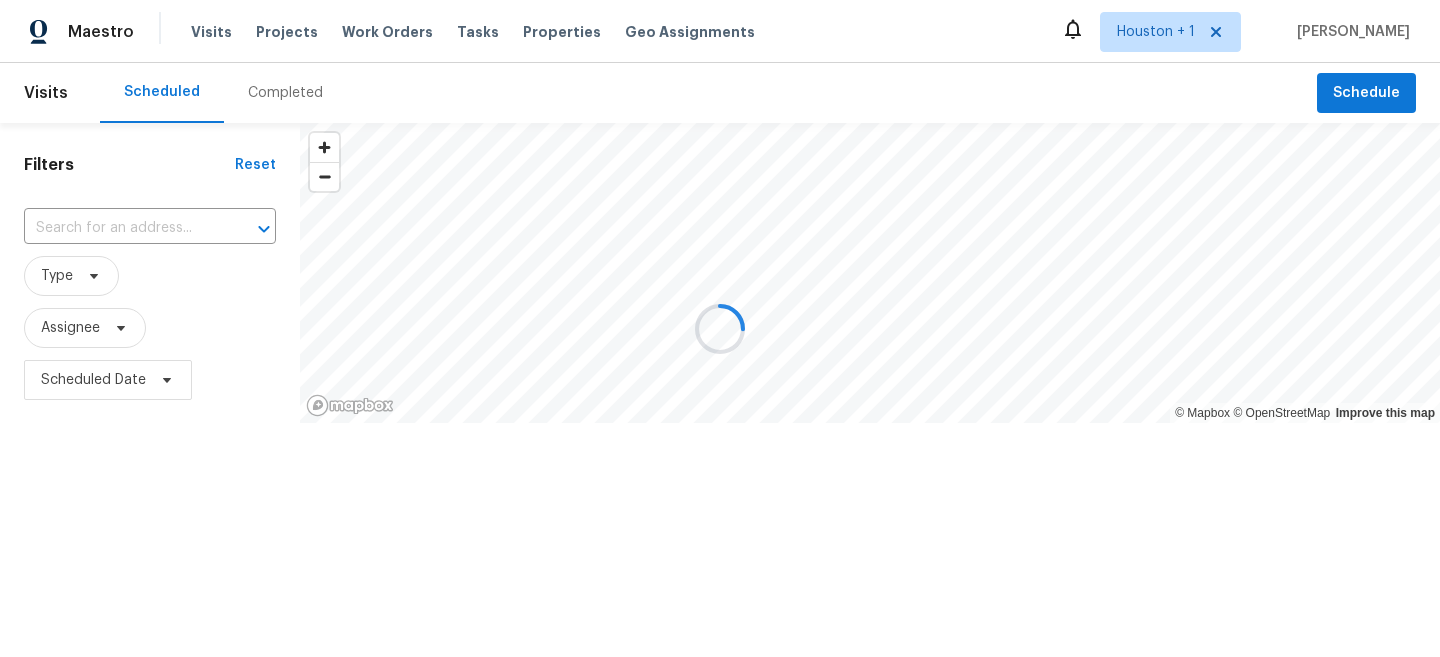 click at bounding box center (720, 328) 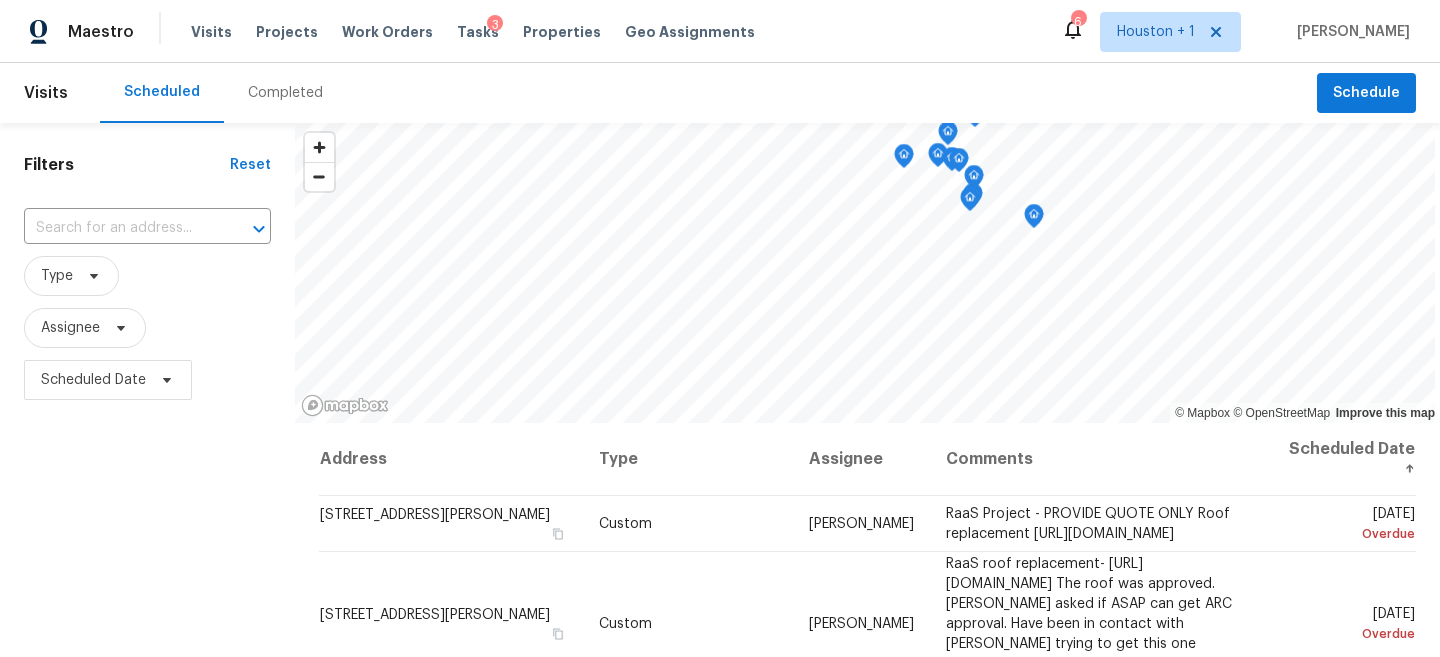 scroll, scrollTop: 0, scrollLeft: 0, axis: both 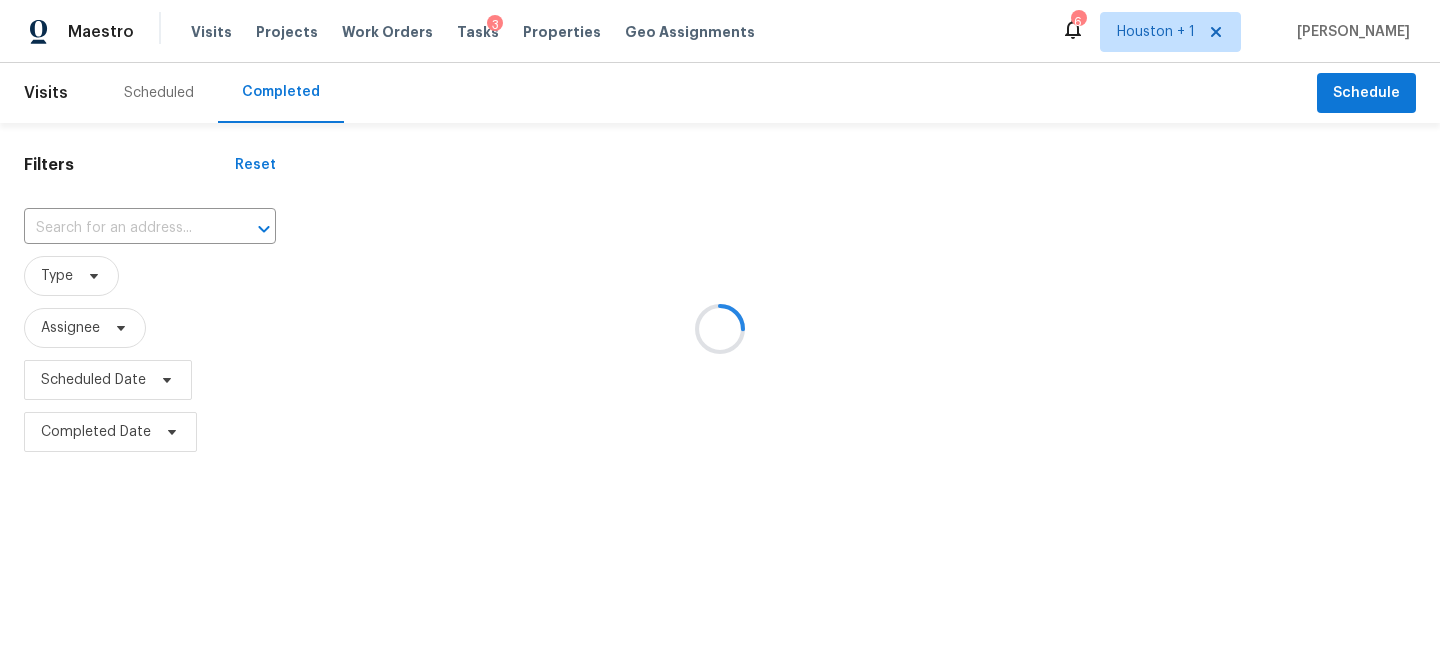 click at bounding box center (720, 328) 